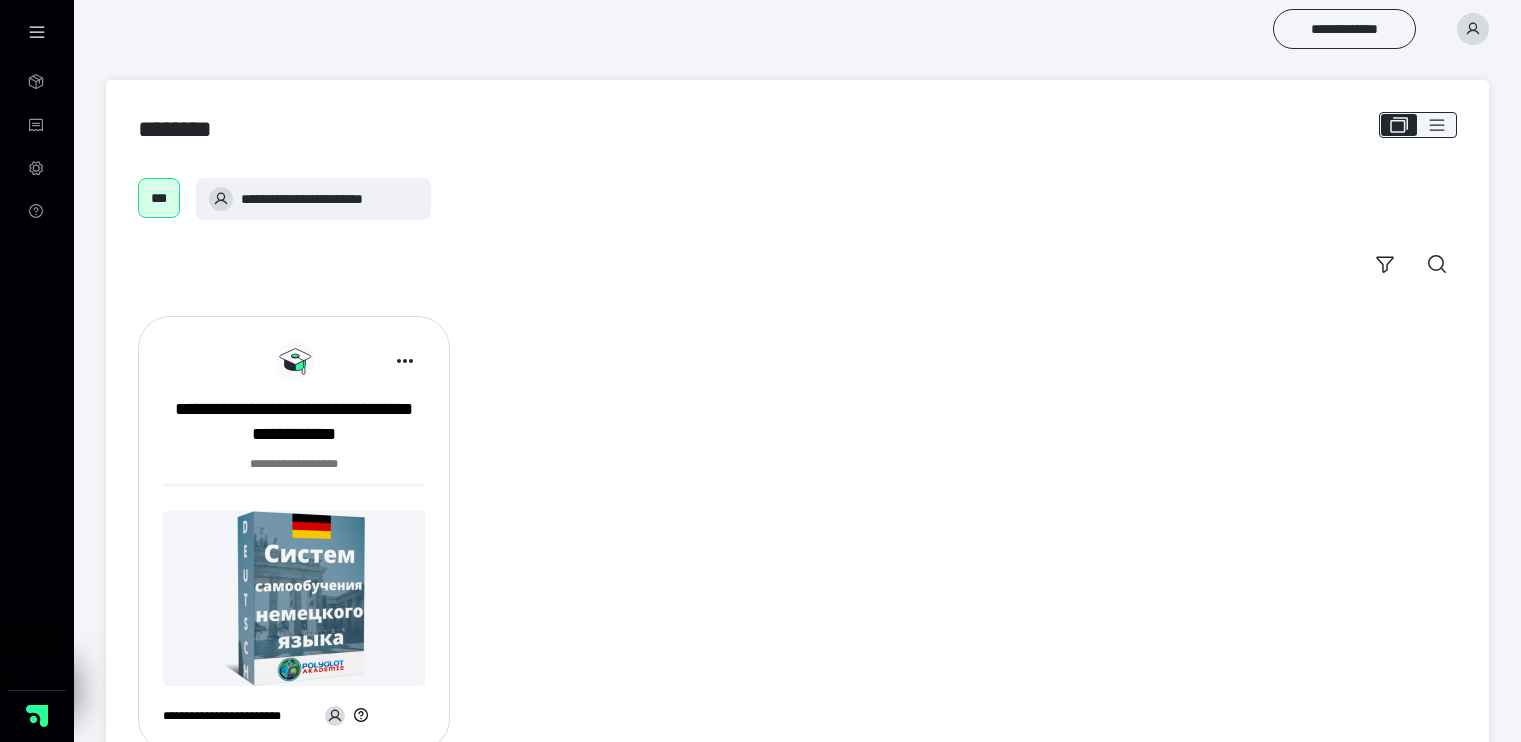 scroll, scrollTop: 64, scrollLeft: 0, axis: vertical 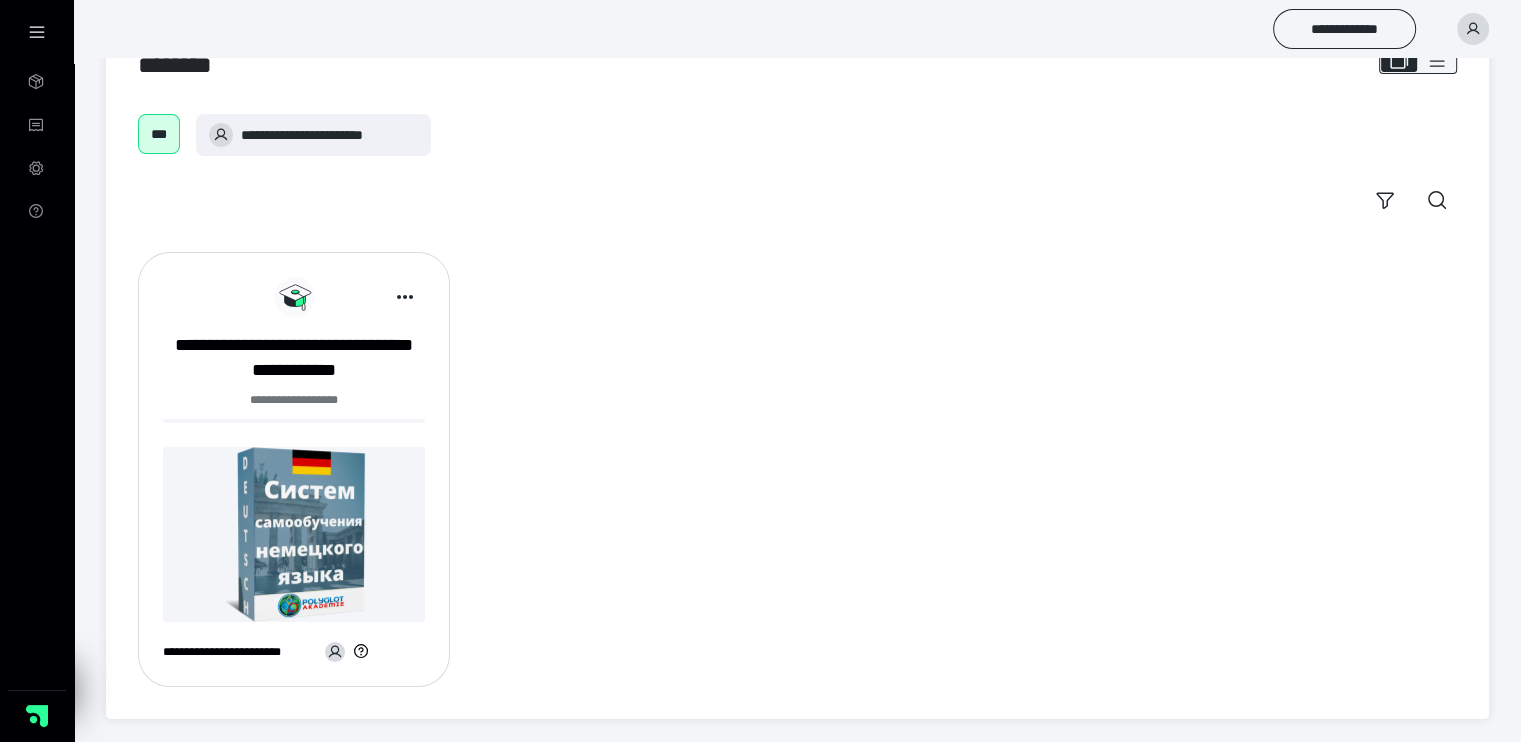 click at bounding box center (294, 534) 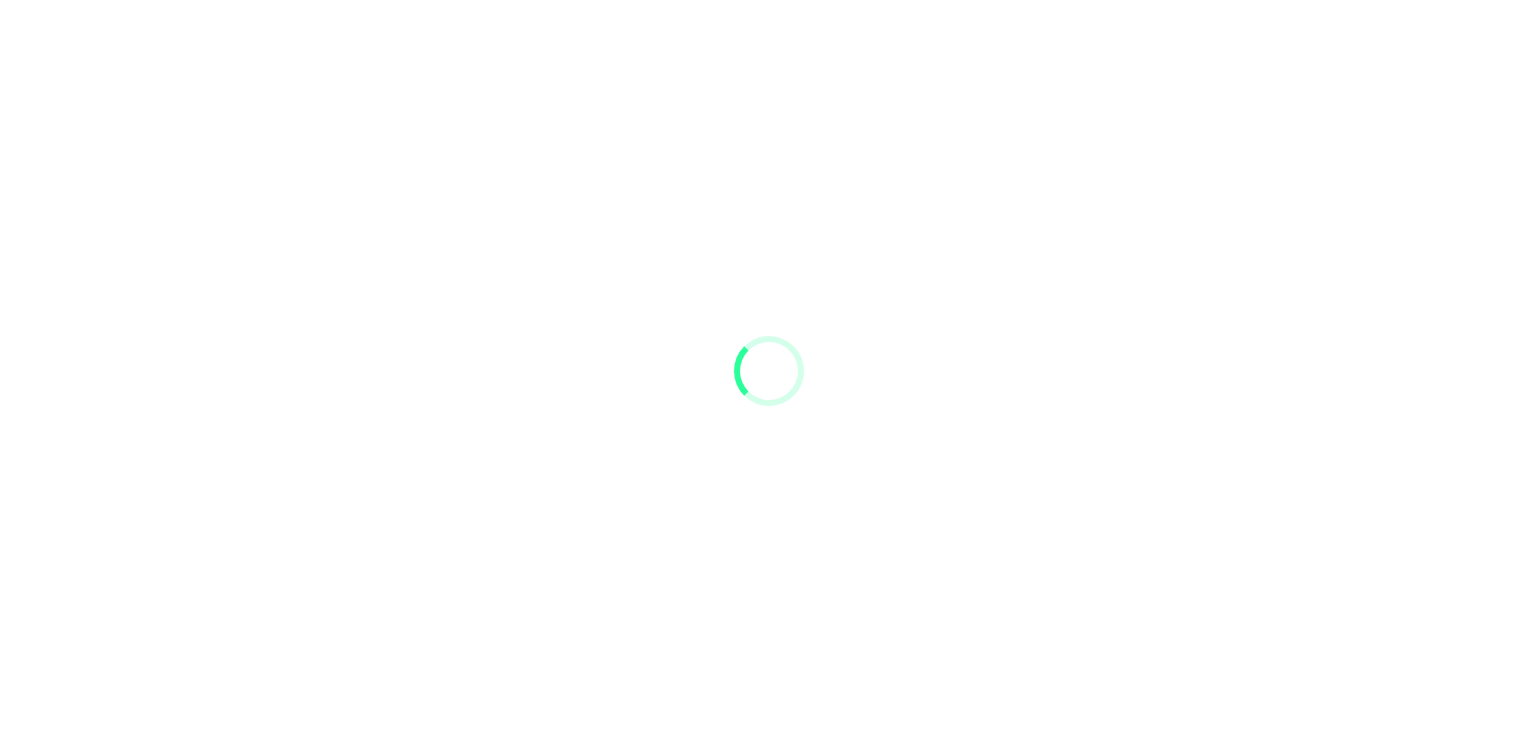 scroll, scrollTop: 0, scrollLeft: 0, axis: both 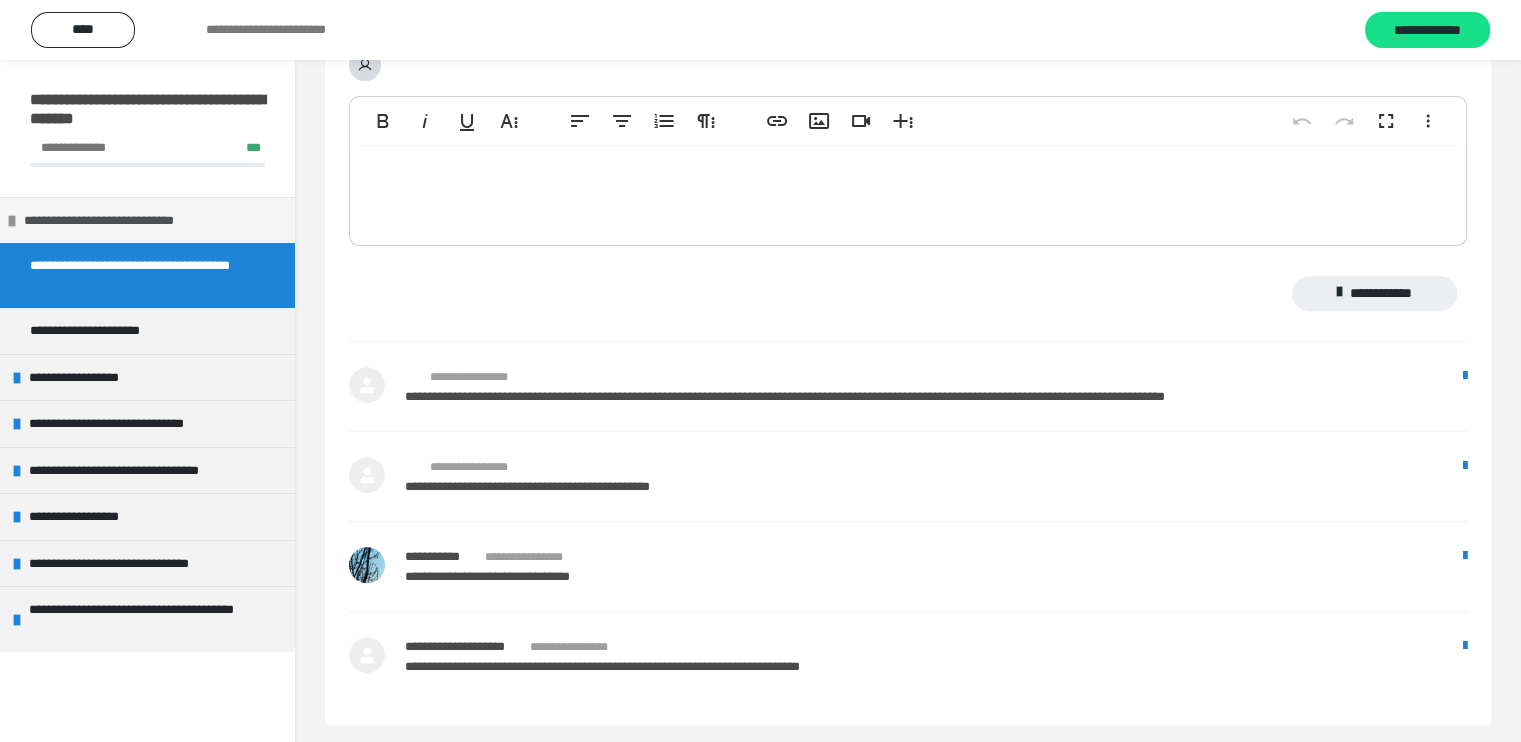 click on "**********" at bounding box center [120, 221] 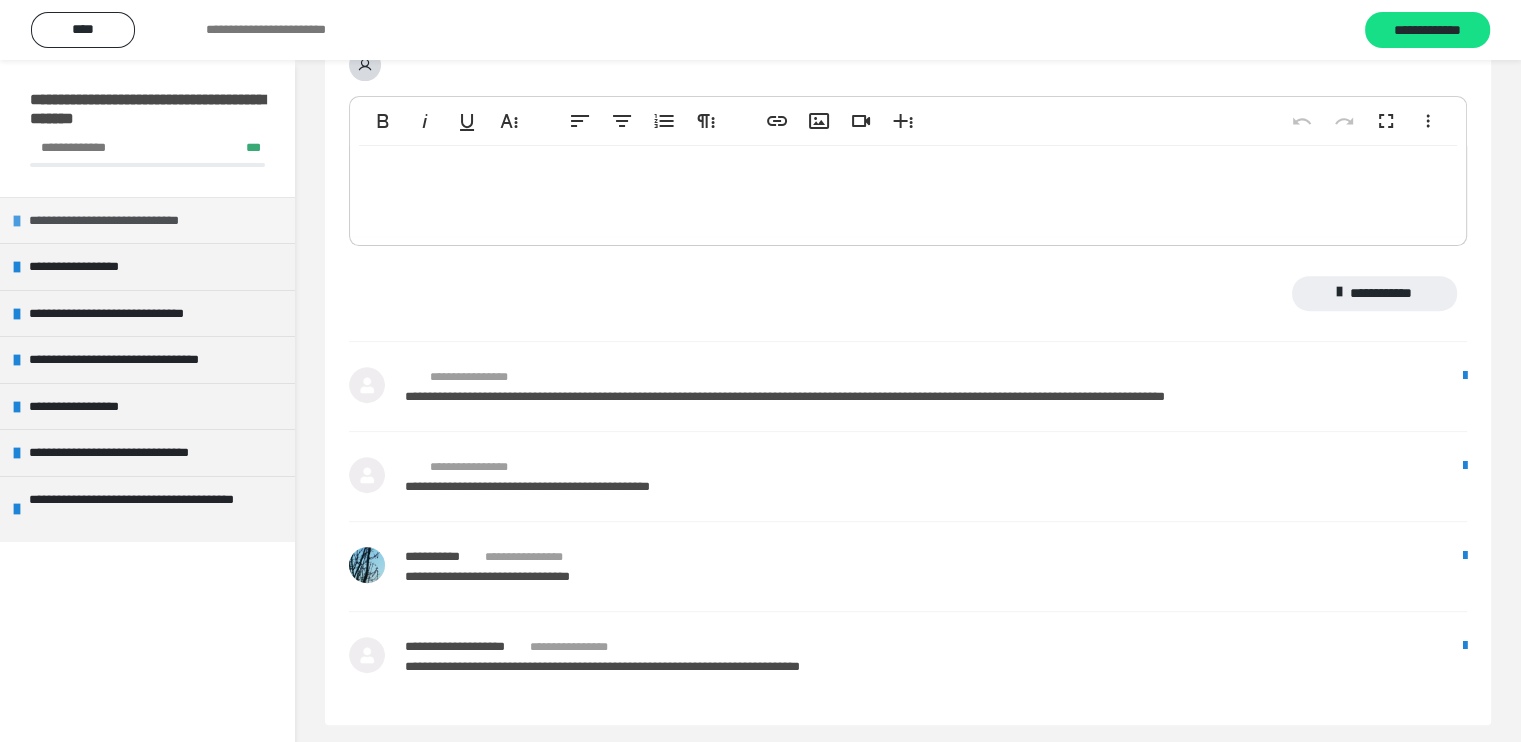 click on "**********" at bounding box center (125, 221) 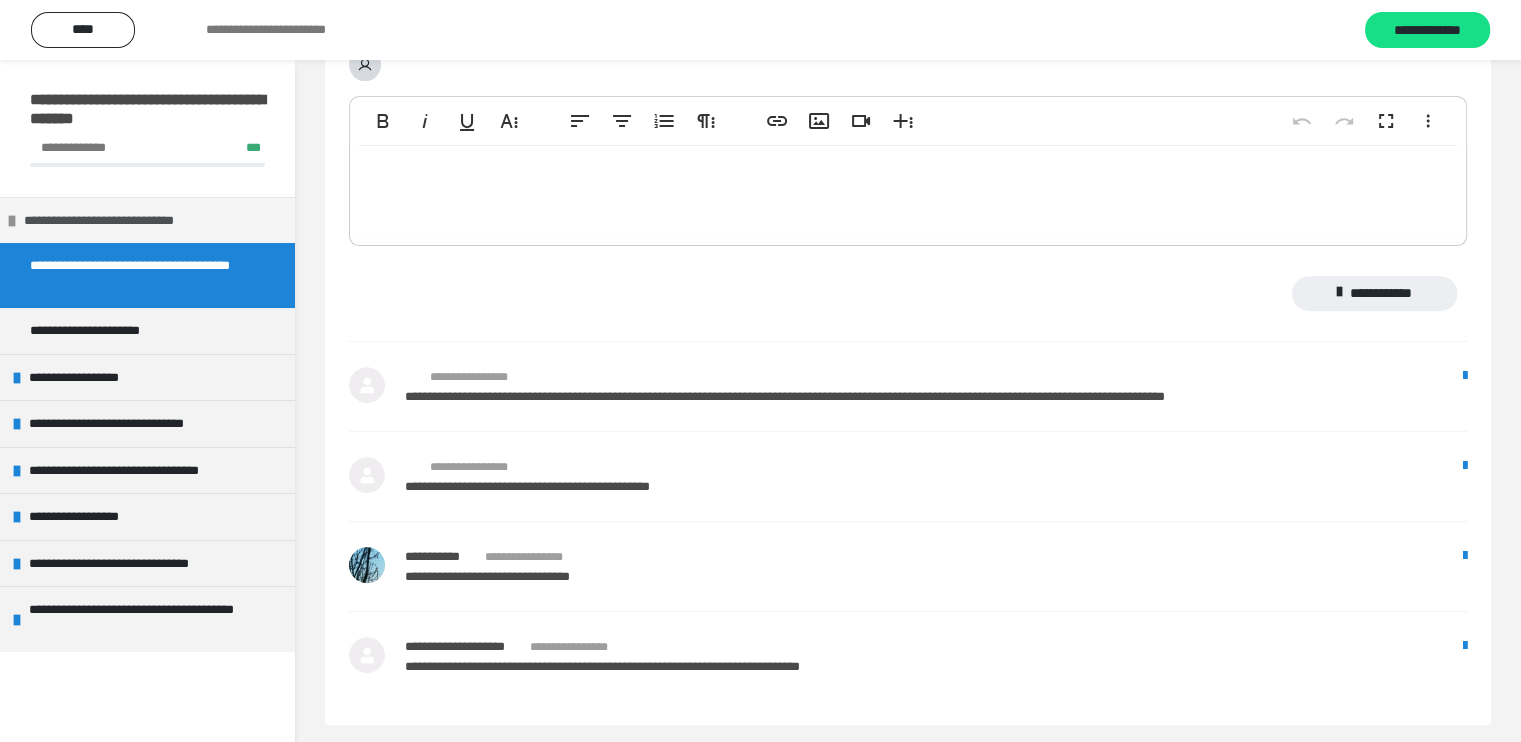 click on "**********" at bounding box center [147, 220] 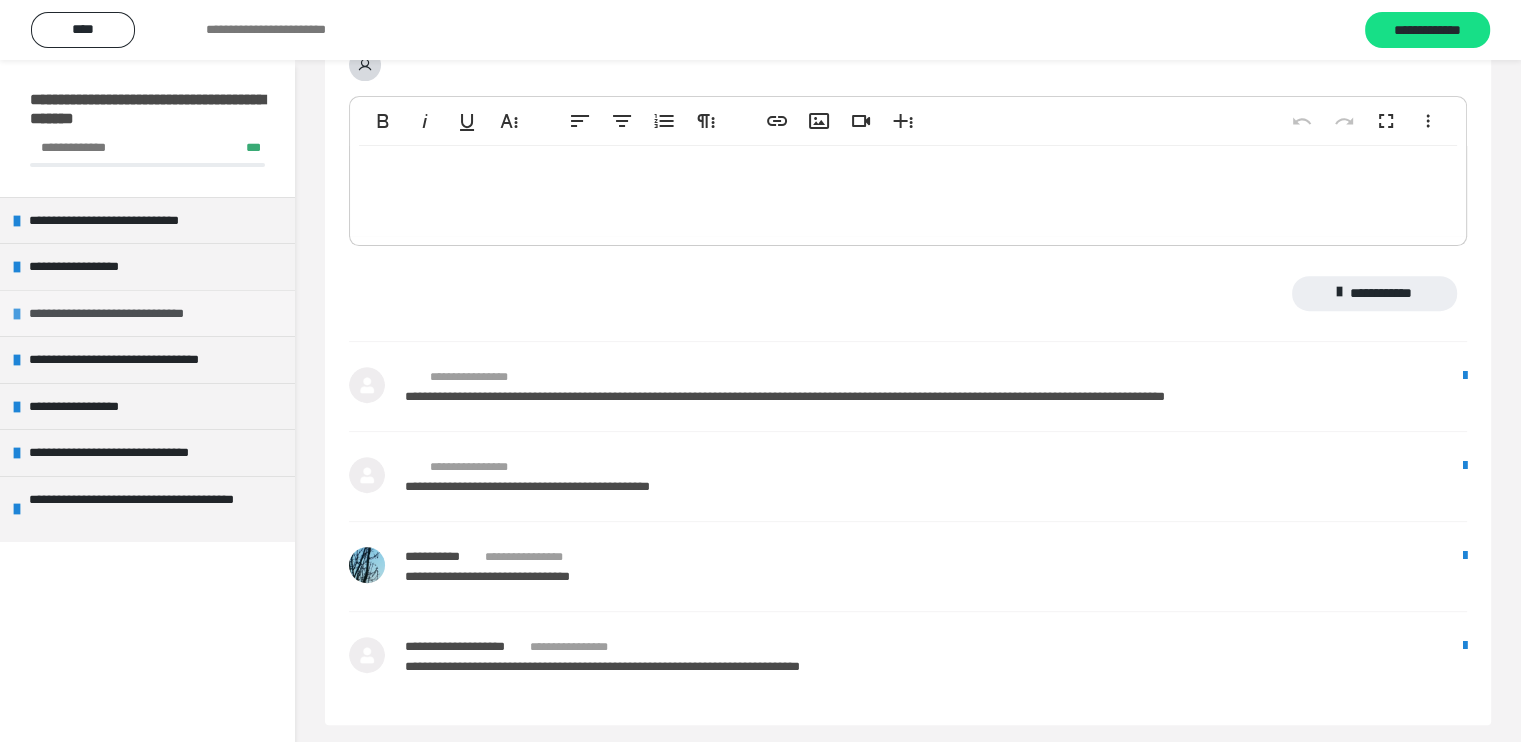 click at bounding box center [17, 314] 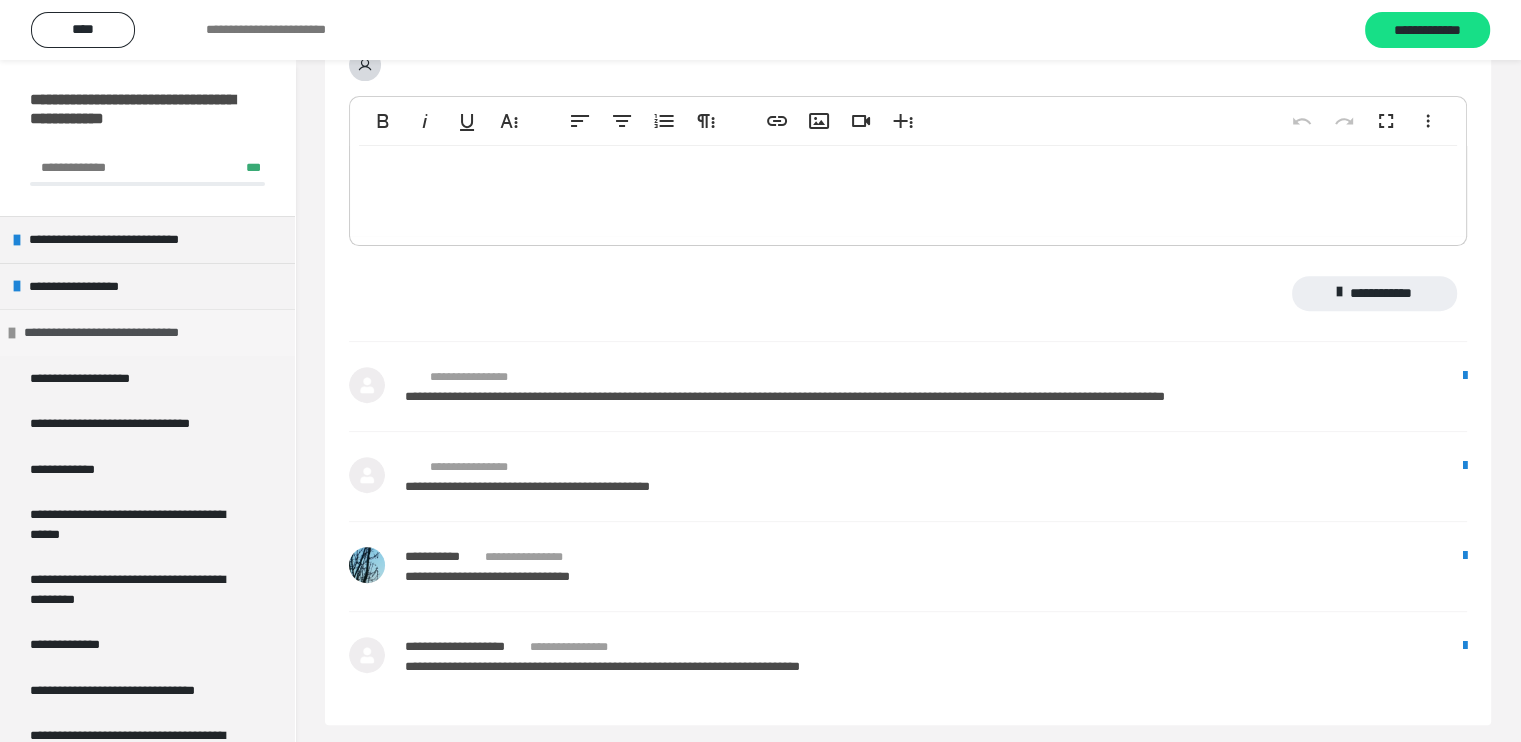 click on "**********" at bounding box center (147, 332) 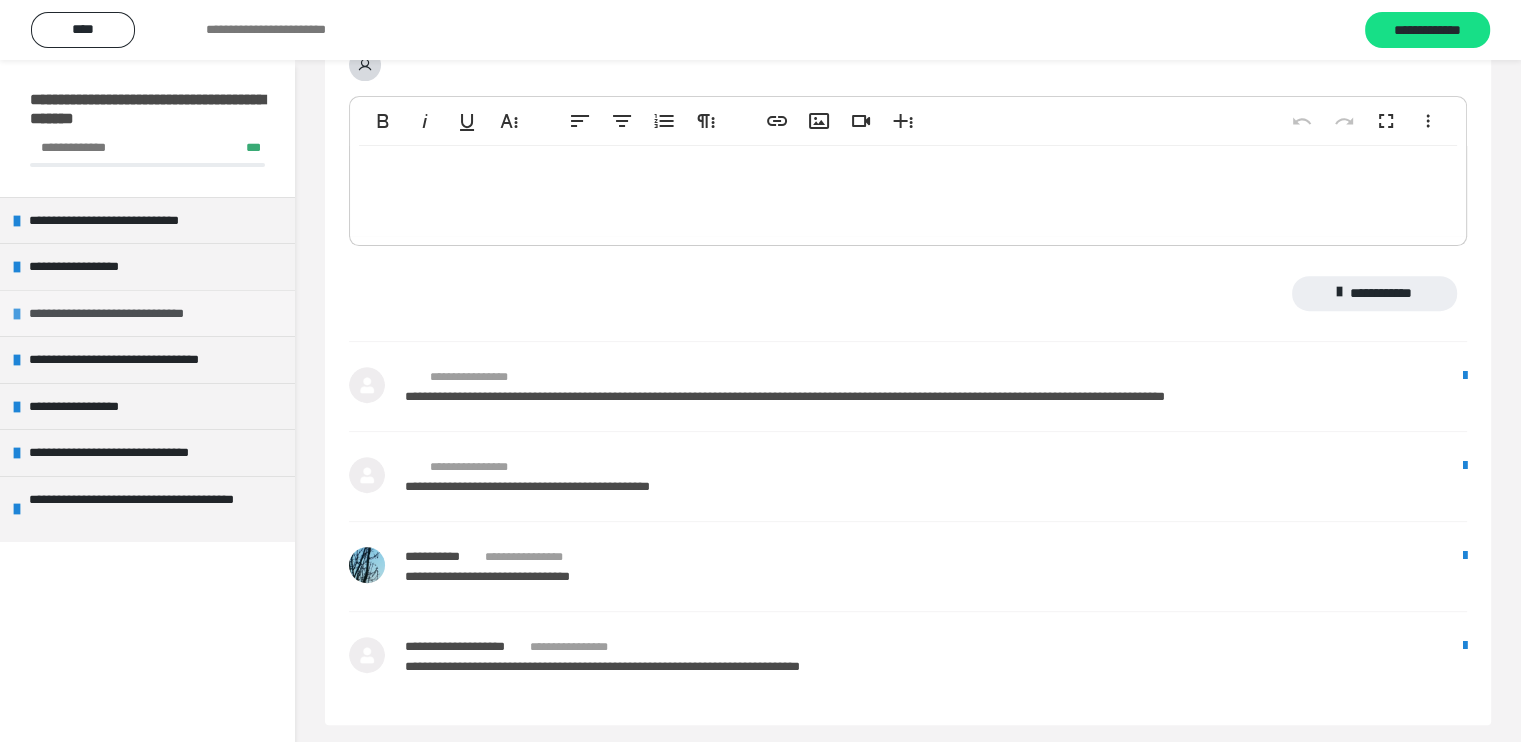 click at bounding box center [17, 314] 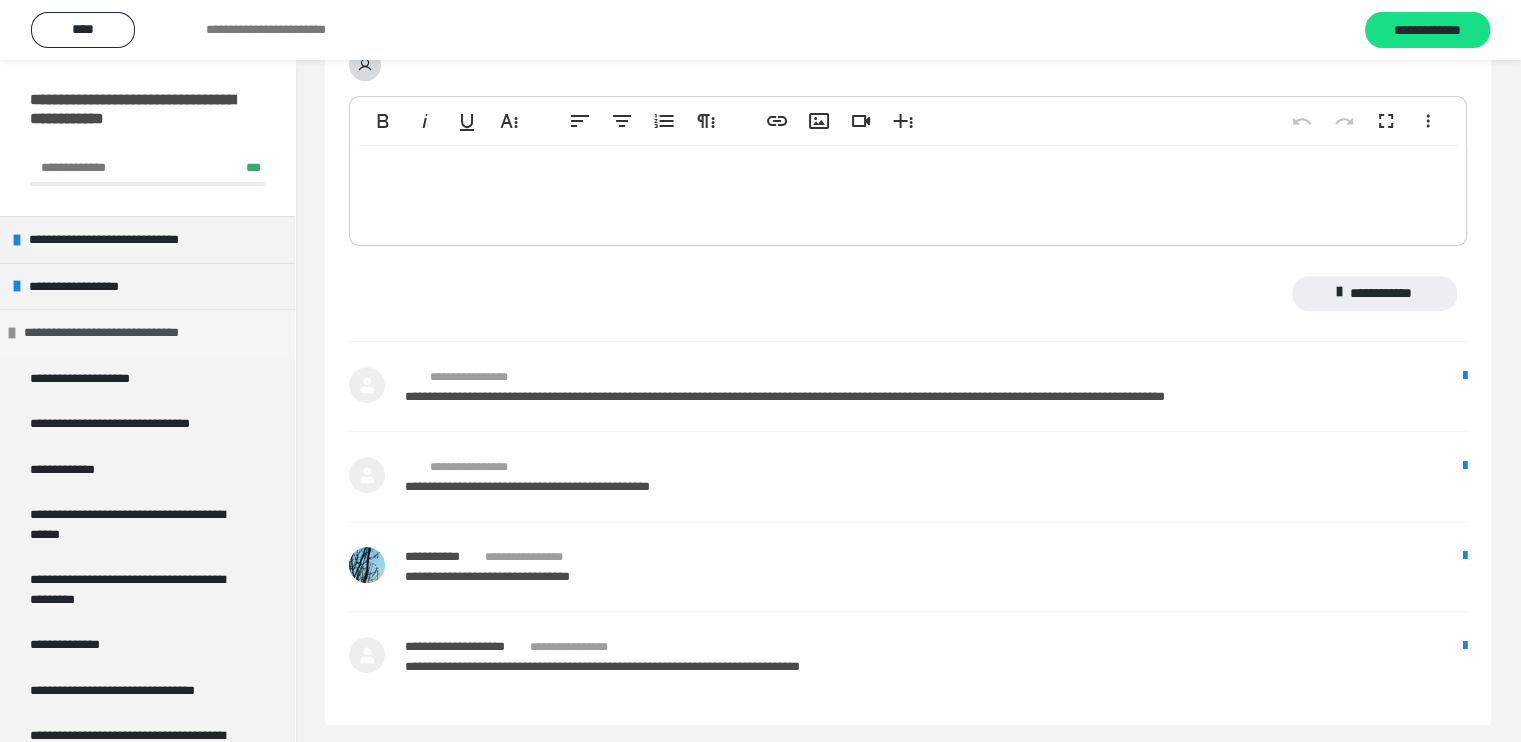 click on "**********" at bounding box center (147, 332) 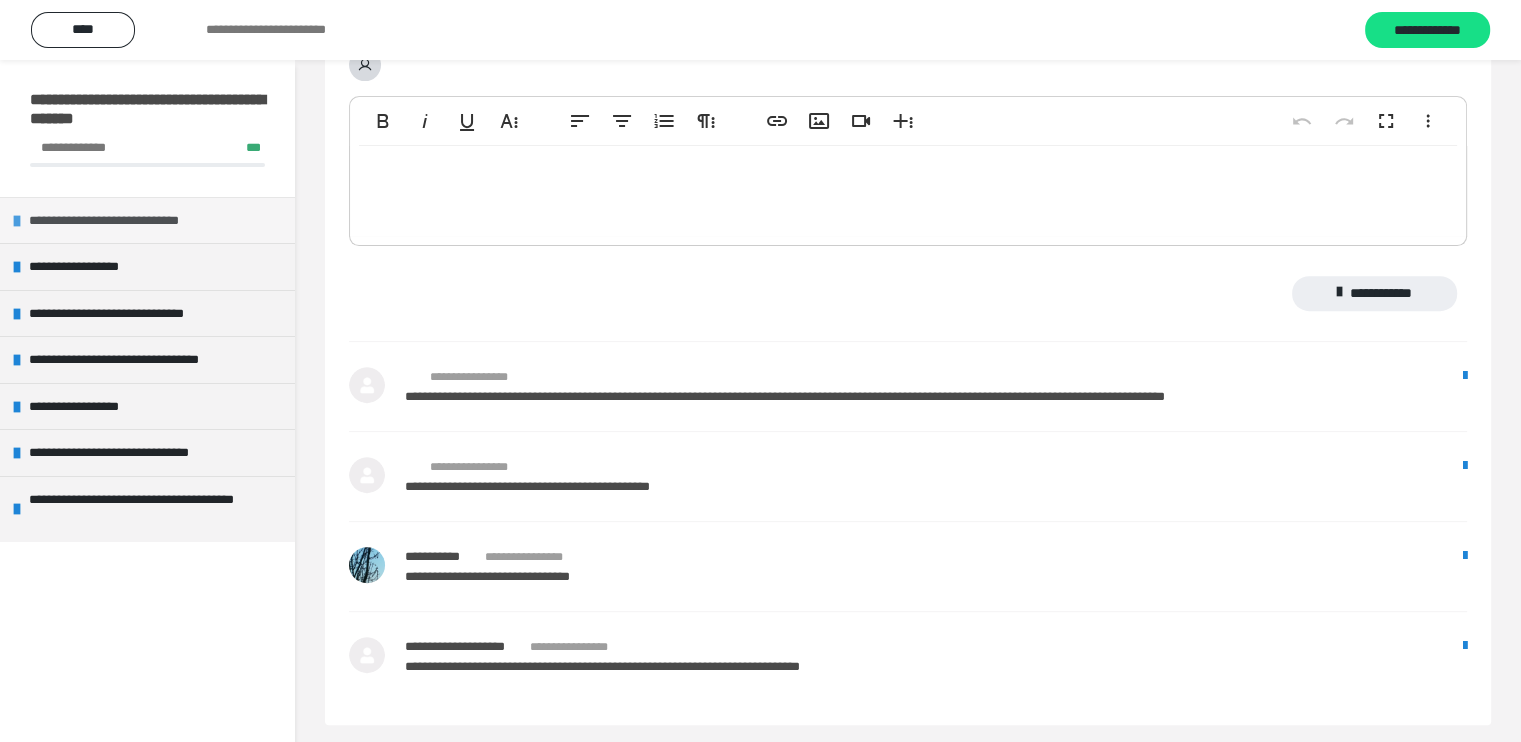 click on "**********" at bounding box center [125, 221] 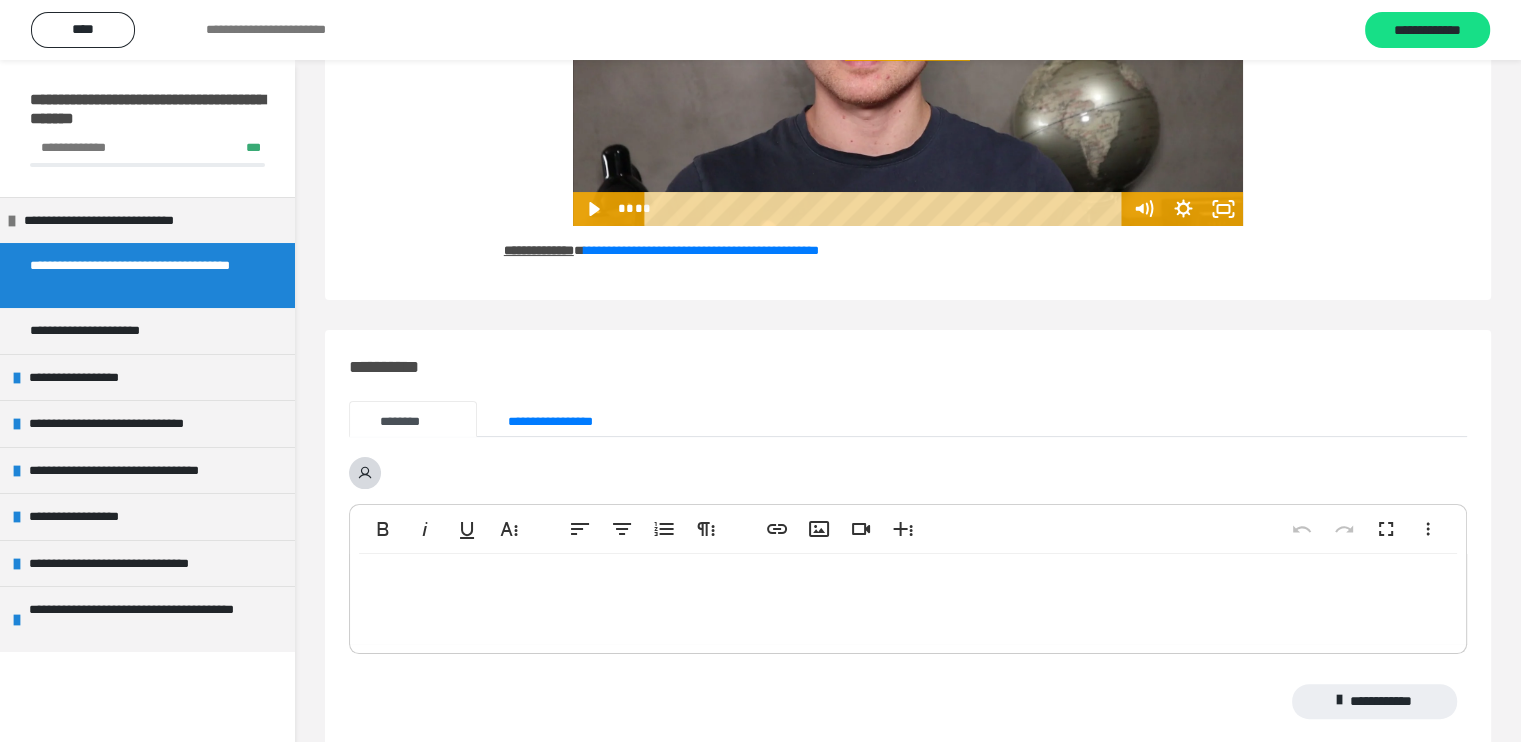 scroll, scrollTop: 0, scrollLeft: 0, axis: both 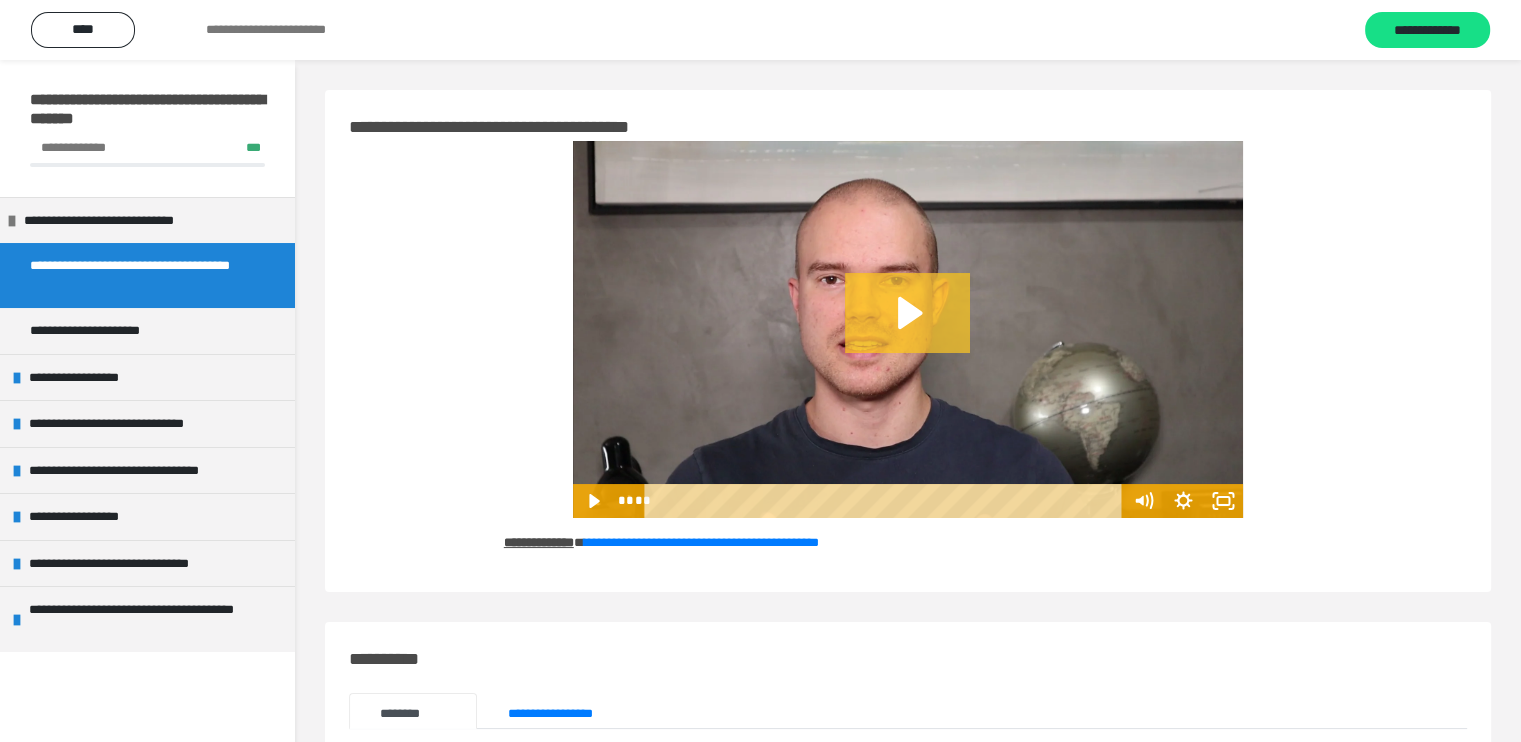 click 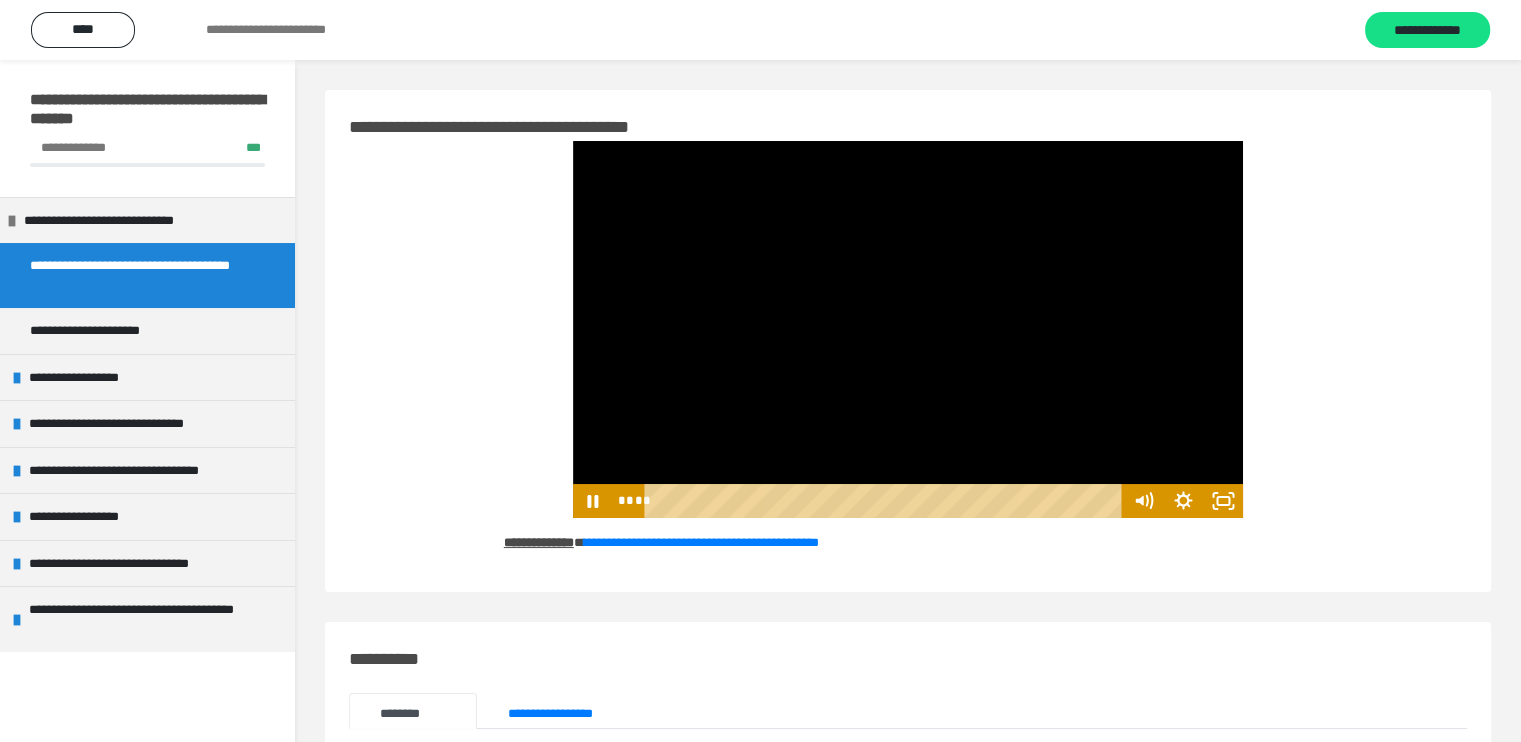 click at bounding box center [908, 329] 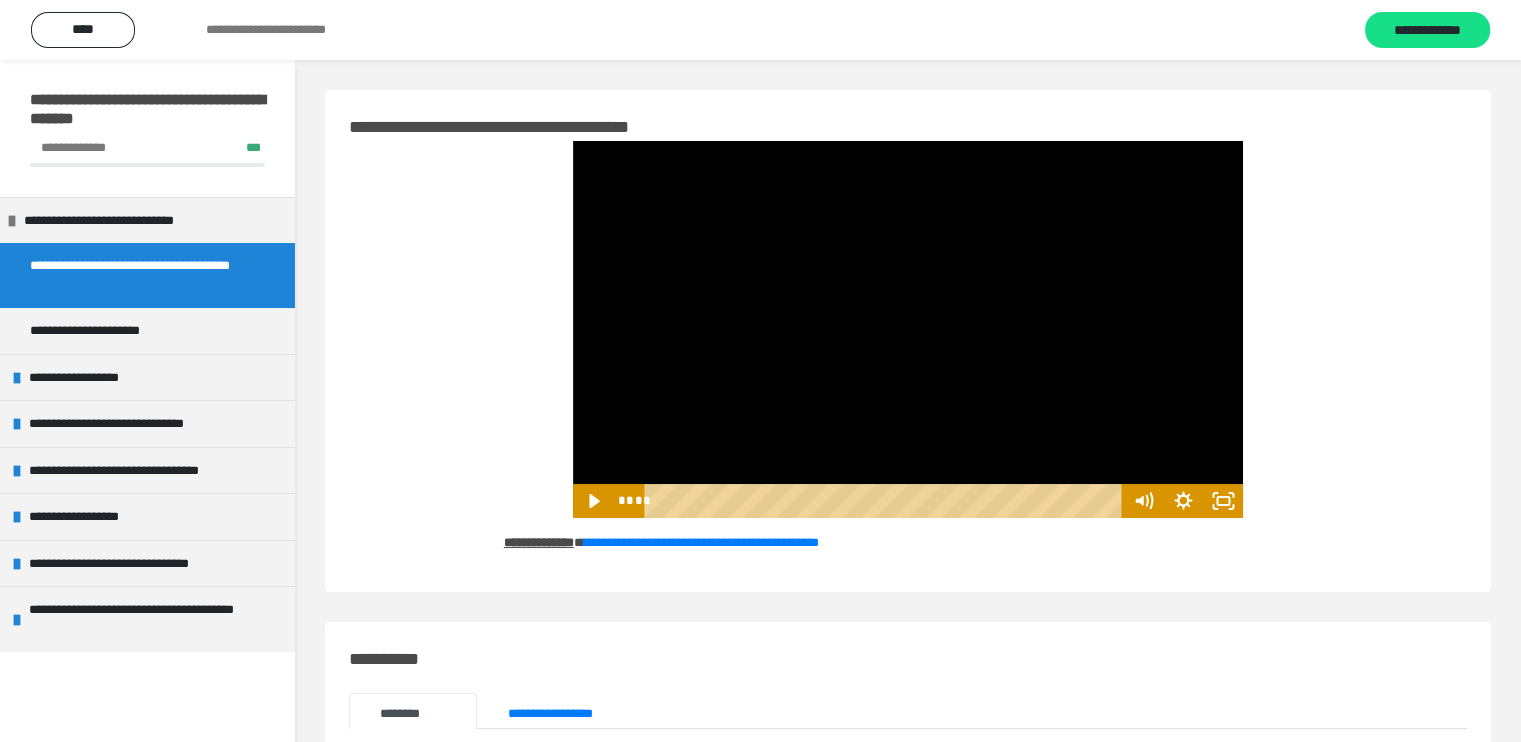 click at bounding box center (908, 329) 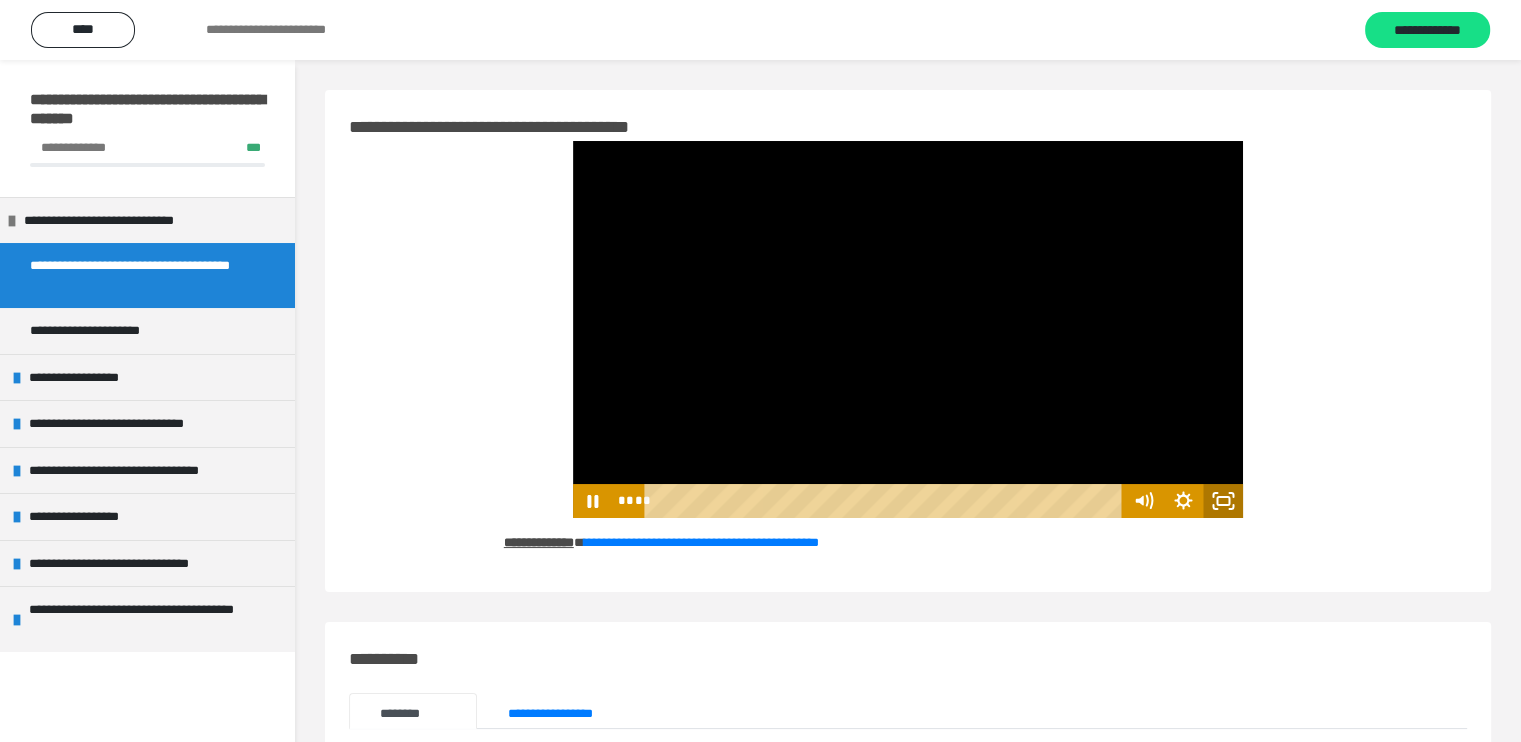 drag, startPoint x: 1232, startPoint y: 500, endPoint x: 1232, endPoint y: 574, distance: 74 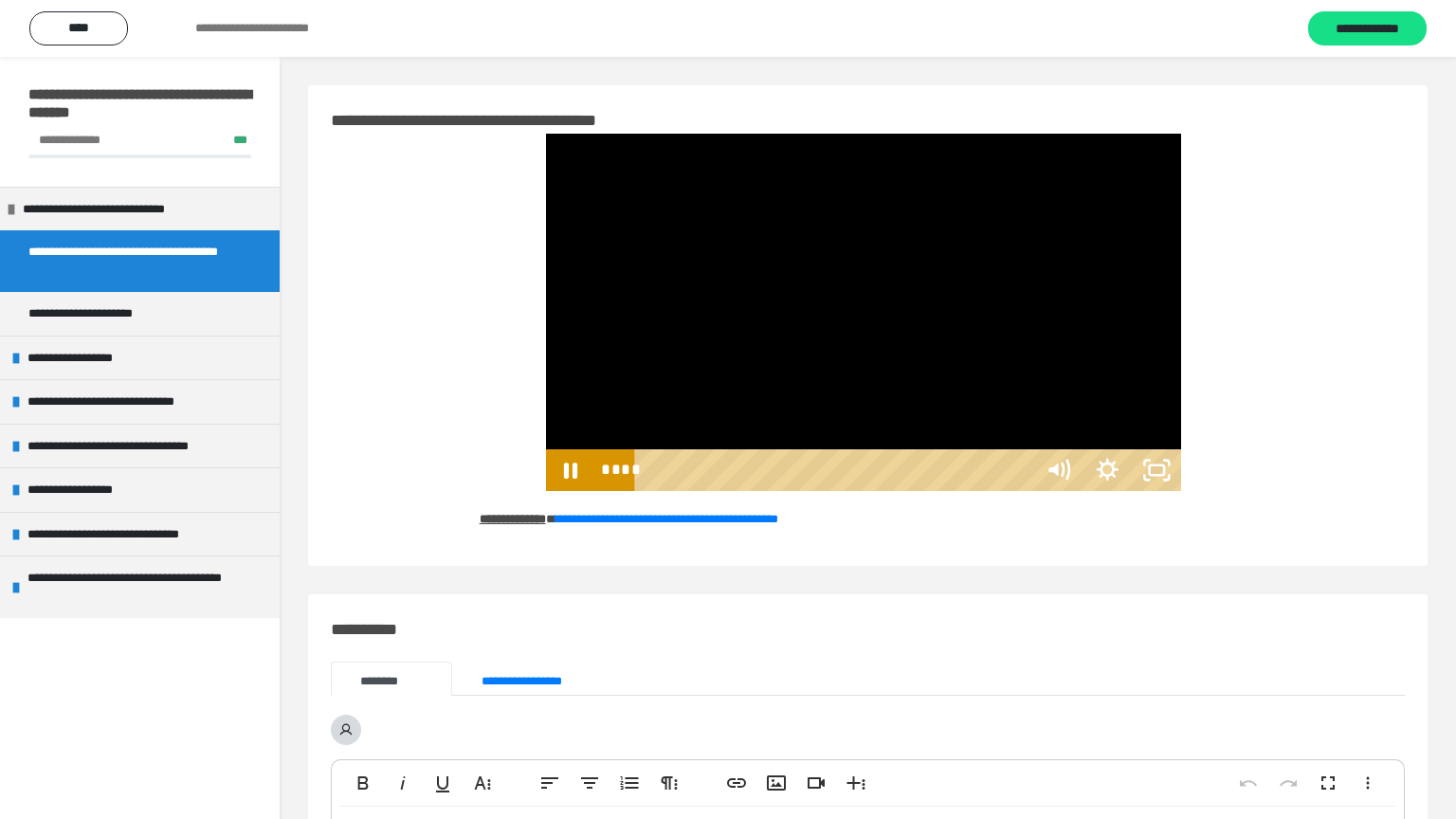 type 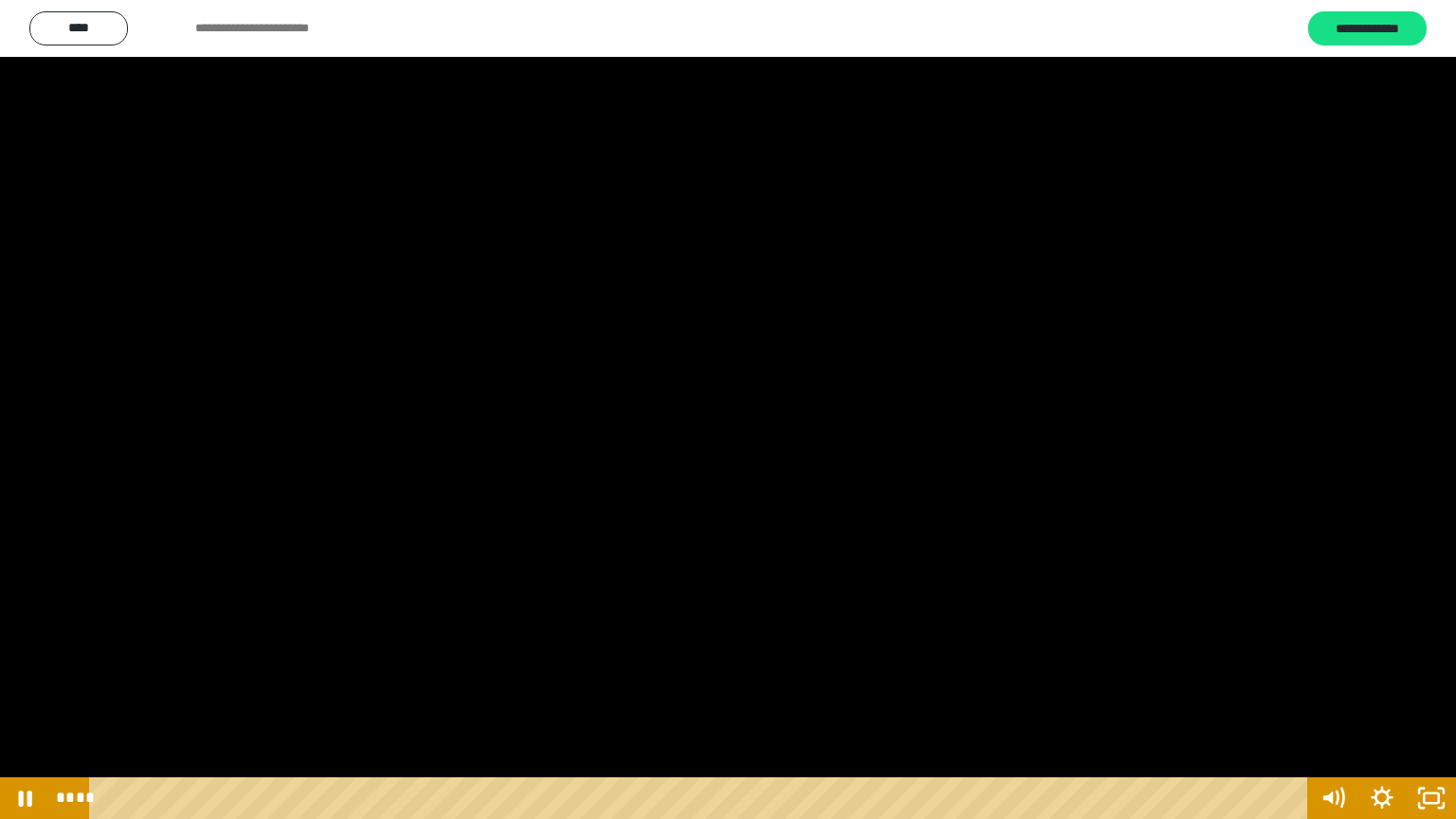 click at bounding box center [1431, 798] 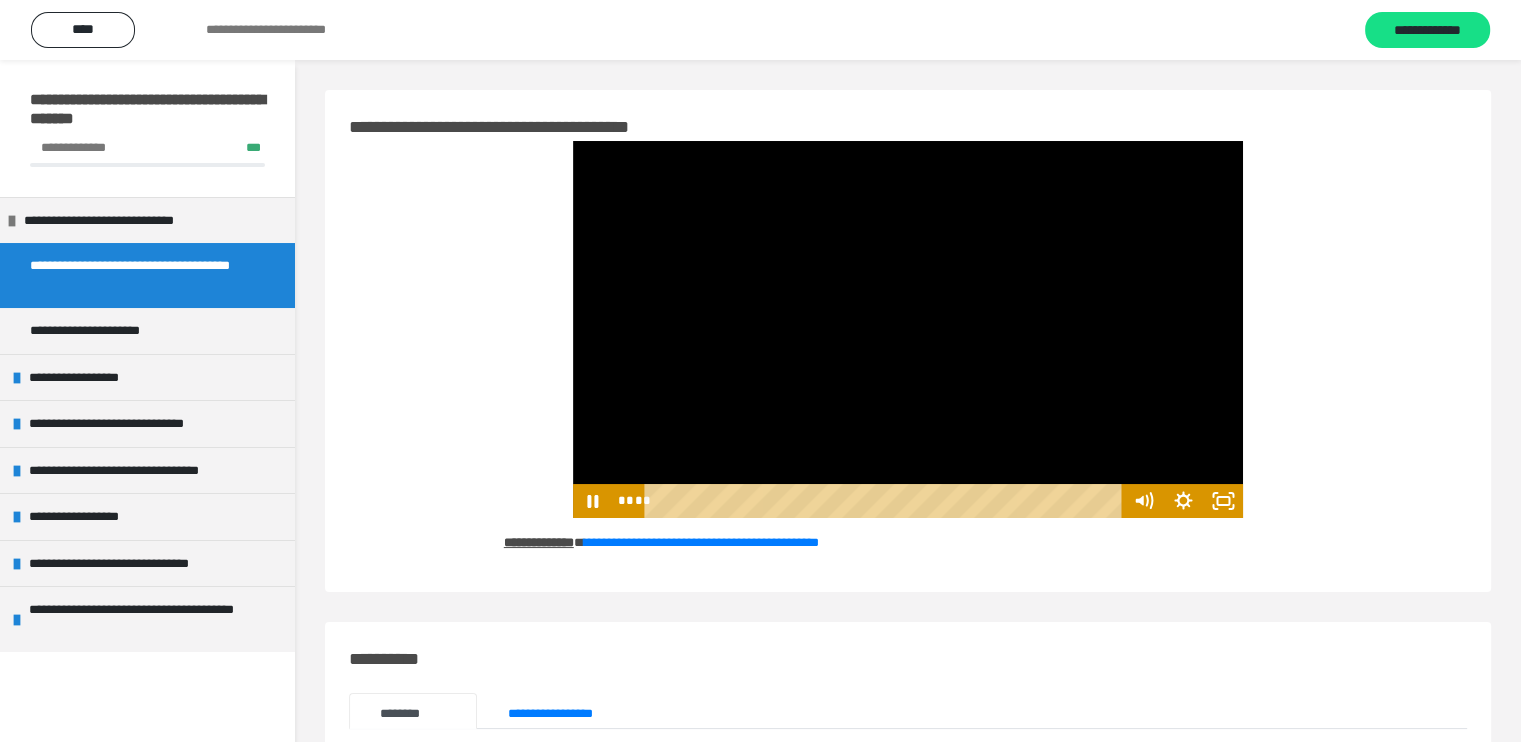 click at bounding box center [908, 329] 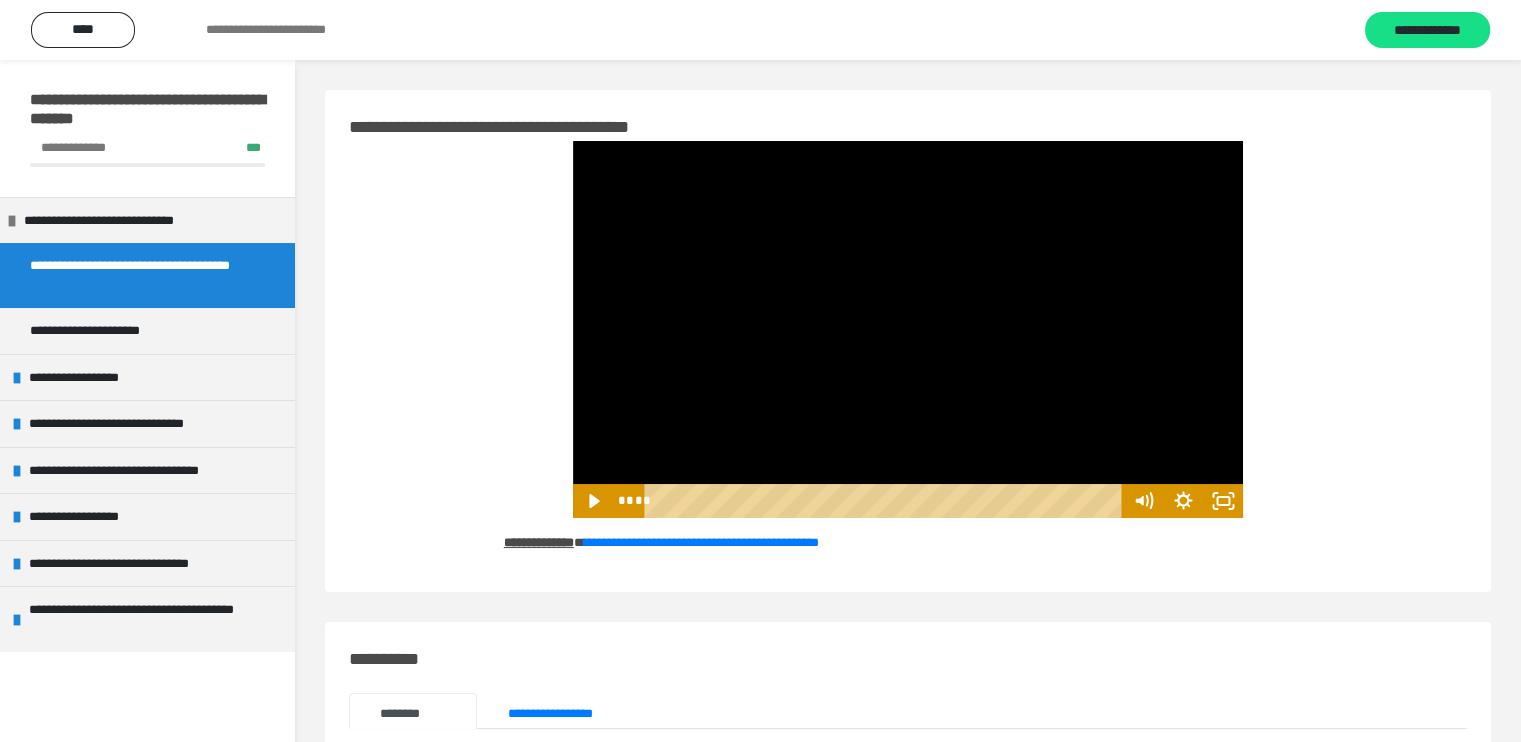 click at bounding box center (908, 329) 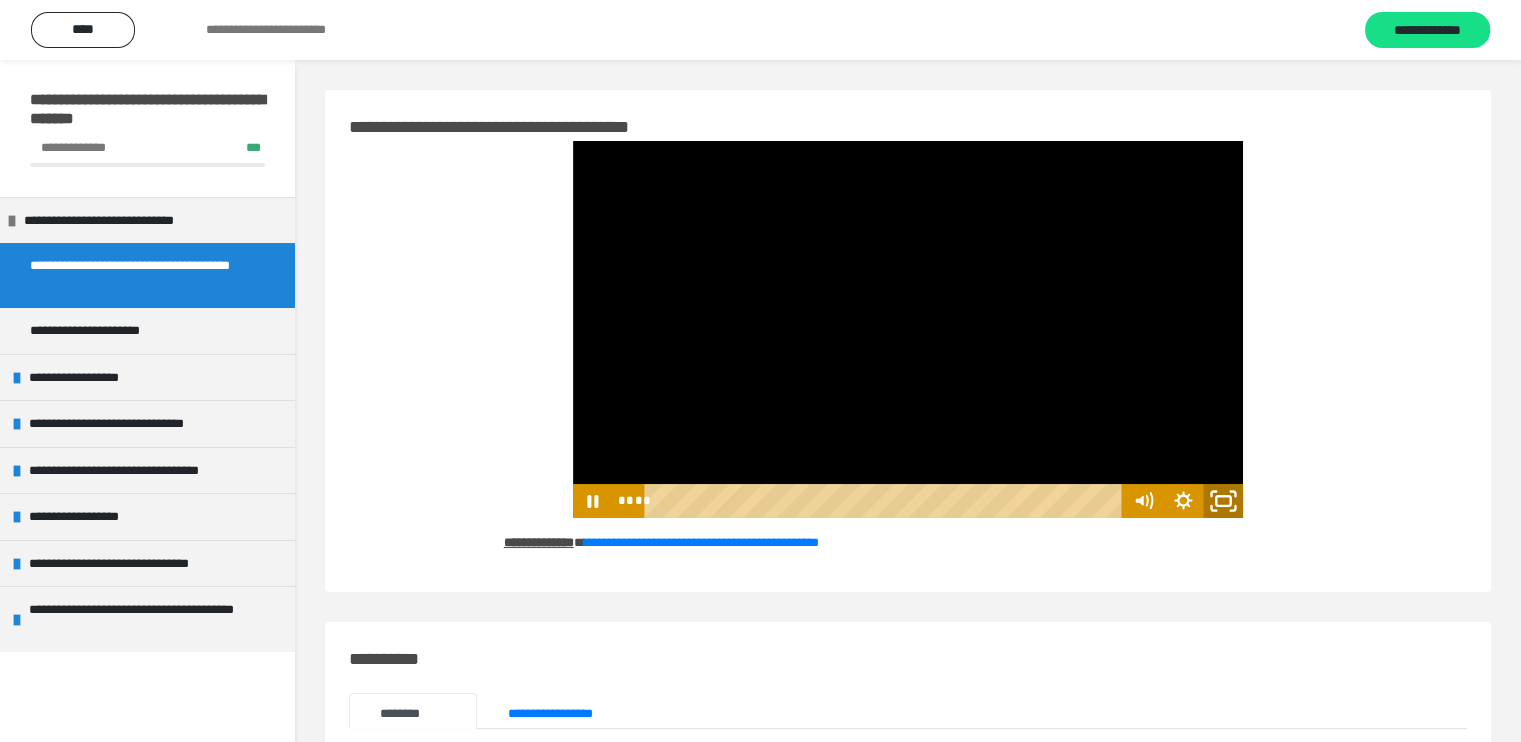 click 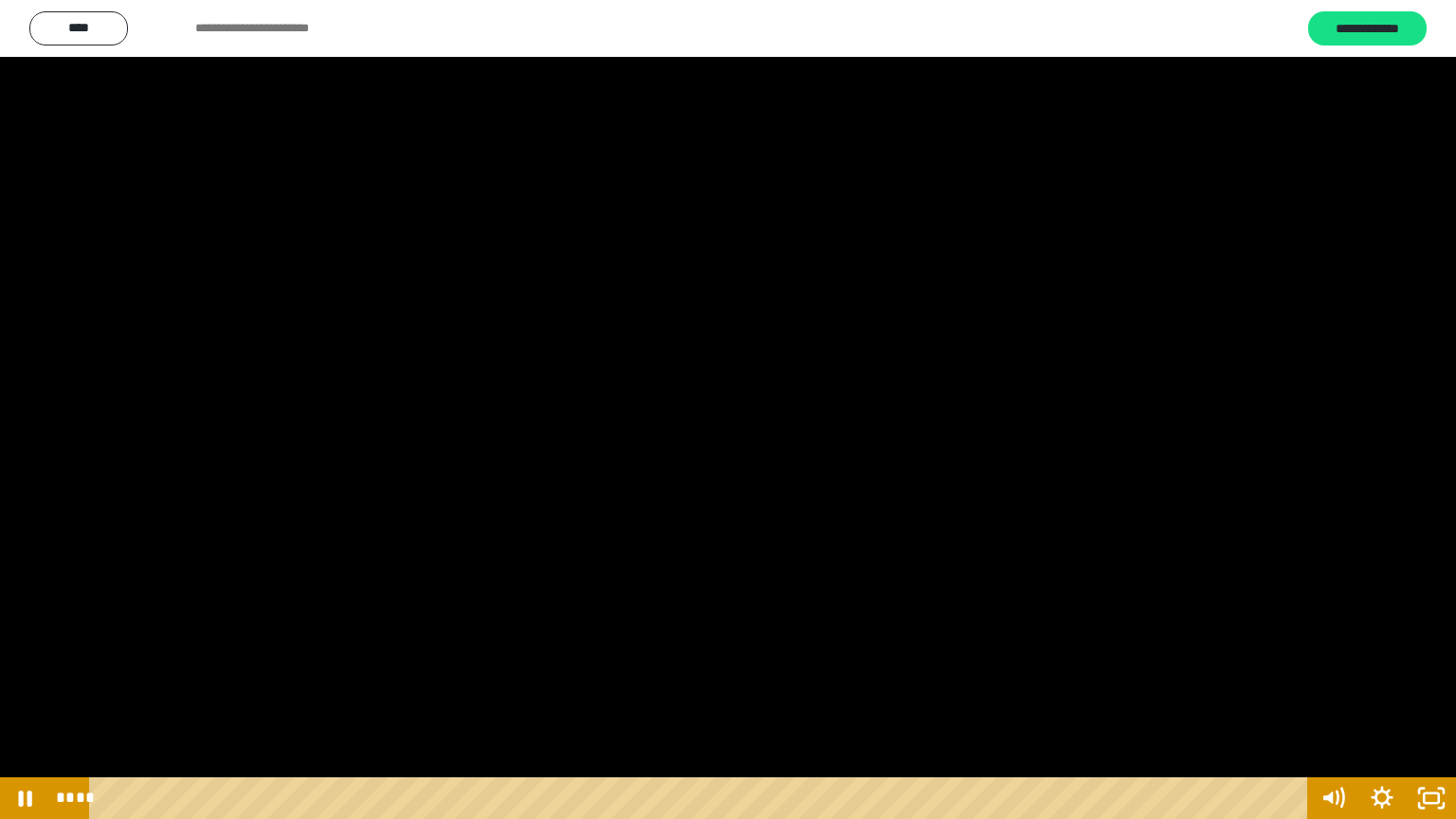 click at bounding box center (728, 410) 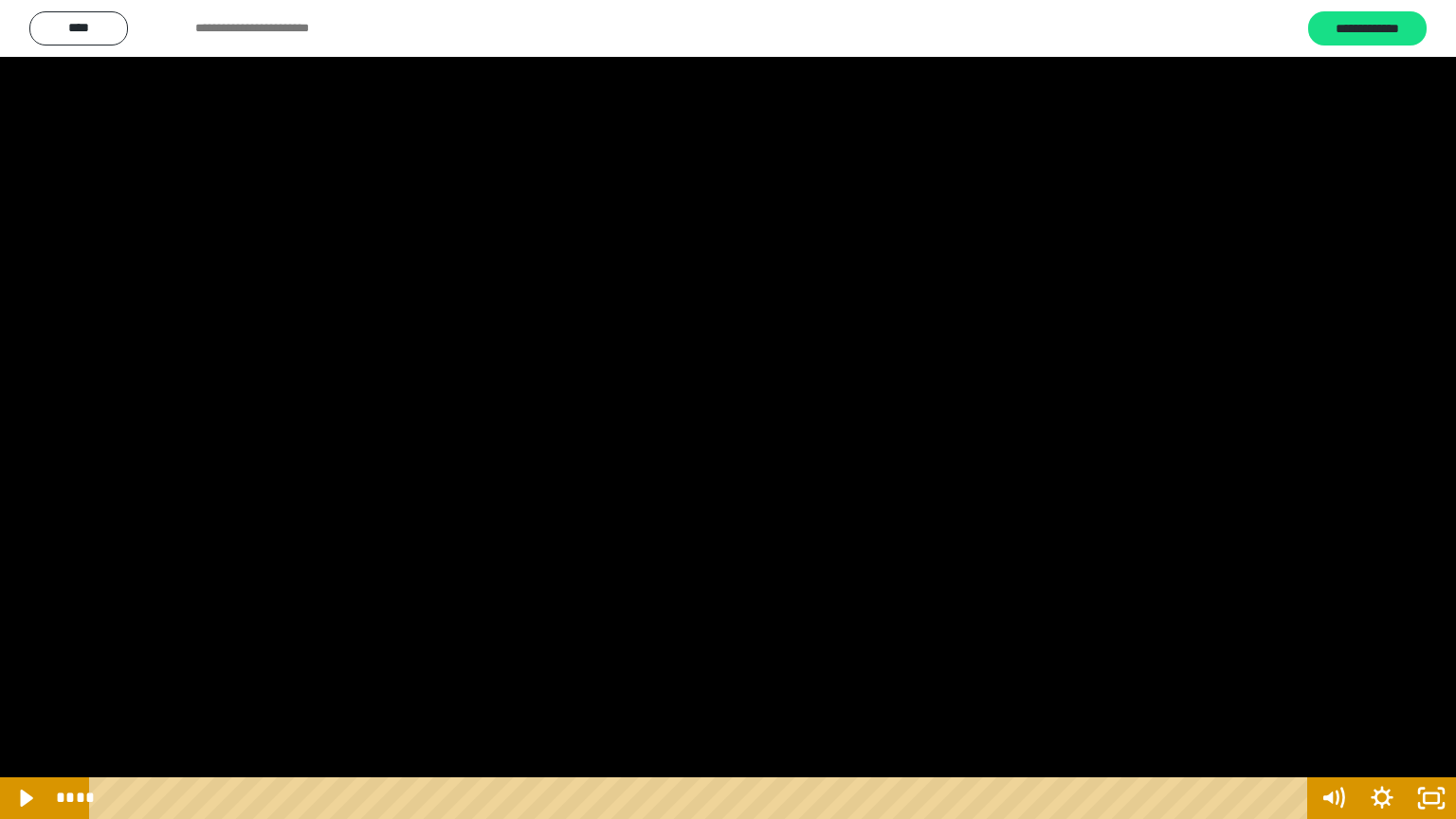 click at bounding box center [728, 410] 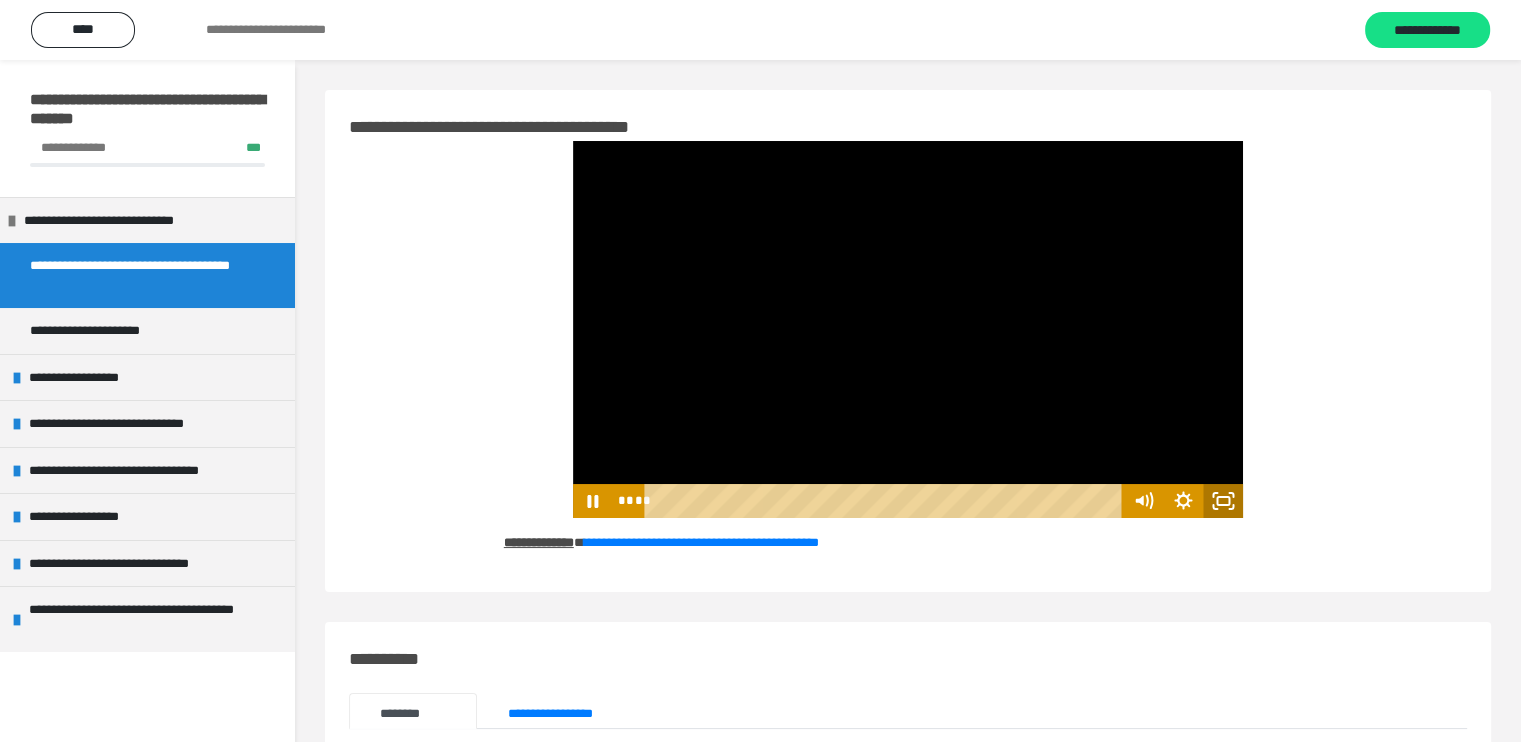 click 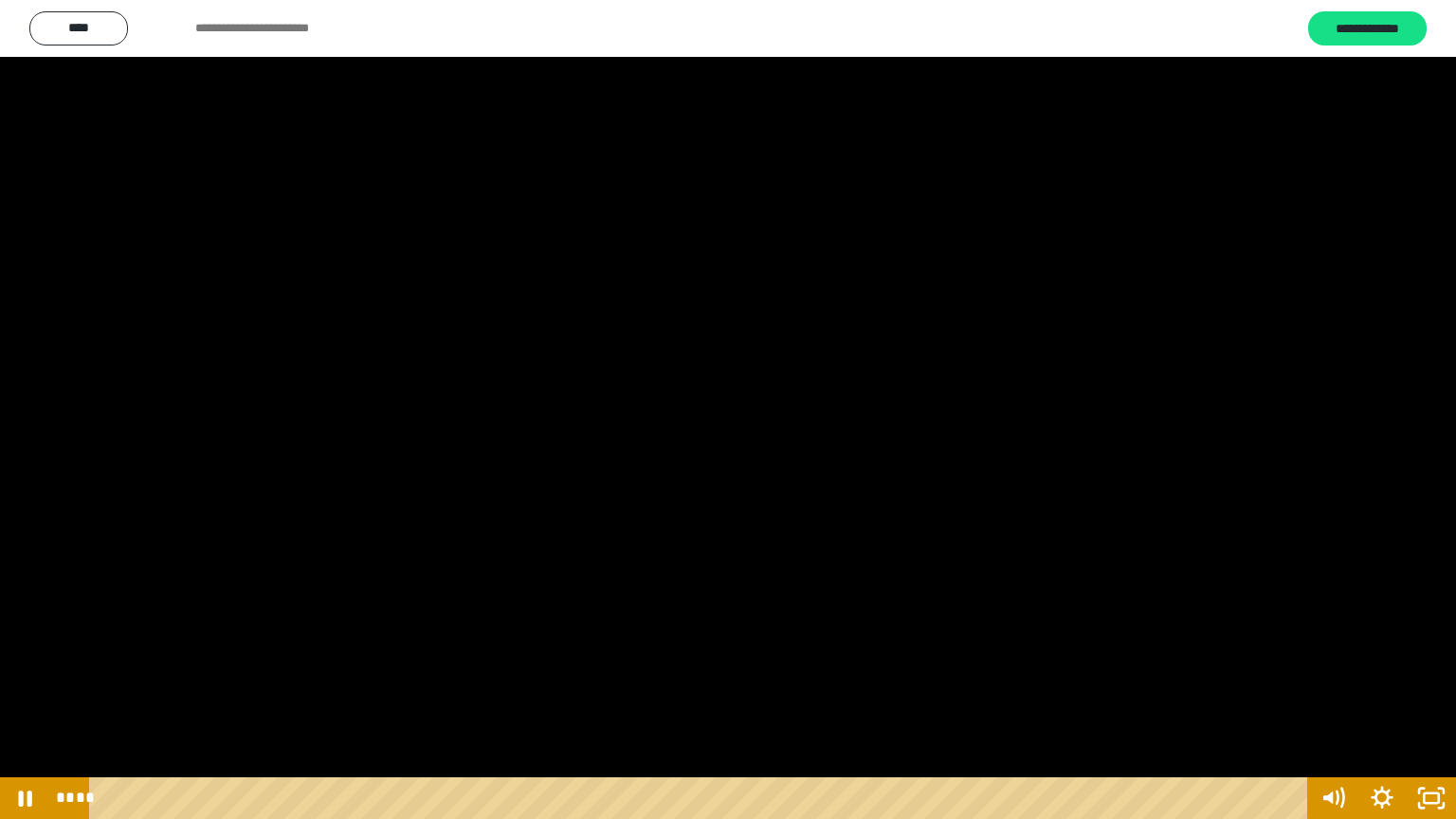 click at bounding box center [728, 410] 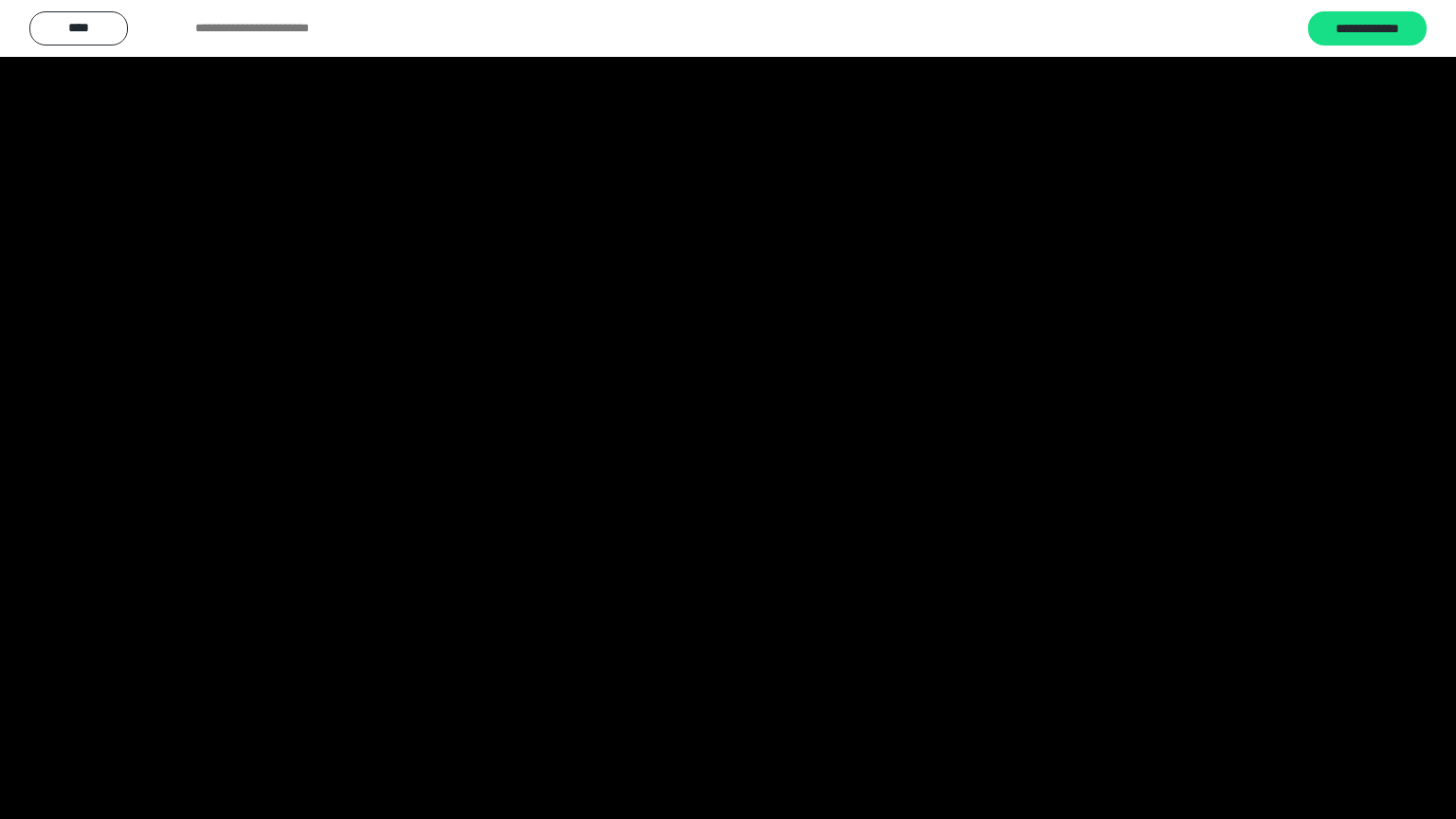 type 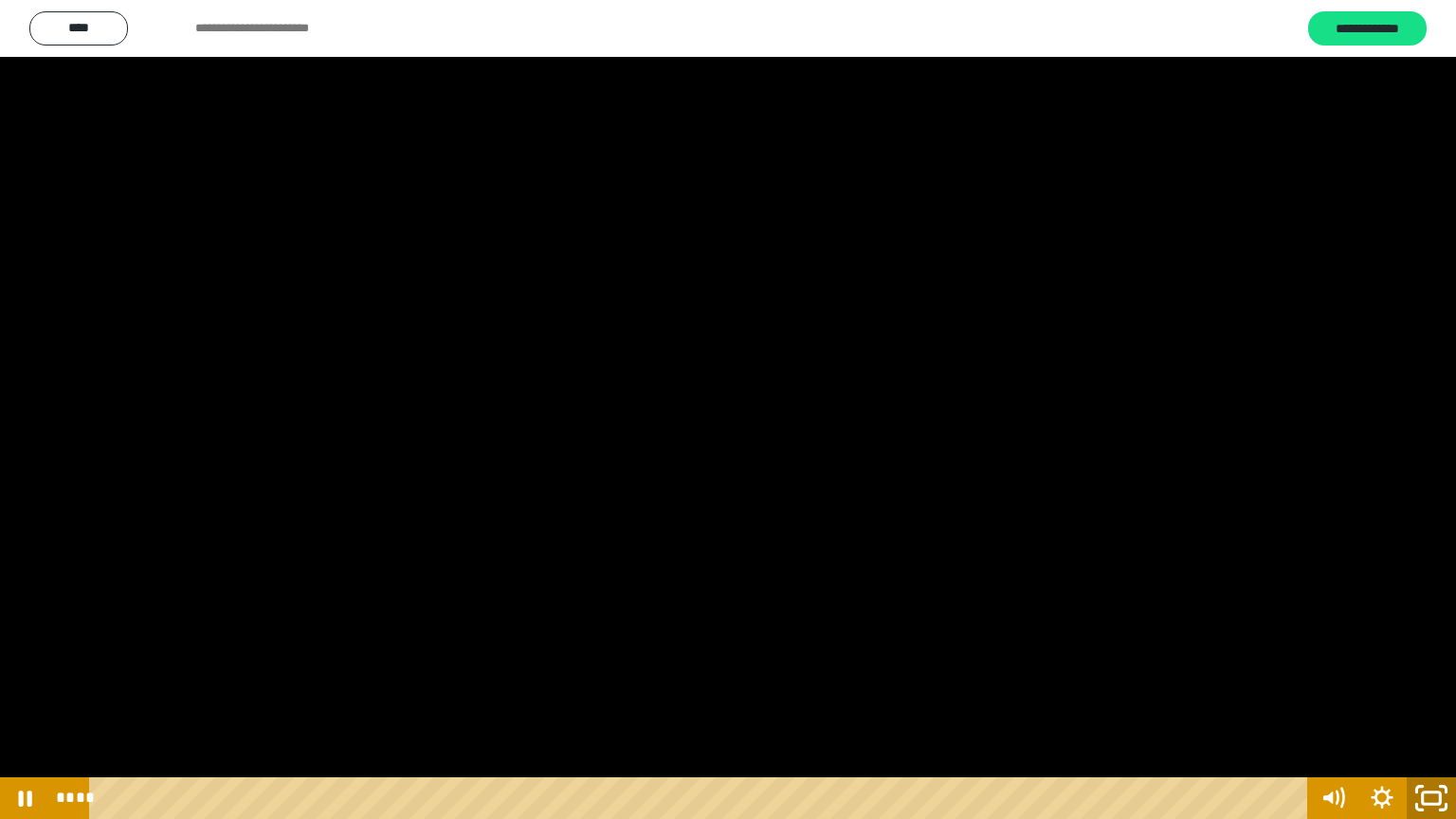 click 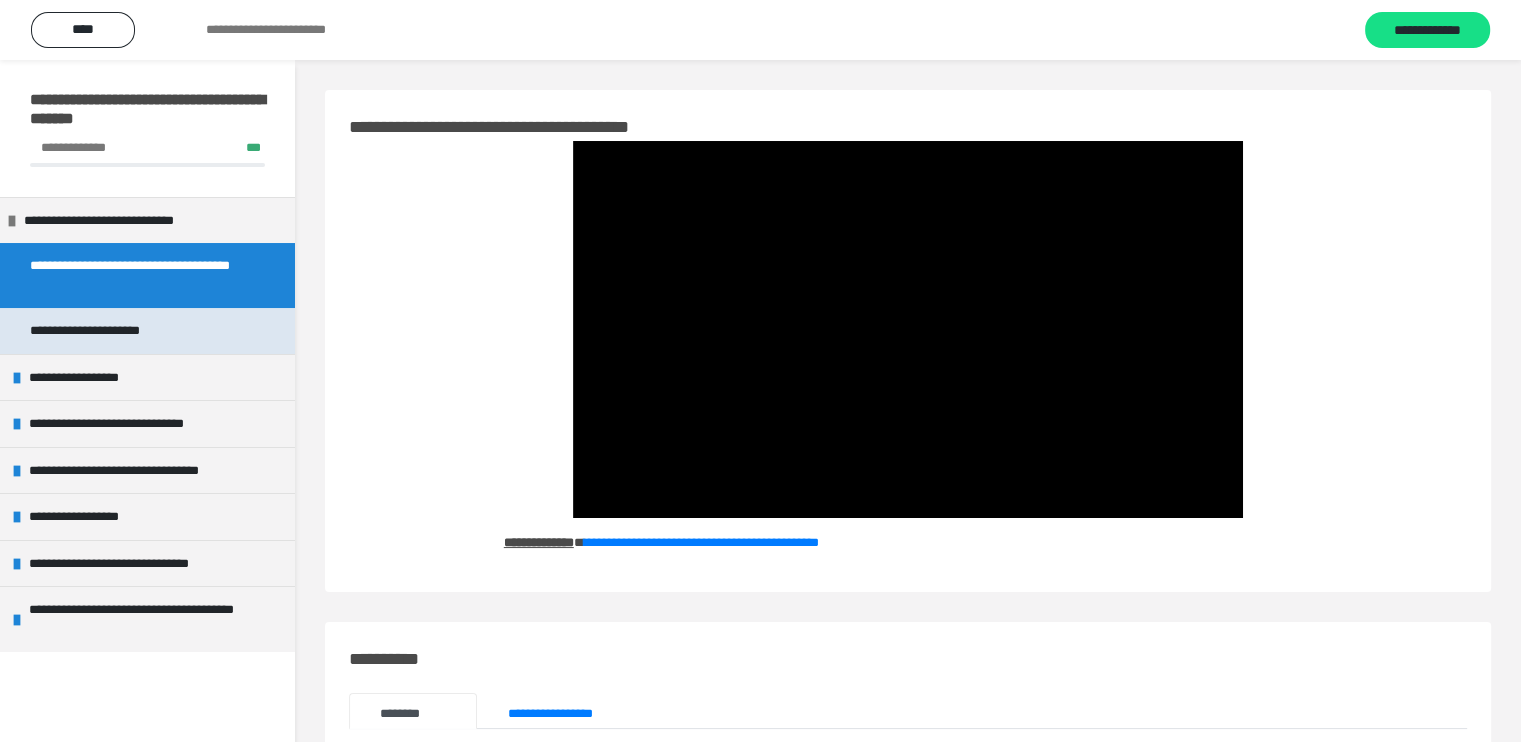 click on "**********" at bounding box center [96, 331] 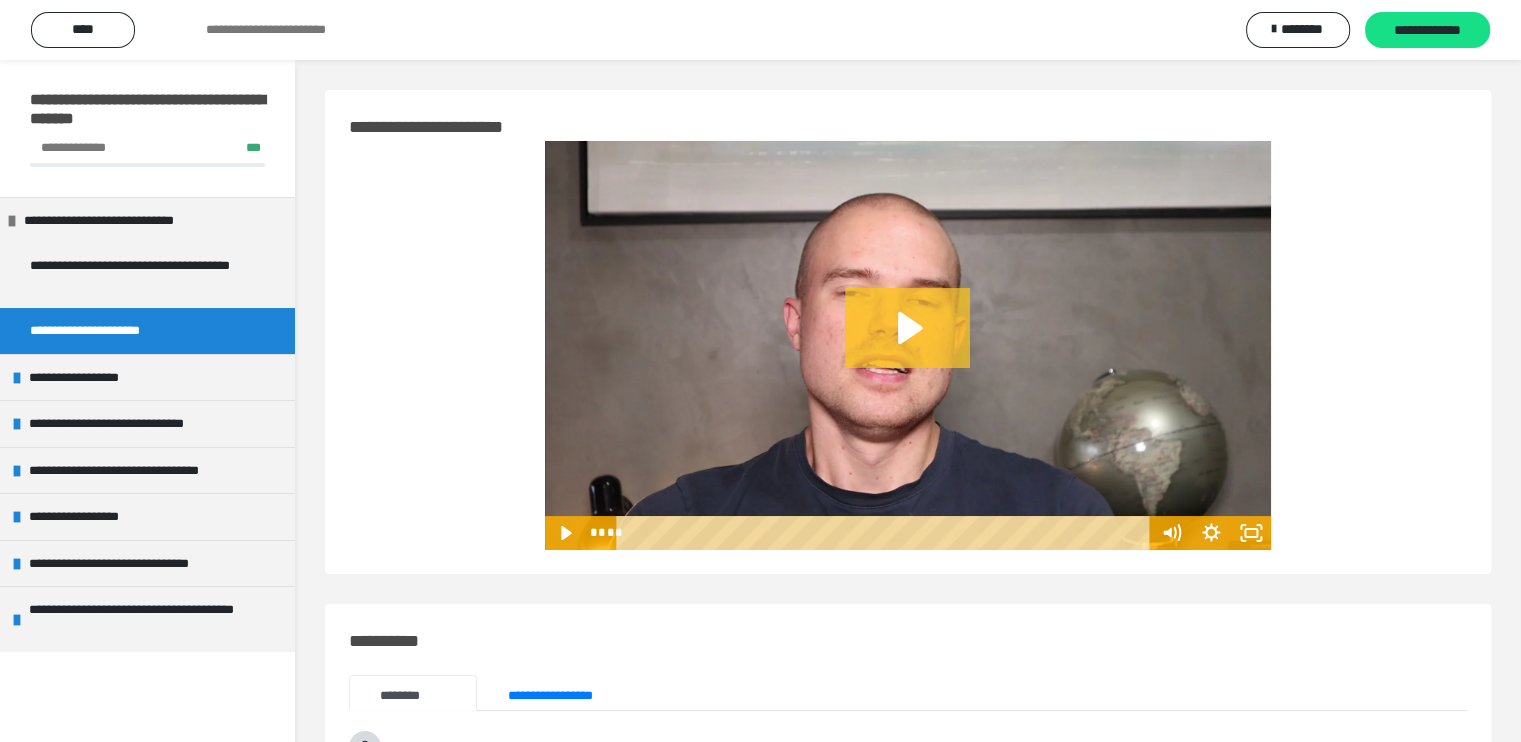 click 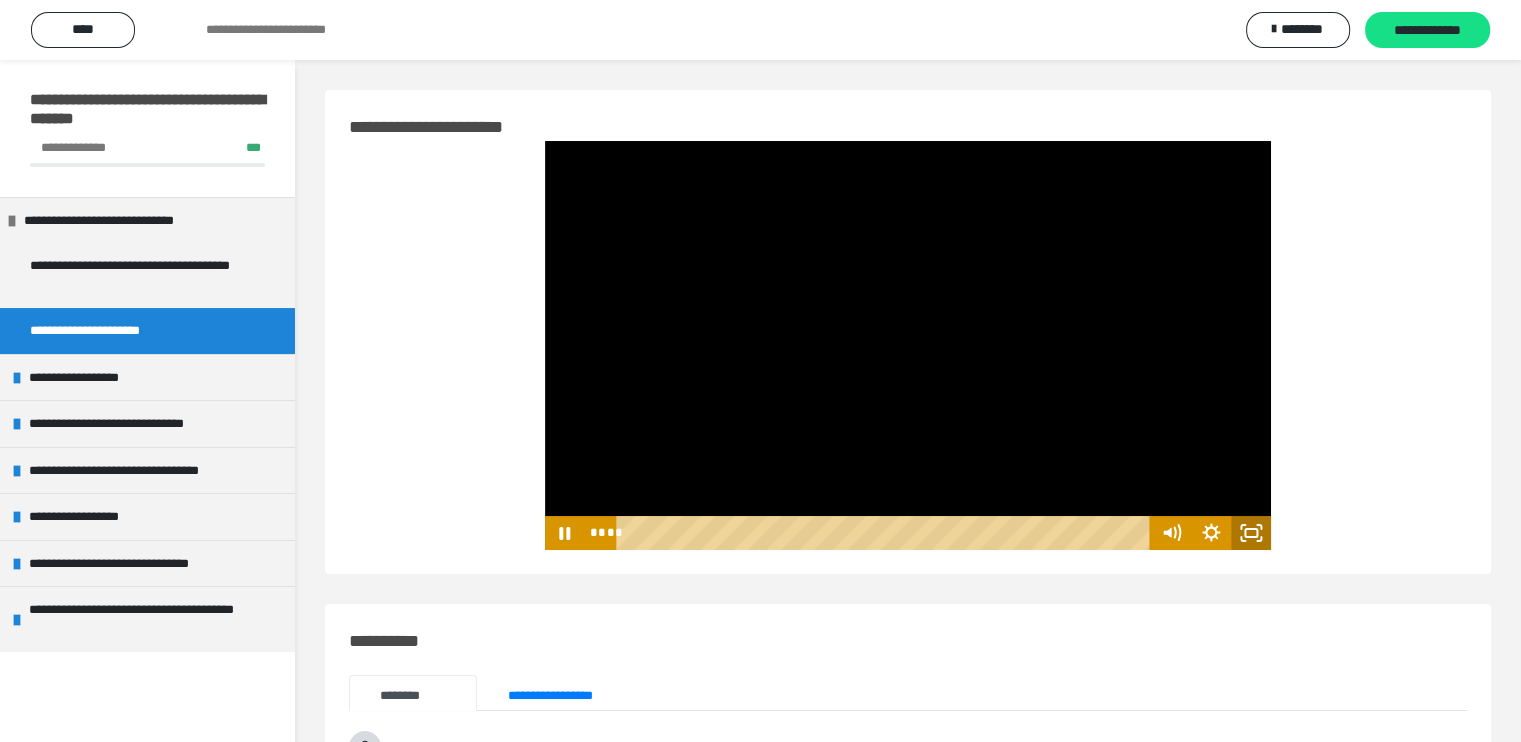 click 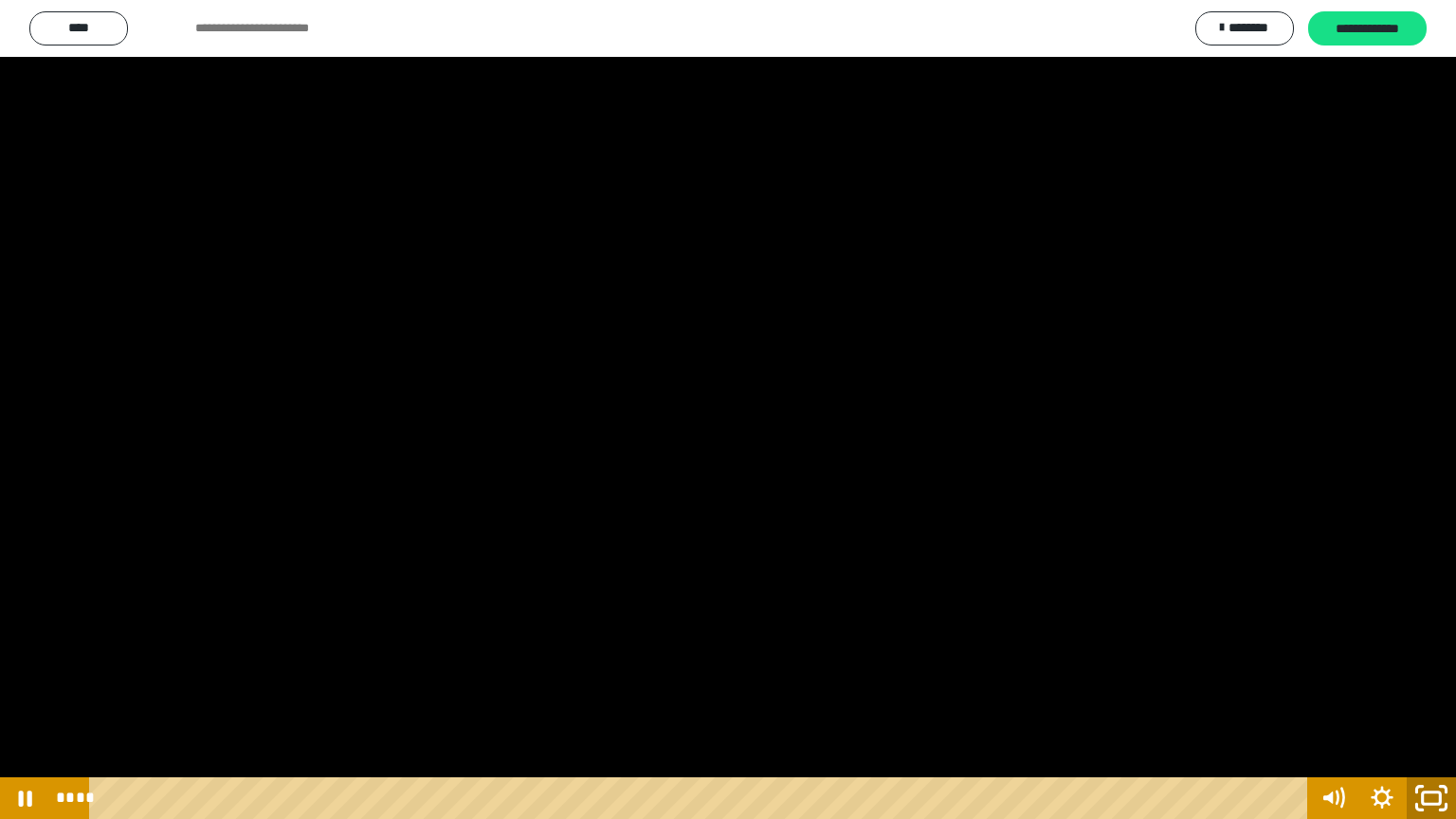 click 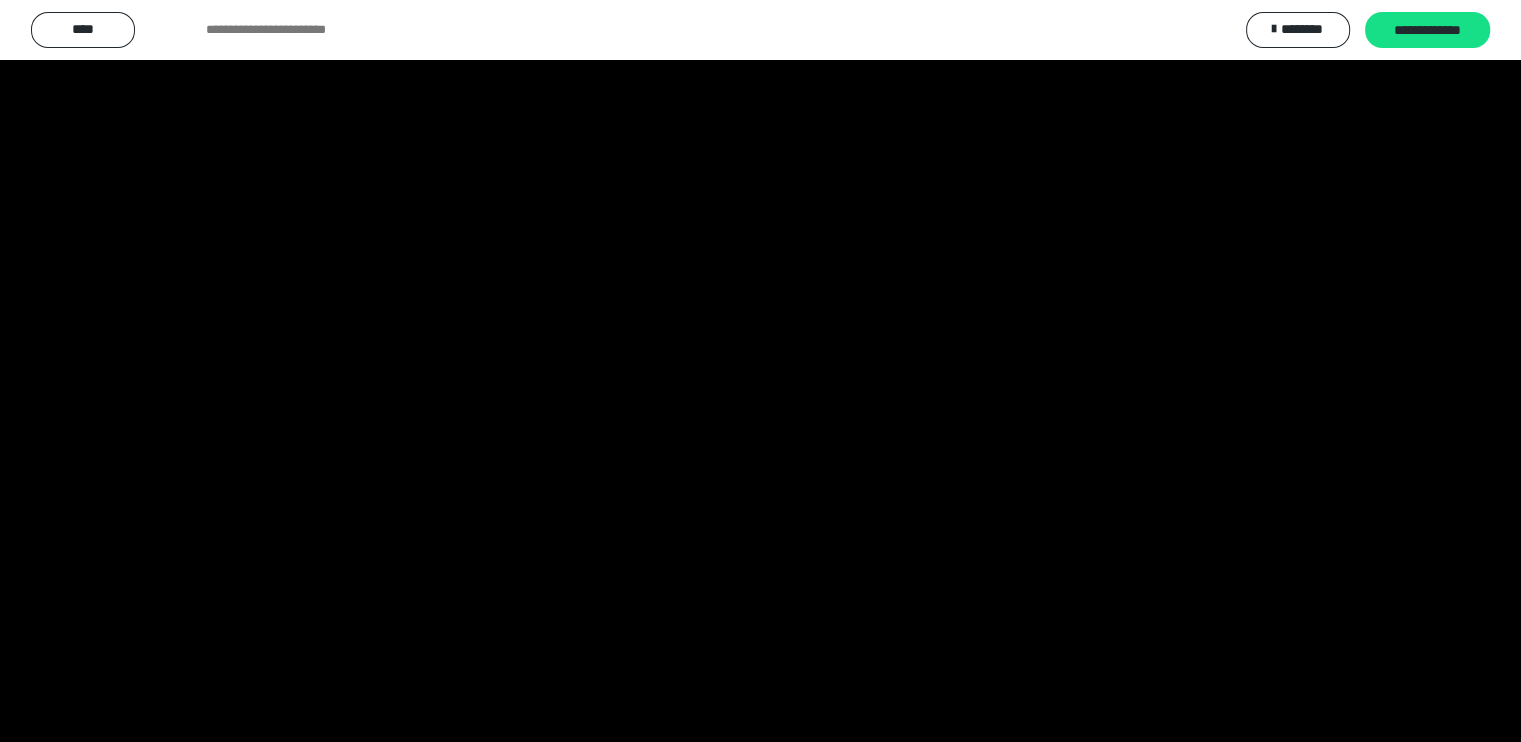 scroll, scrollTop: 0, scrollLeft: 0, axis: both 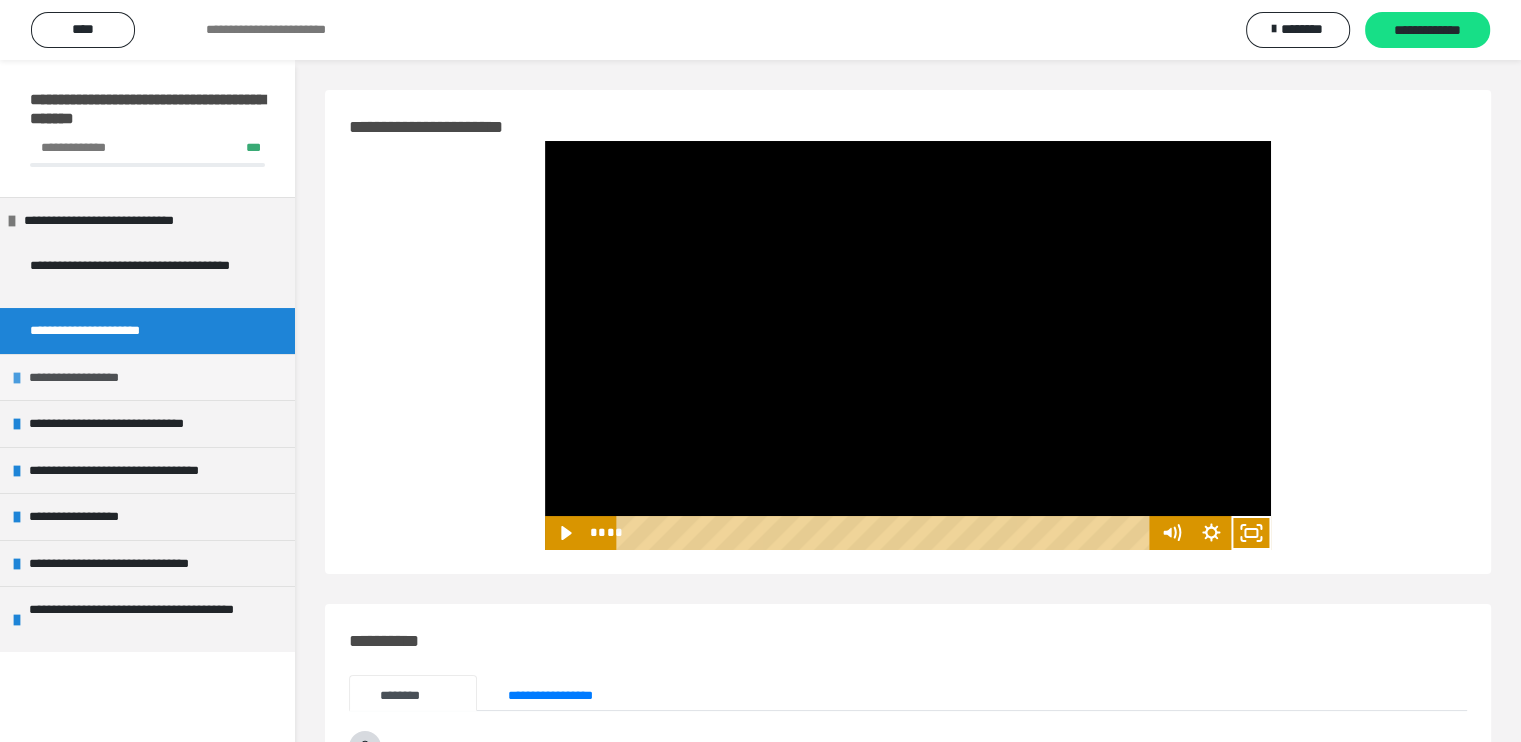 click on "**********" at bounding box center (147, 377) 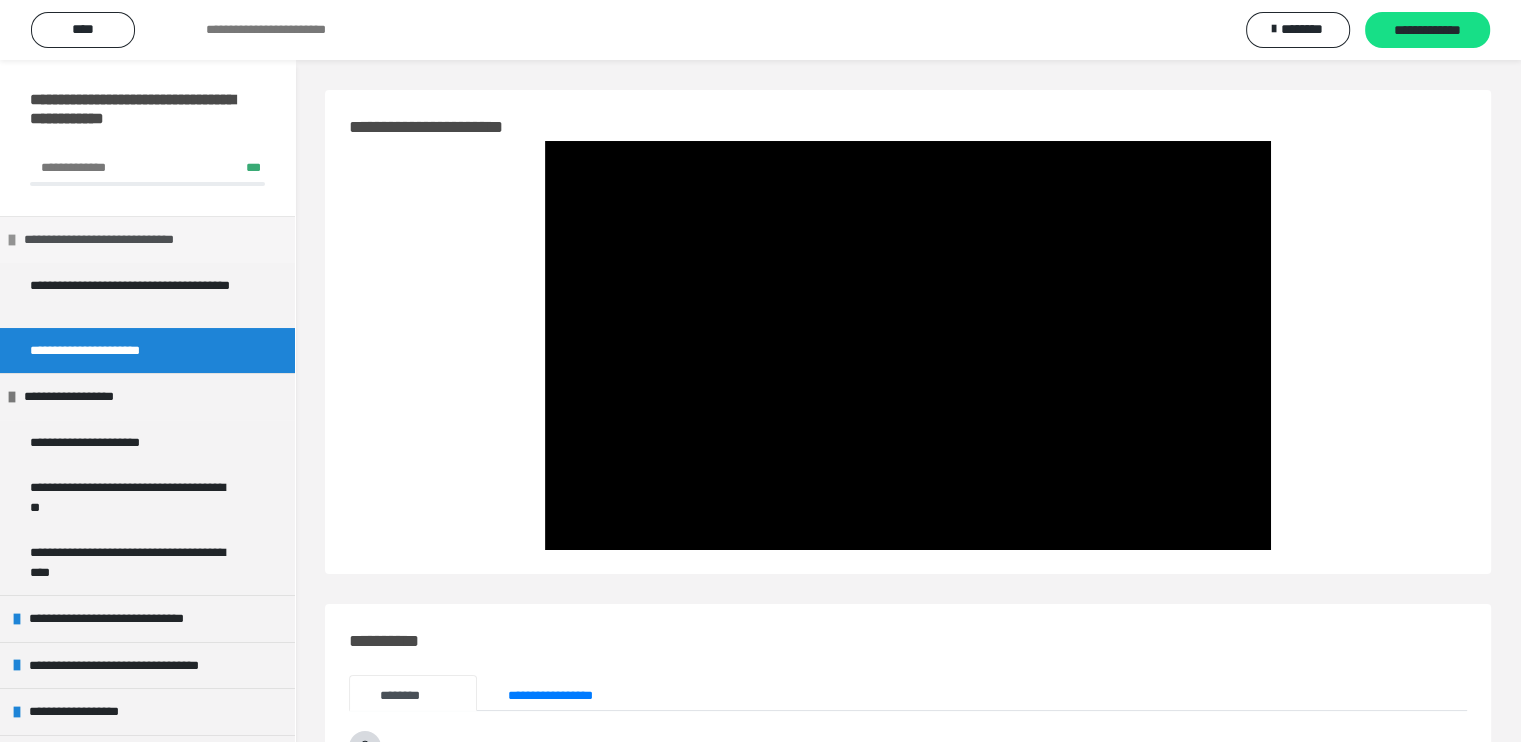 click on "**********" at bounding box center (120, 240) 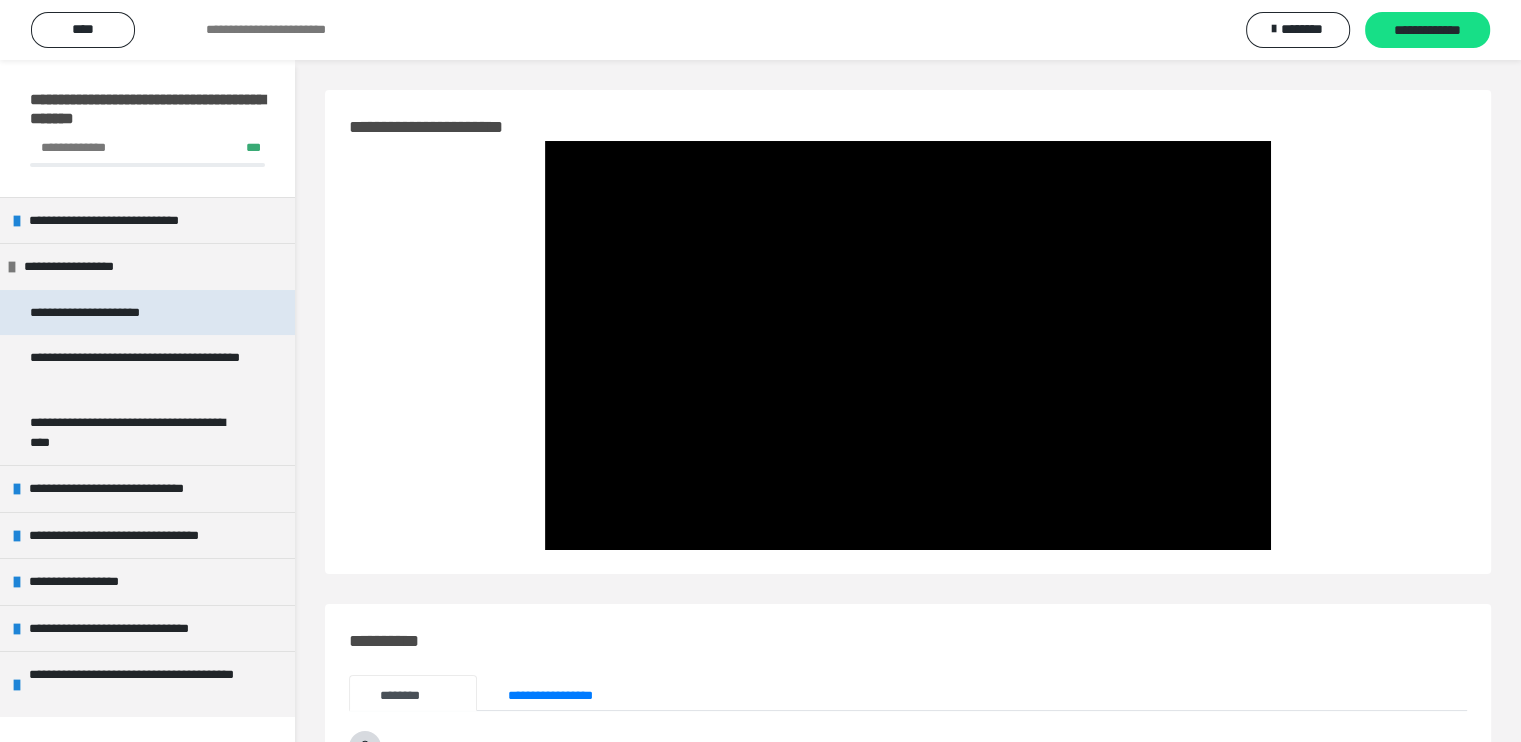 drag, startPoint x: 76, startPoint y: 253, endPoint x: 109, endPoint y: 321, distance: 75.58439 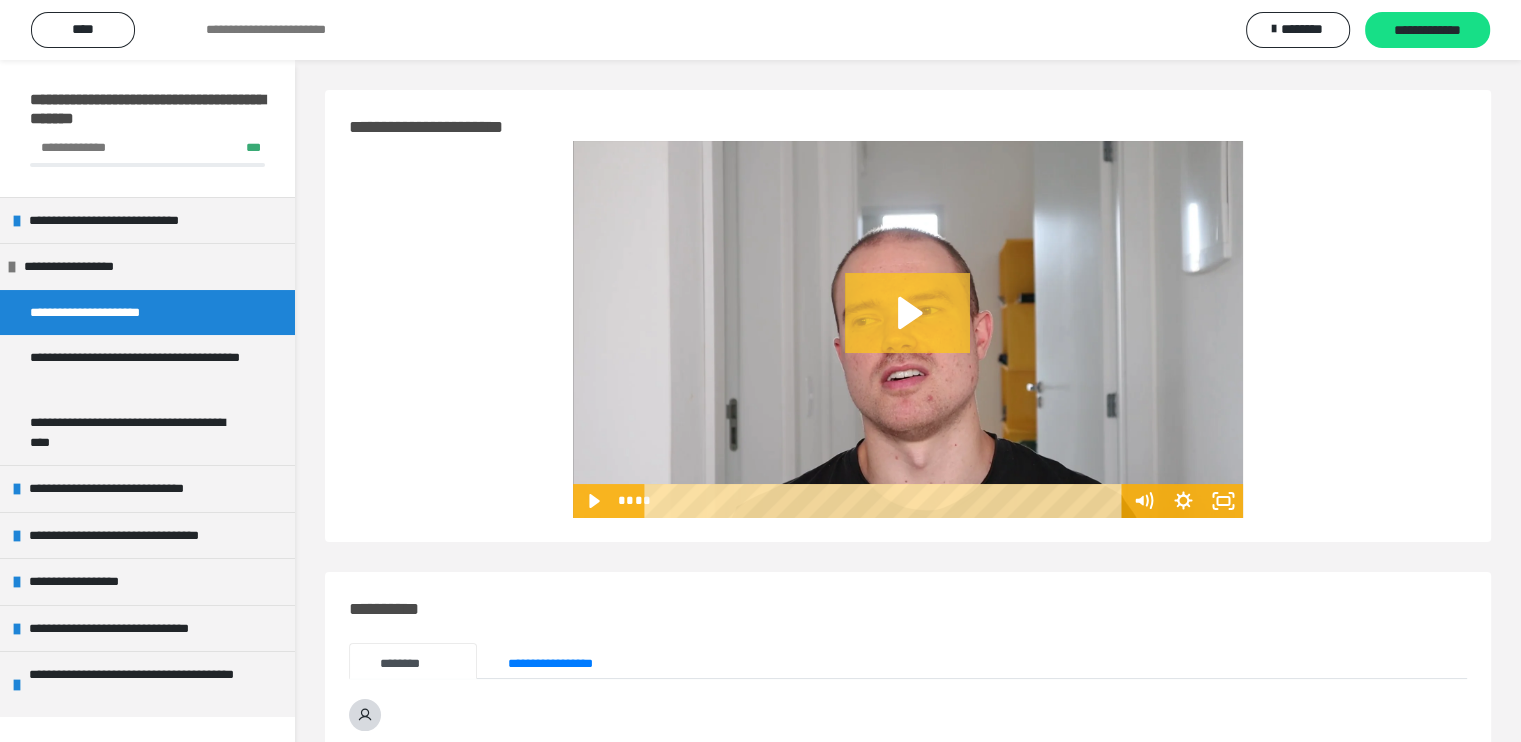 click 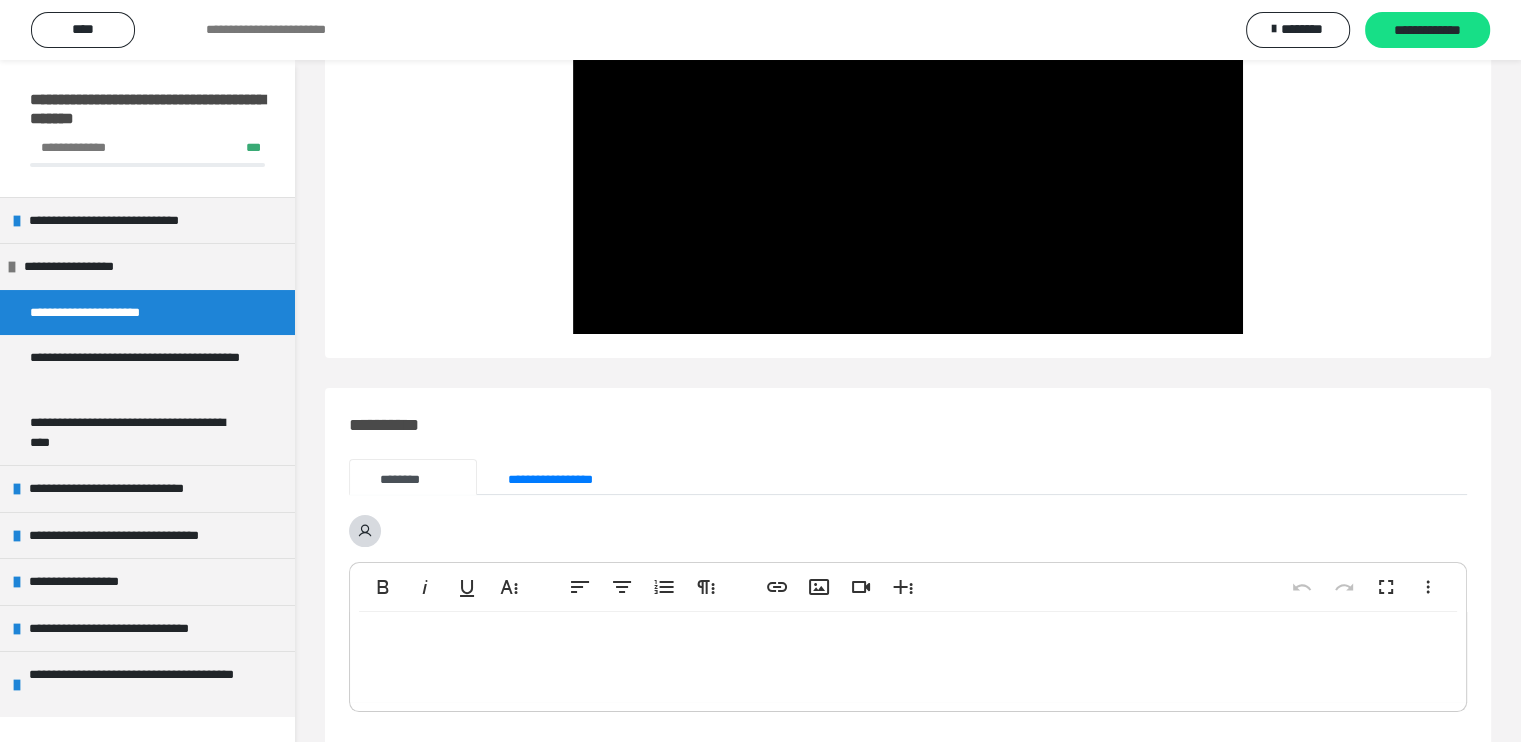 scroll, scrollTop: 0, scrollLeft: 0, axis: both 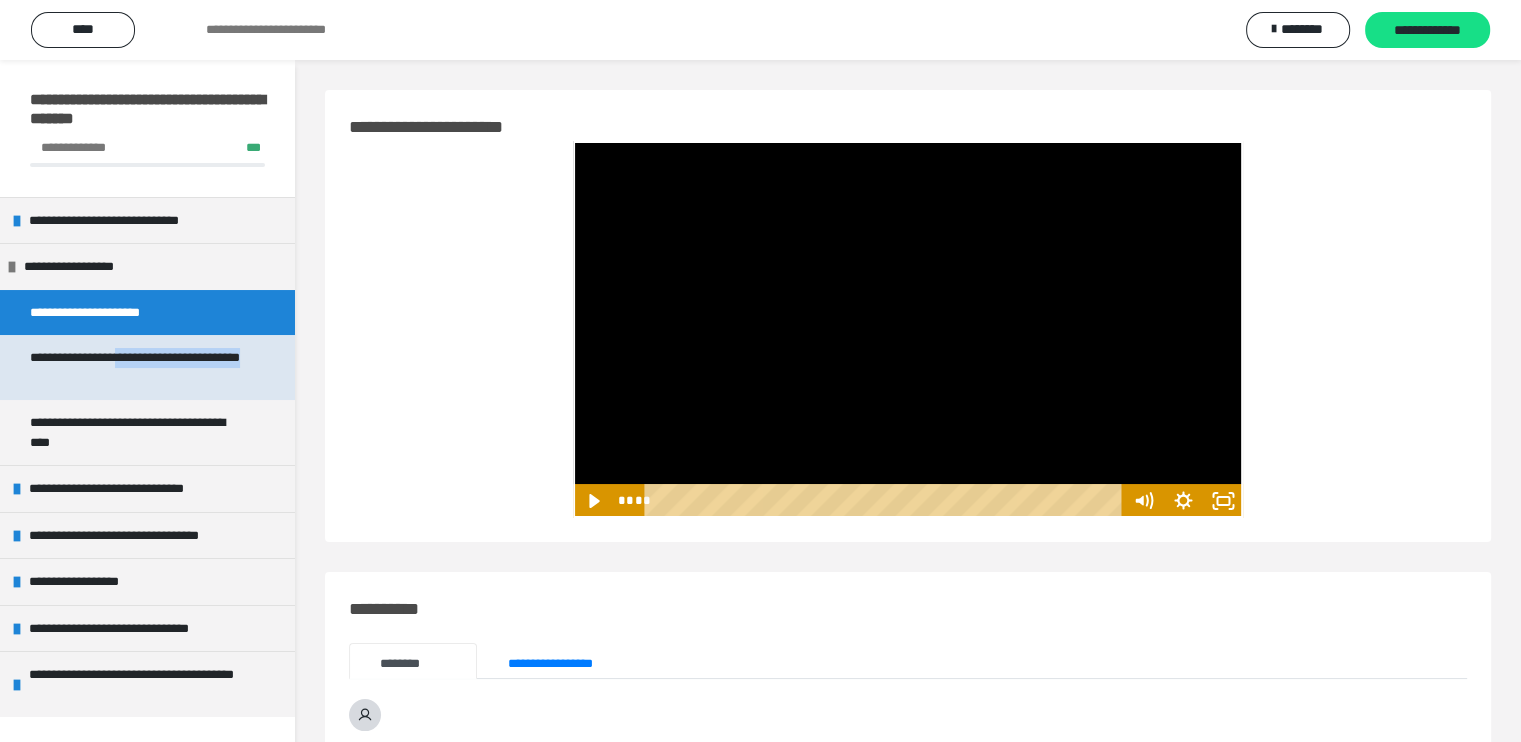 click on "**********" at bounding box center (139, 367) 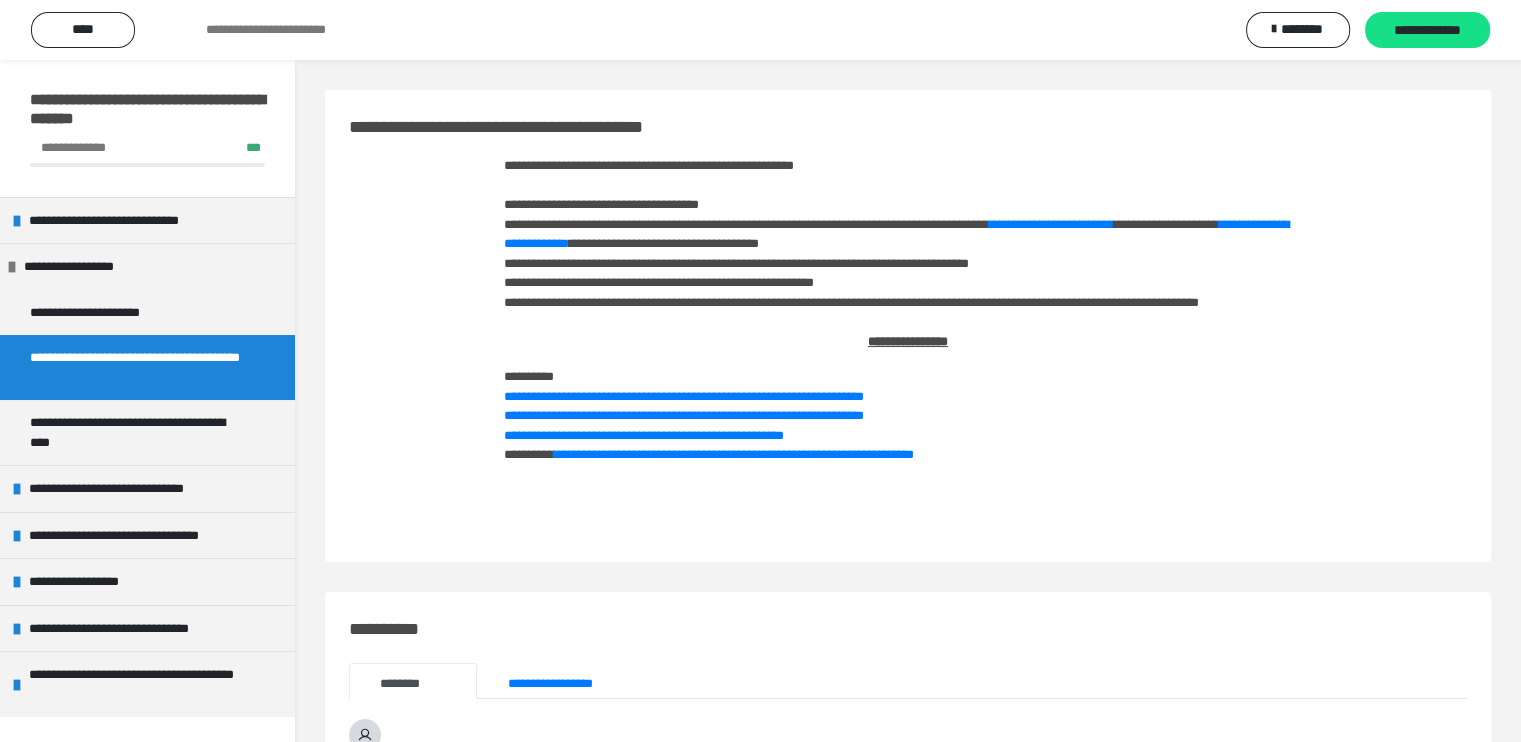 click on "**********" at bounding box center (908, 339) 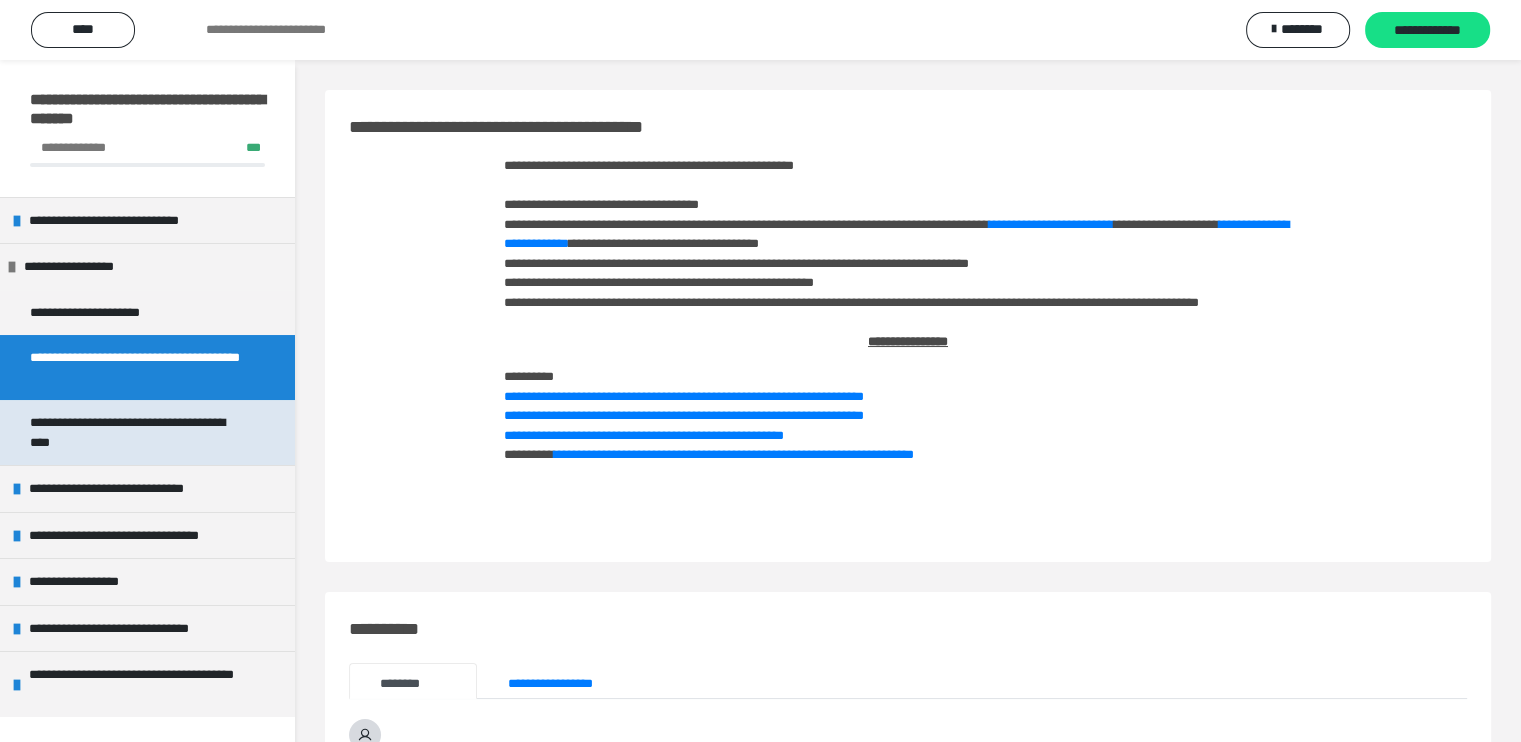 click on "**********" at bounding box center [139, 432] 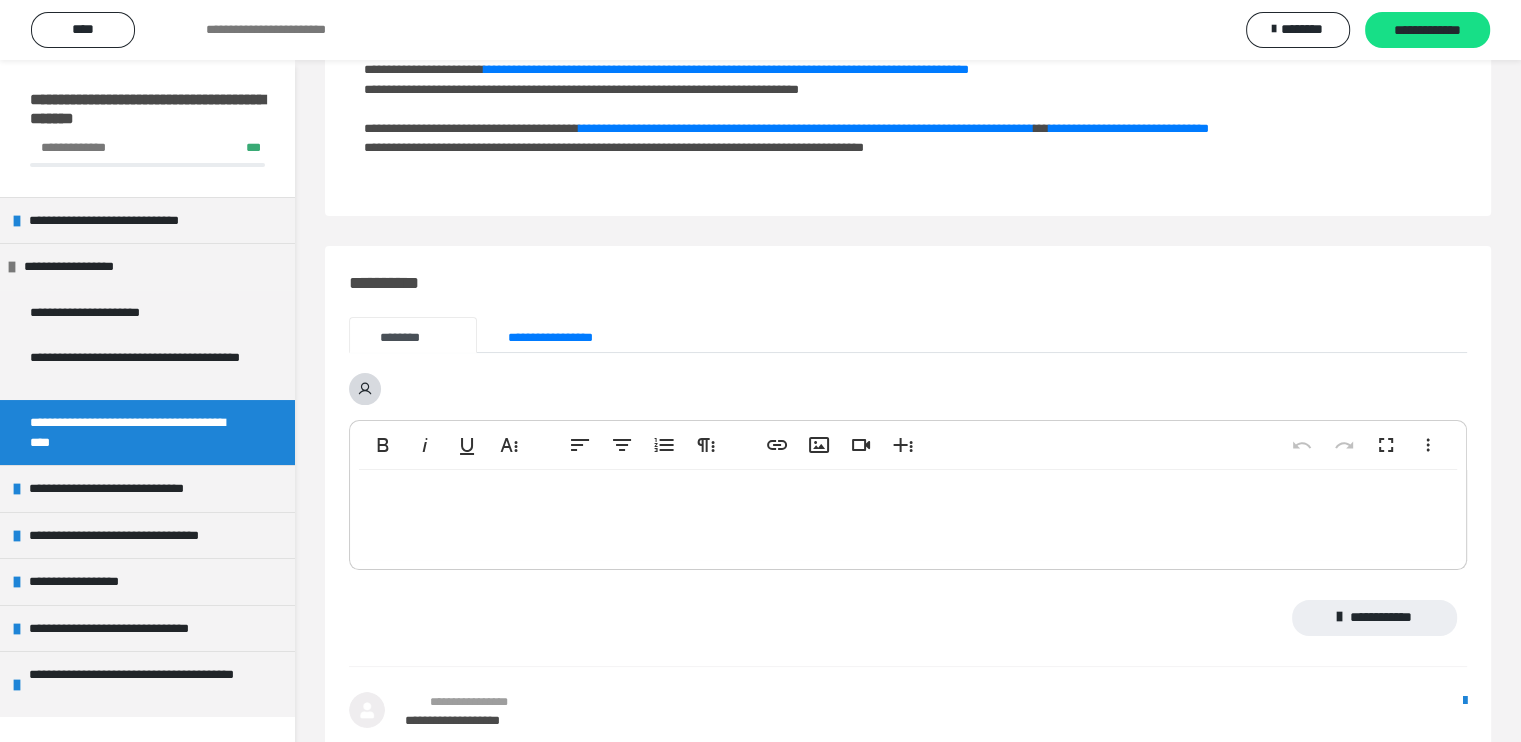 scroll, scrollTop: 0, scrollLeft: 0, axis: both 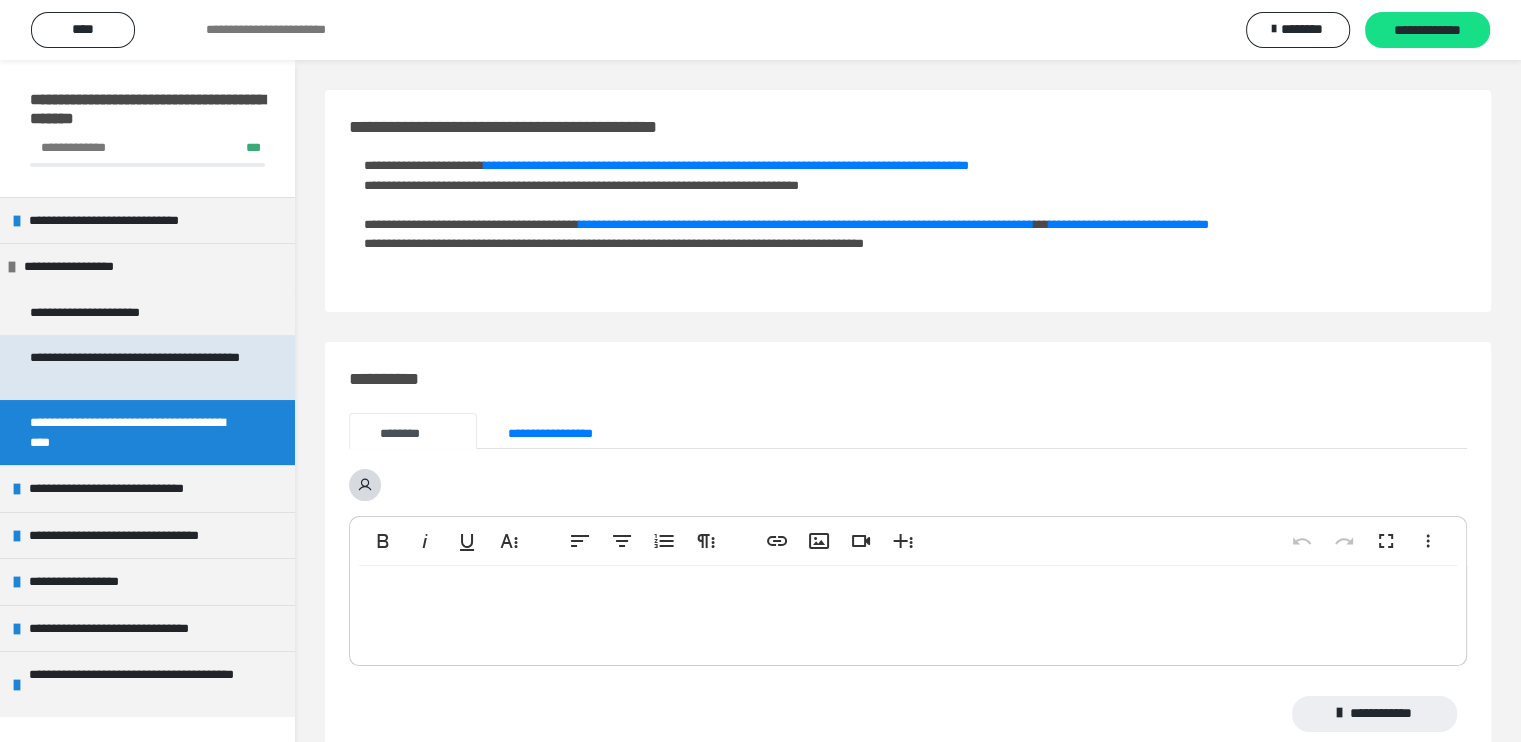 click on "**********" at bounding box center [139, 367] 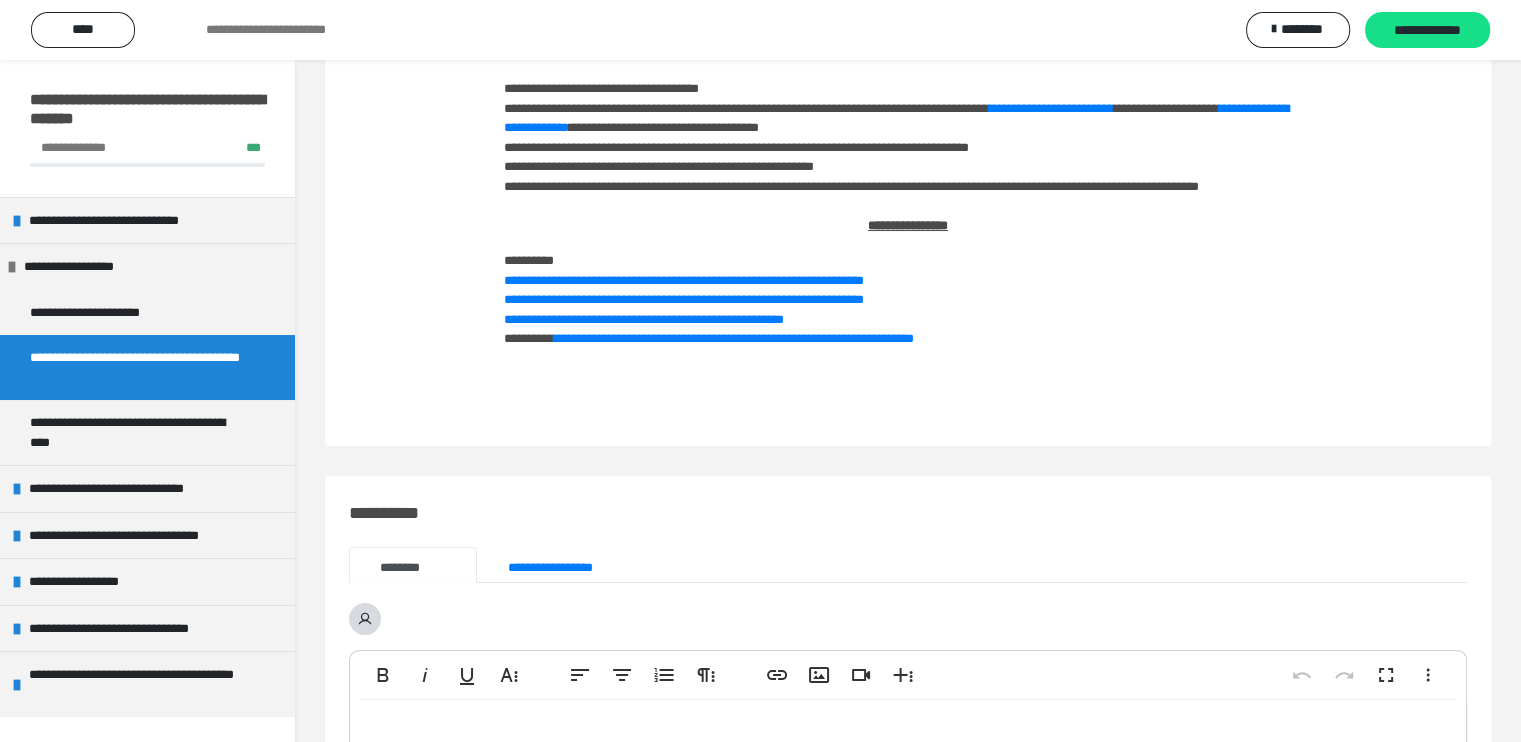 scroll, scrollTop: 400, scrollLeft: 0, axis: vertical 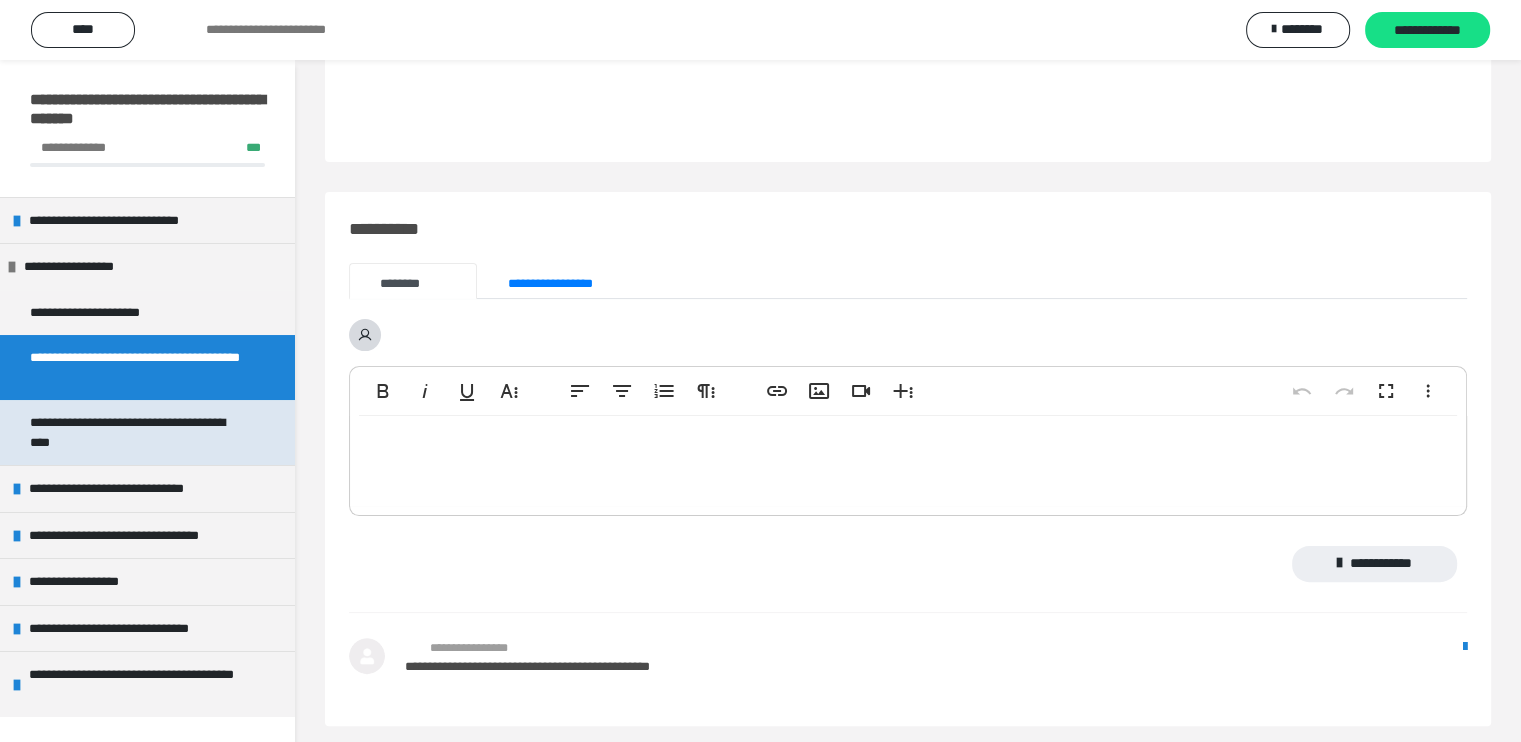 click on "**********" at bounding box center (139, 432) 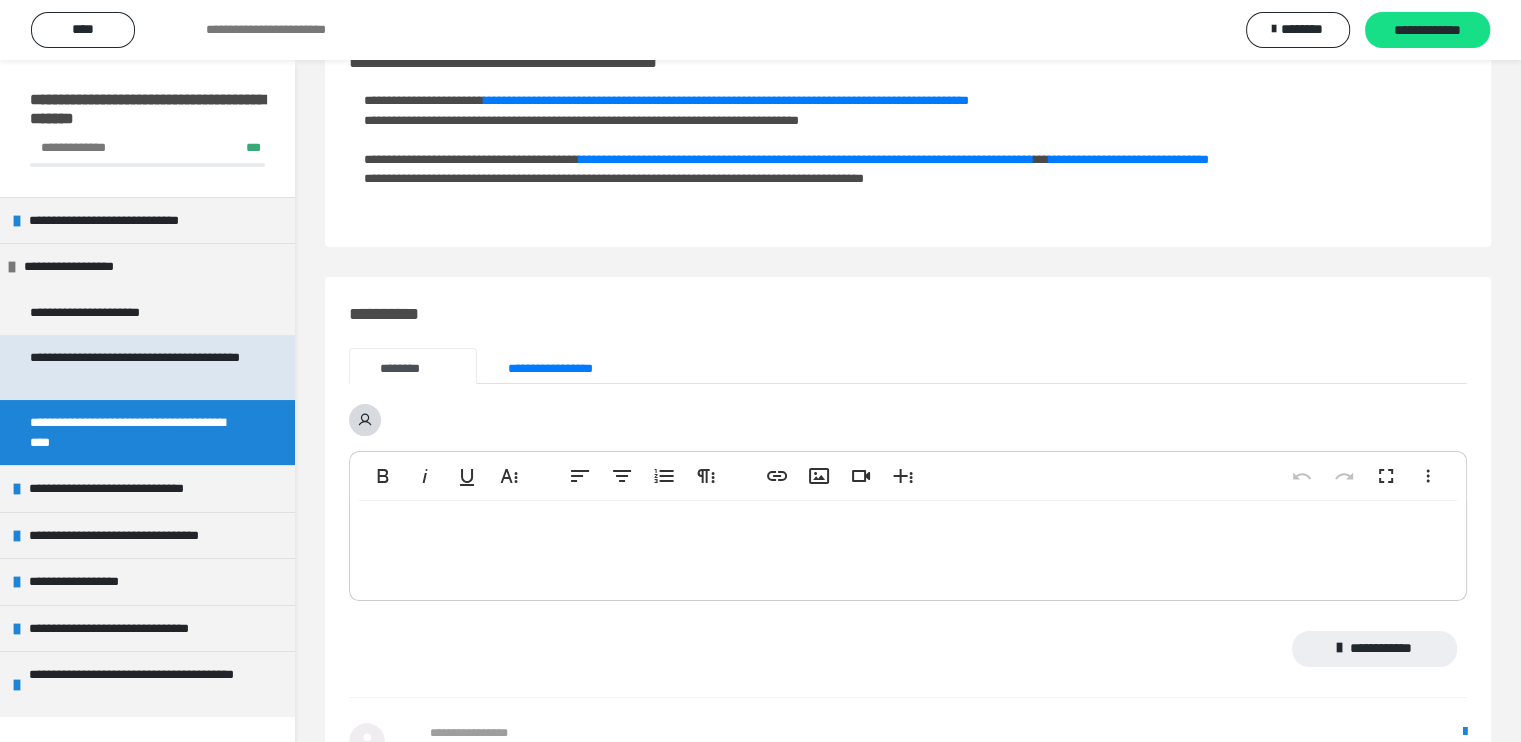 scroll, scrollTop: 100, scrollLeft: 0, axis: vertical 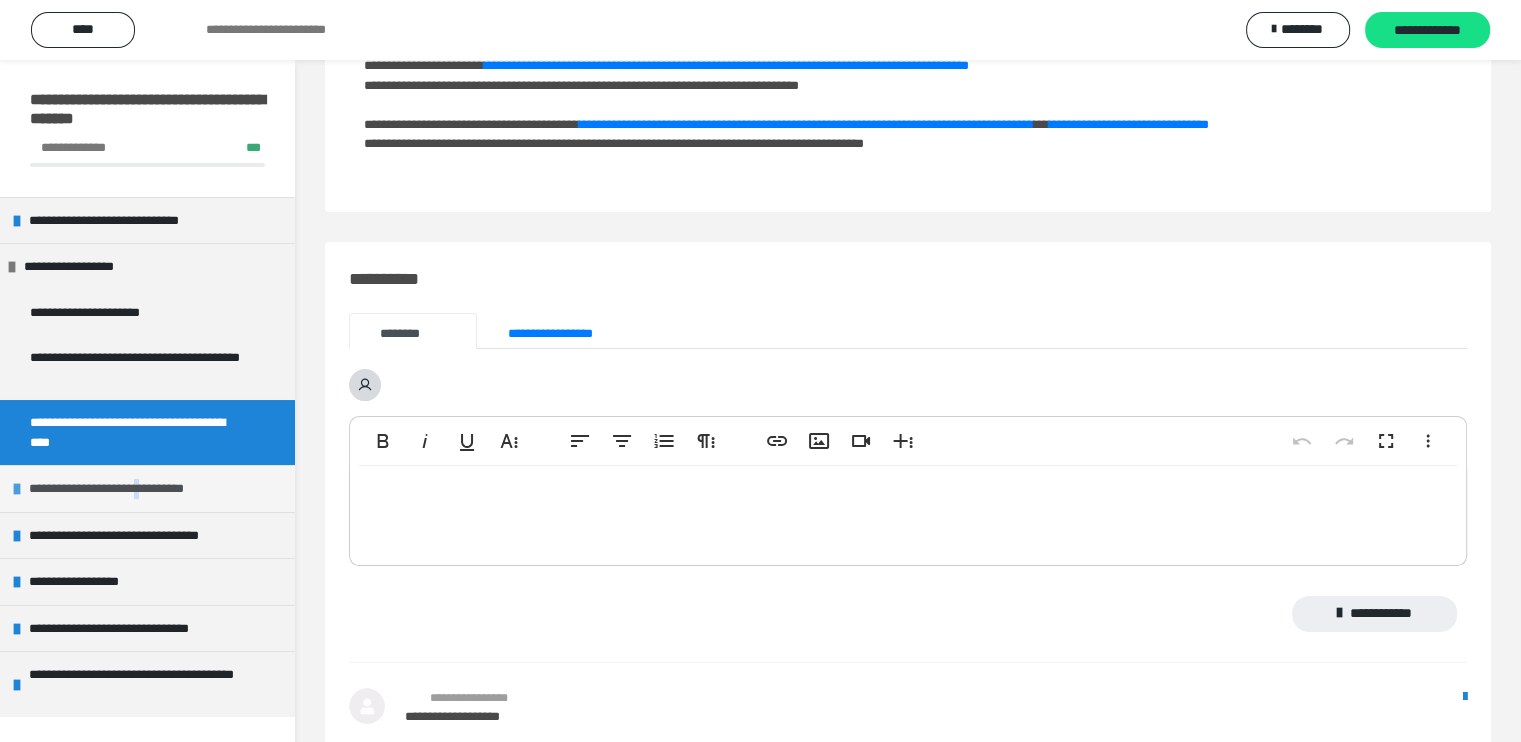 click on "**********" at bounding box center [129, 489] 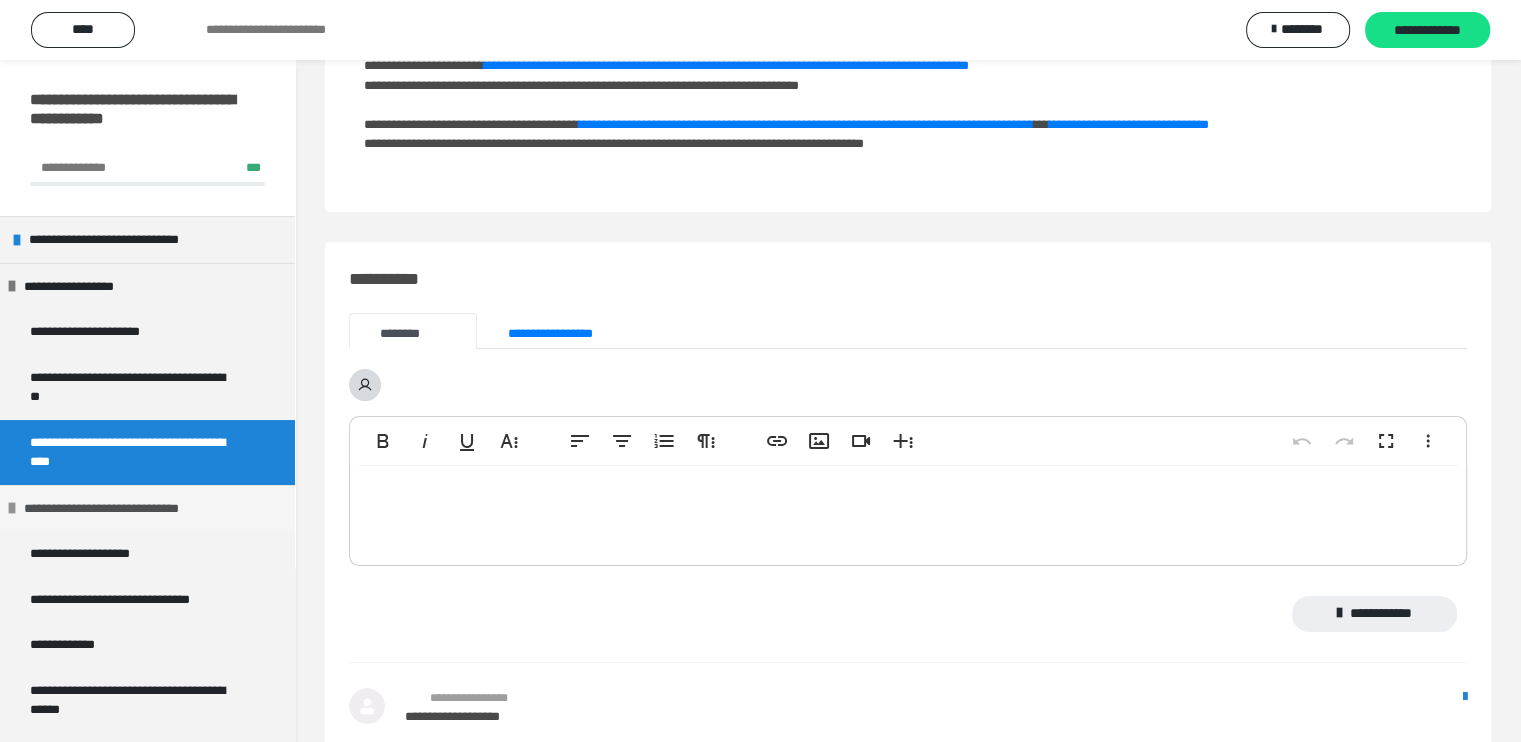 drag, startPoint x: 163, startPoint y: 488, endPoint x: 19, endPoint y: 504, distance: 144.88617 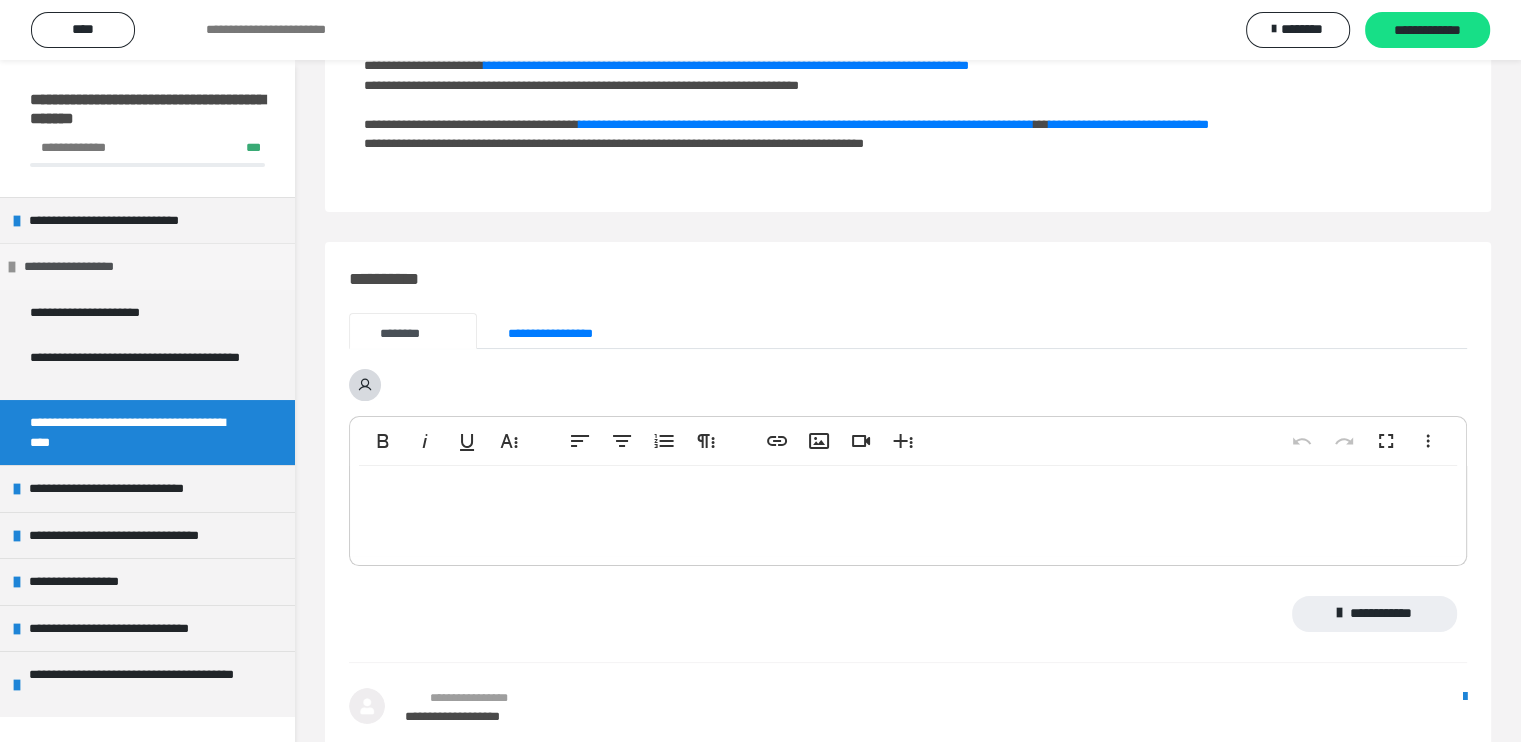 click at bounding box center (12, 267) 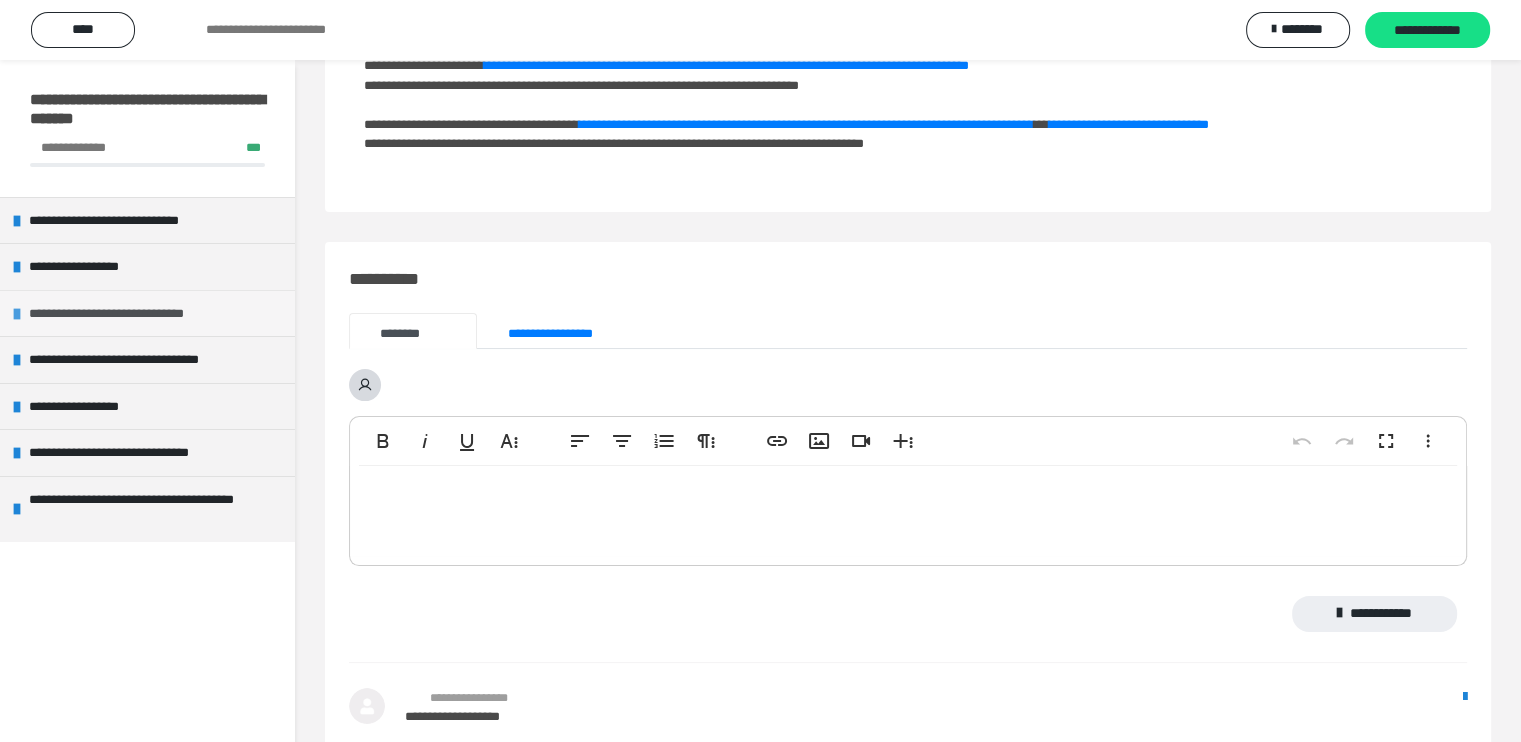 click on "**********" at bounding box center (129, 314) 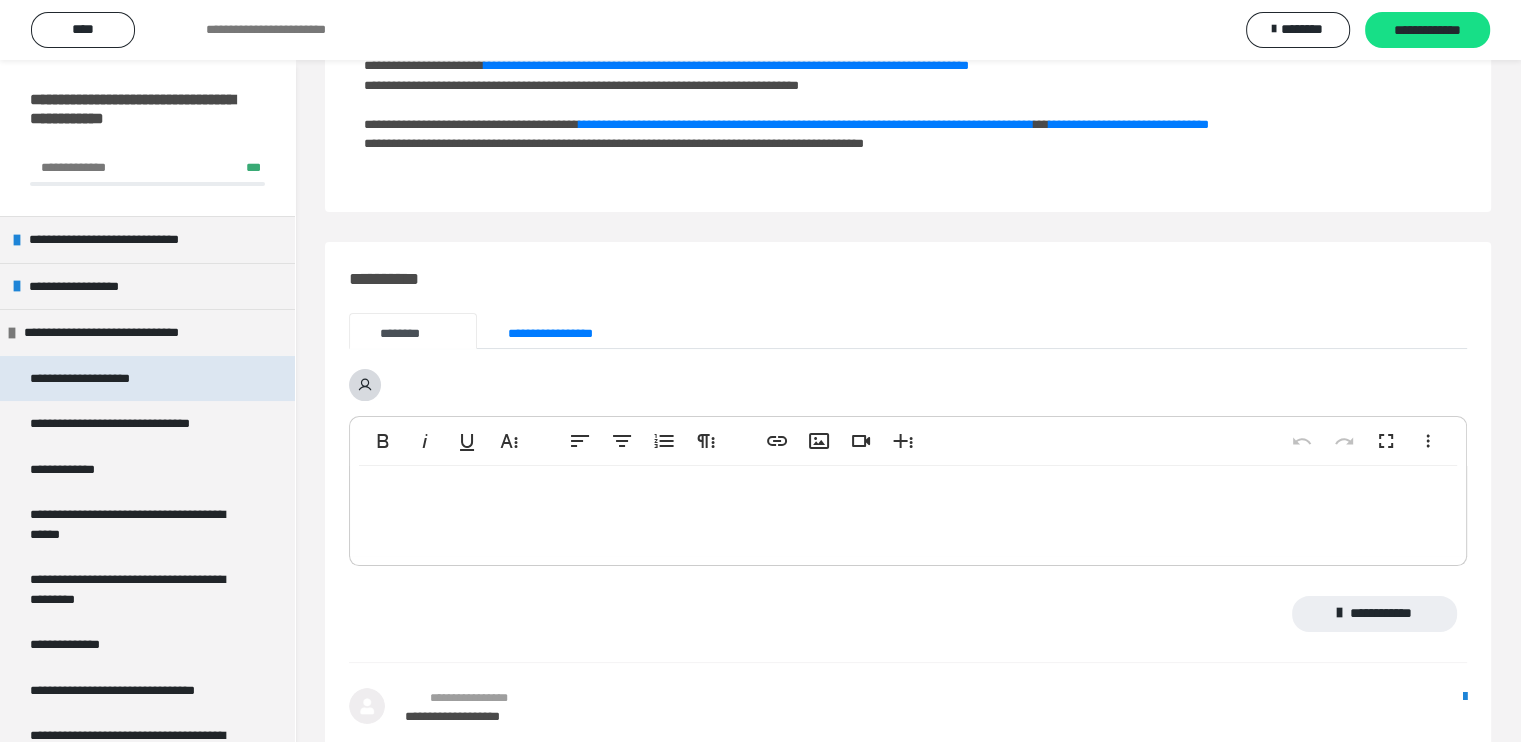 click on "**********" at bounding box center [87, 379] 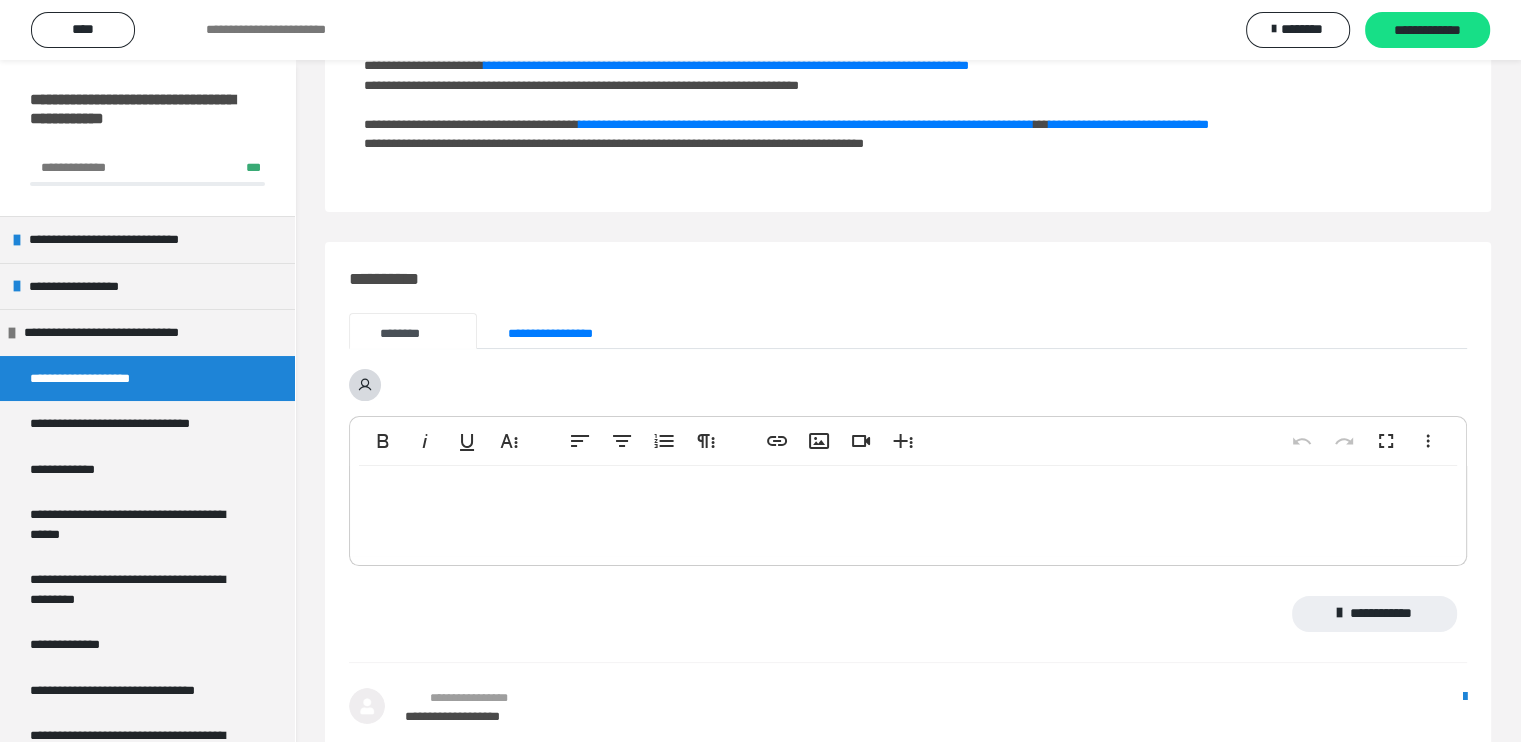 scroll, scrollTop: 60, scrollLeft: 0, axis: vertical 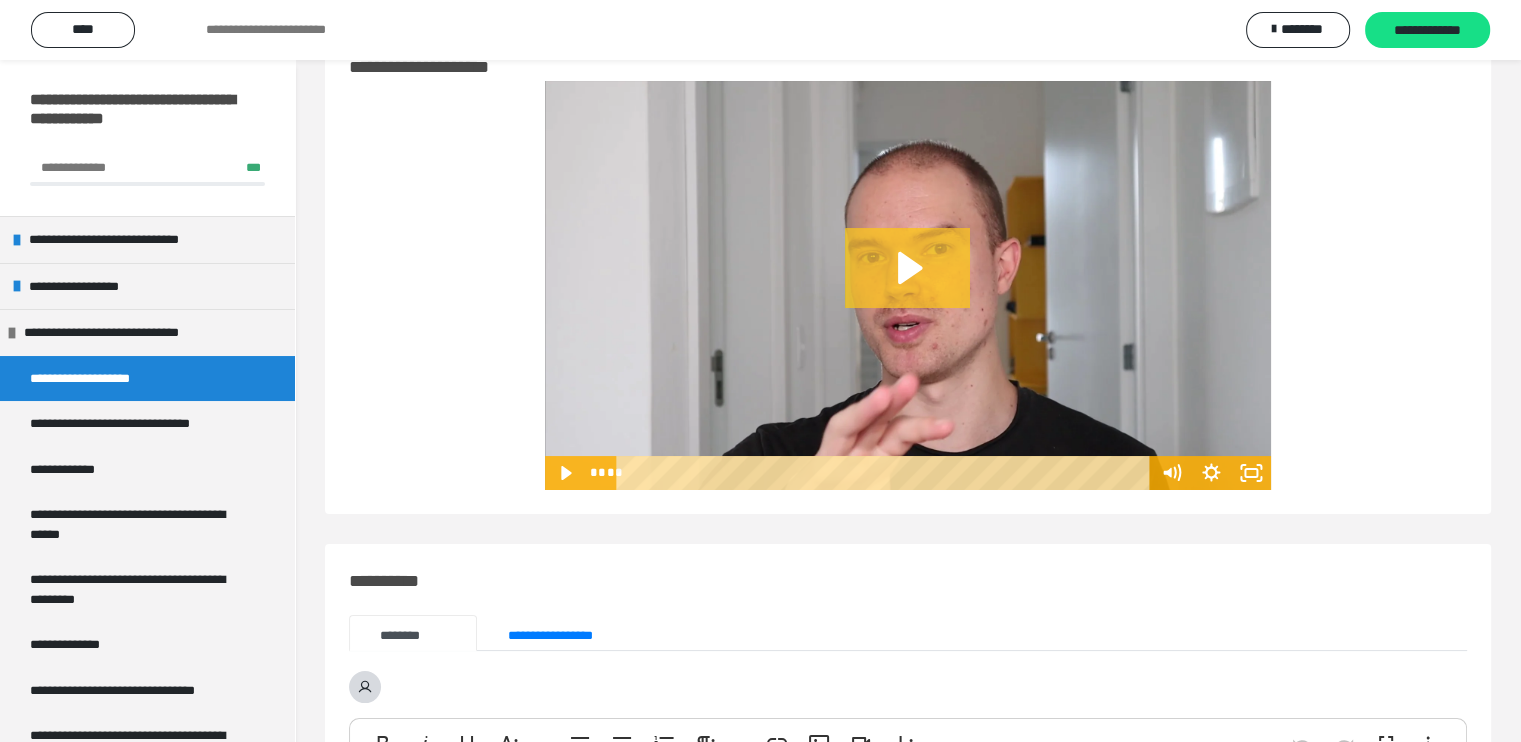 click 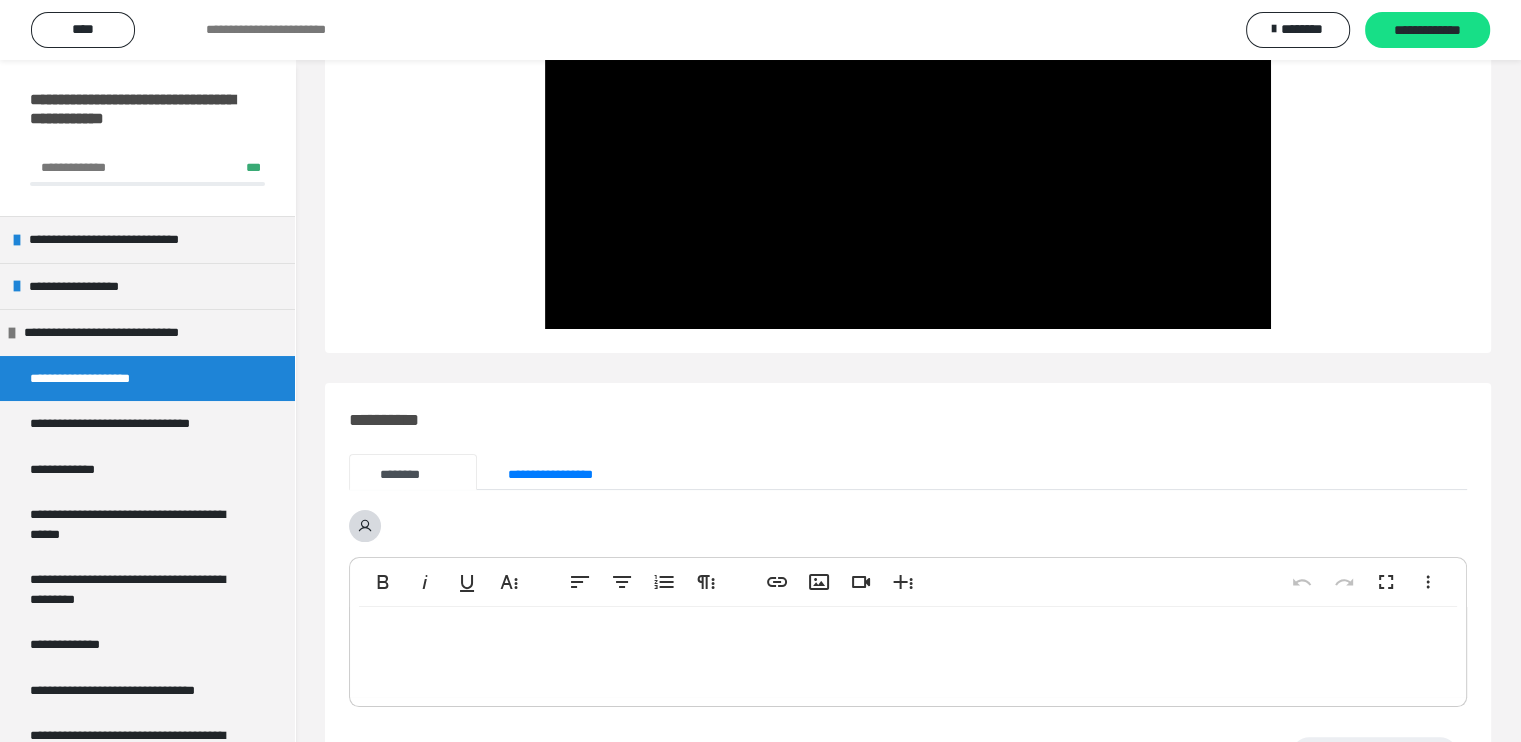 scroll, scrollTop: 0, scrollLeft: 0, axis: both 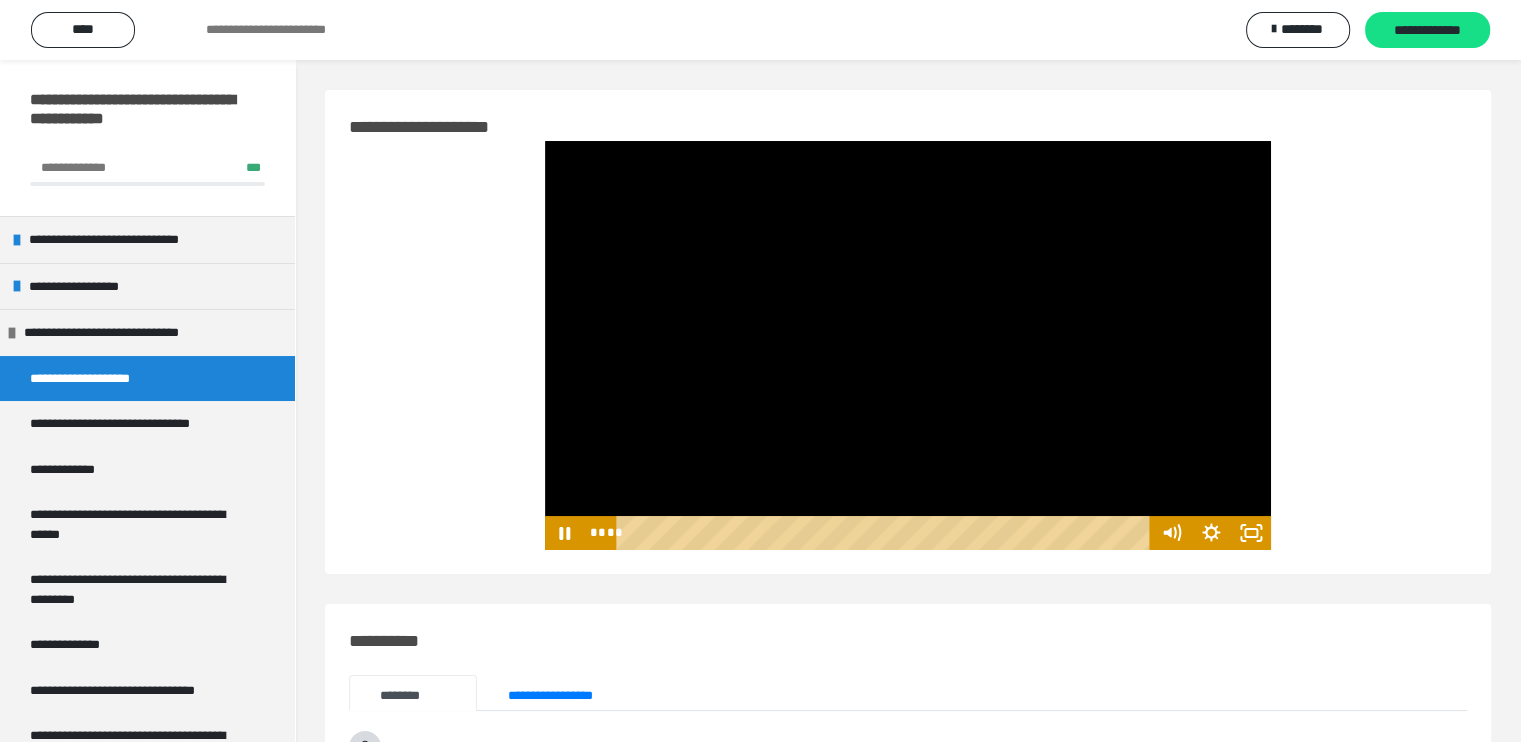 click at bounding box center (908, 345) 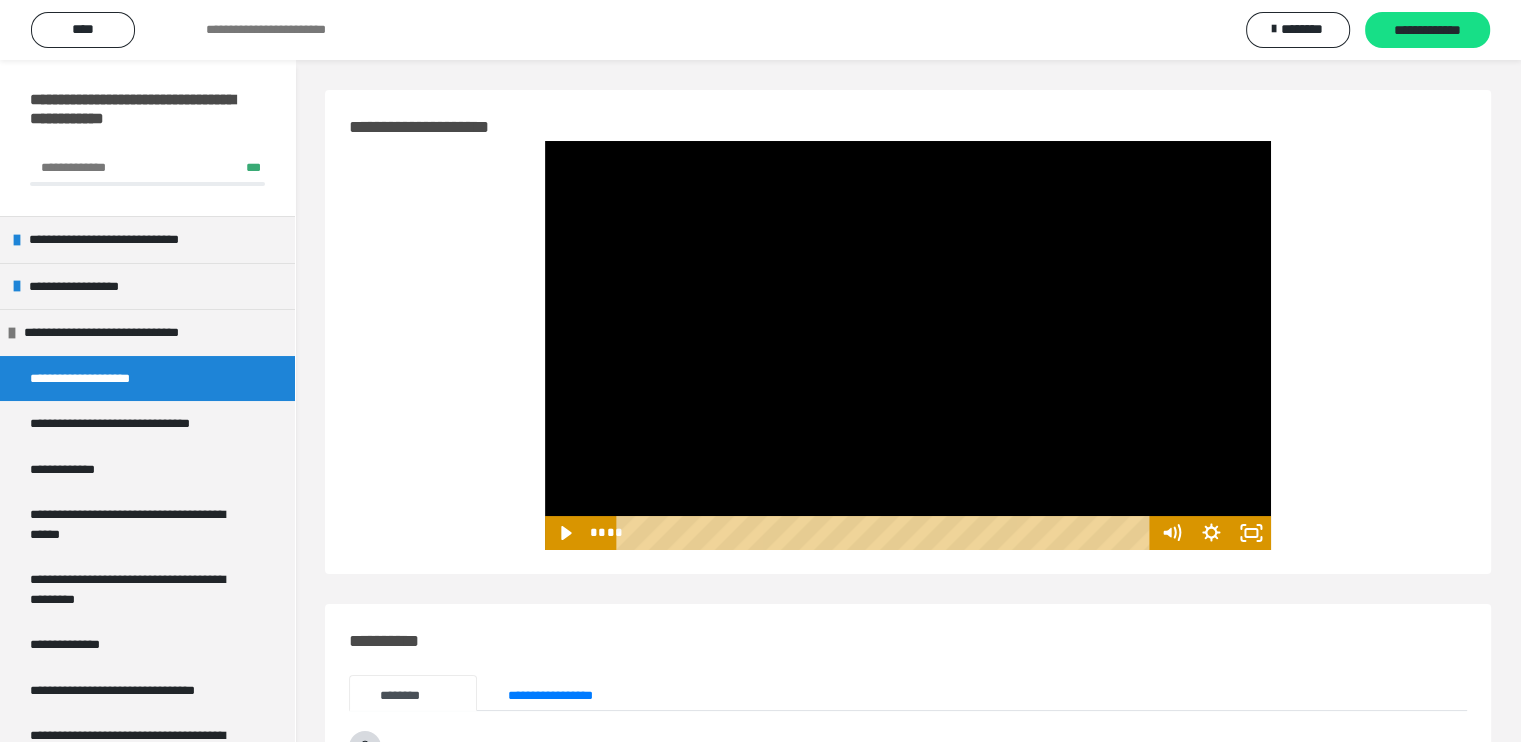 click at bounding box center [908, 345] 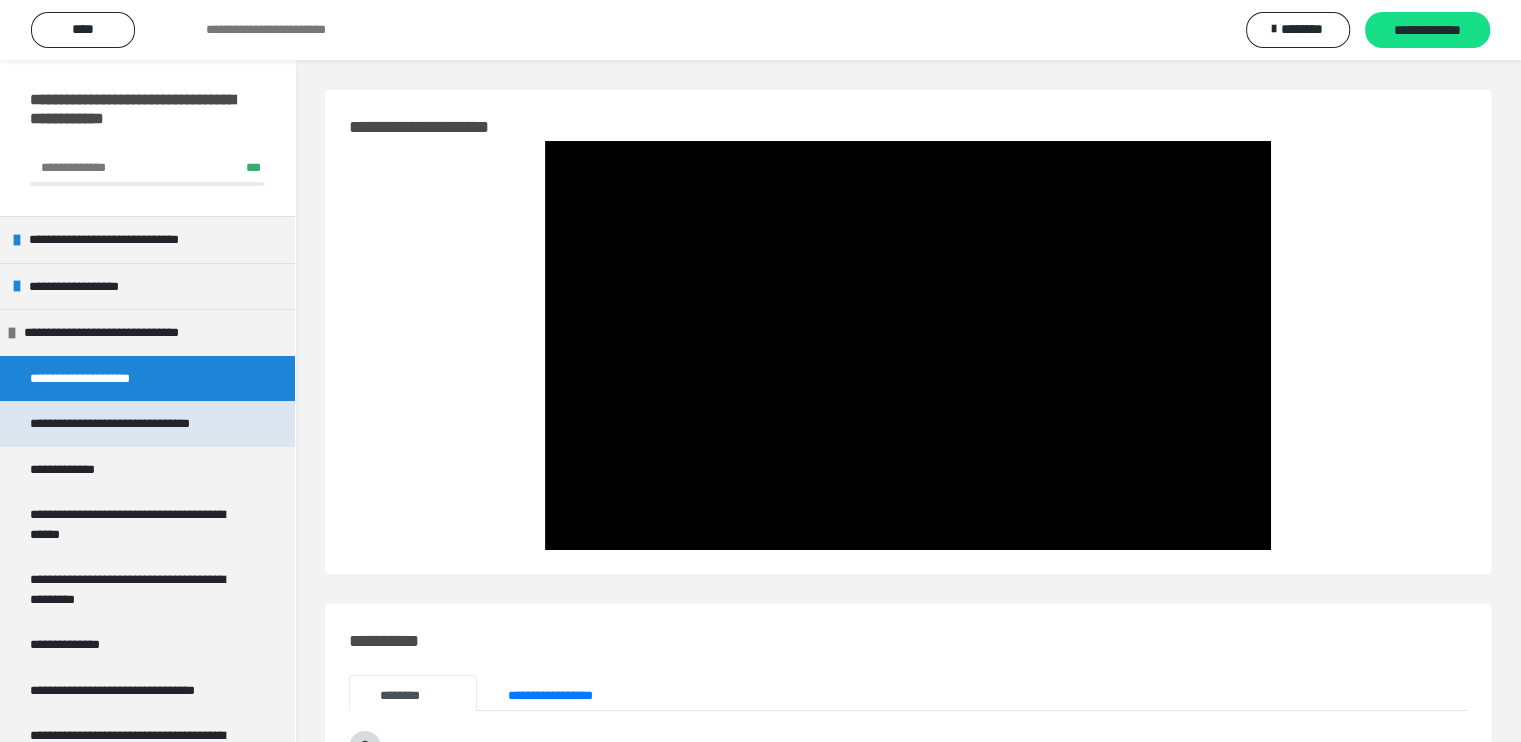 click on "**********" at bounding box center [127, 424] 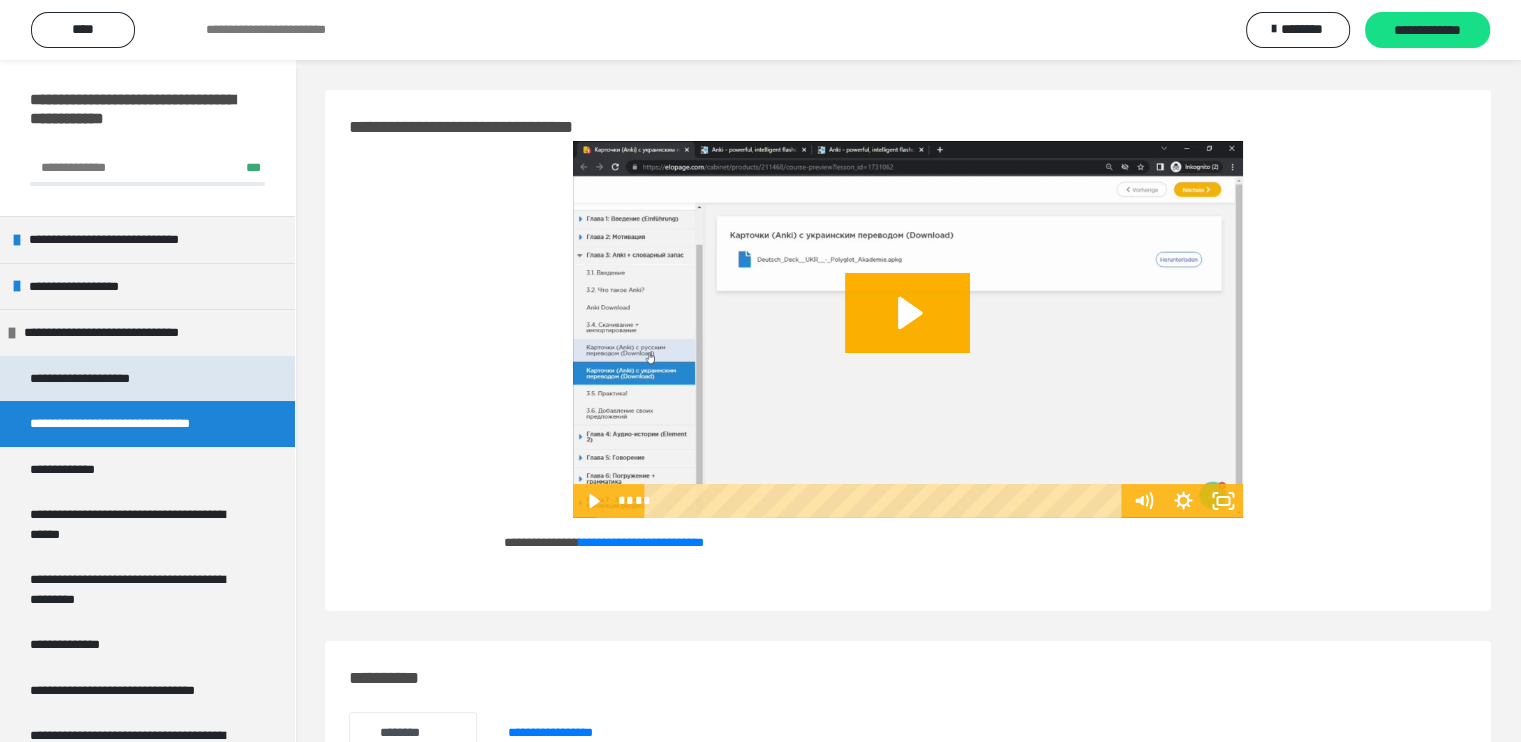 click on "**********" at bounding box center [147, 379] 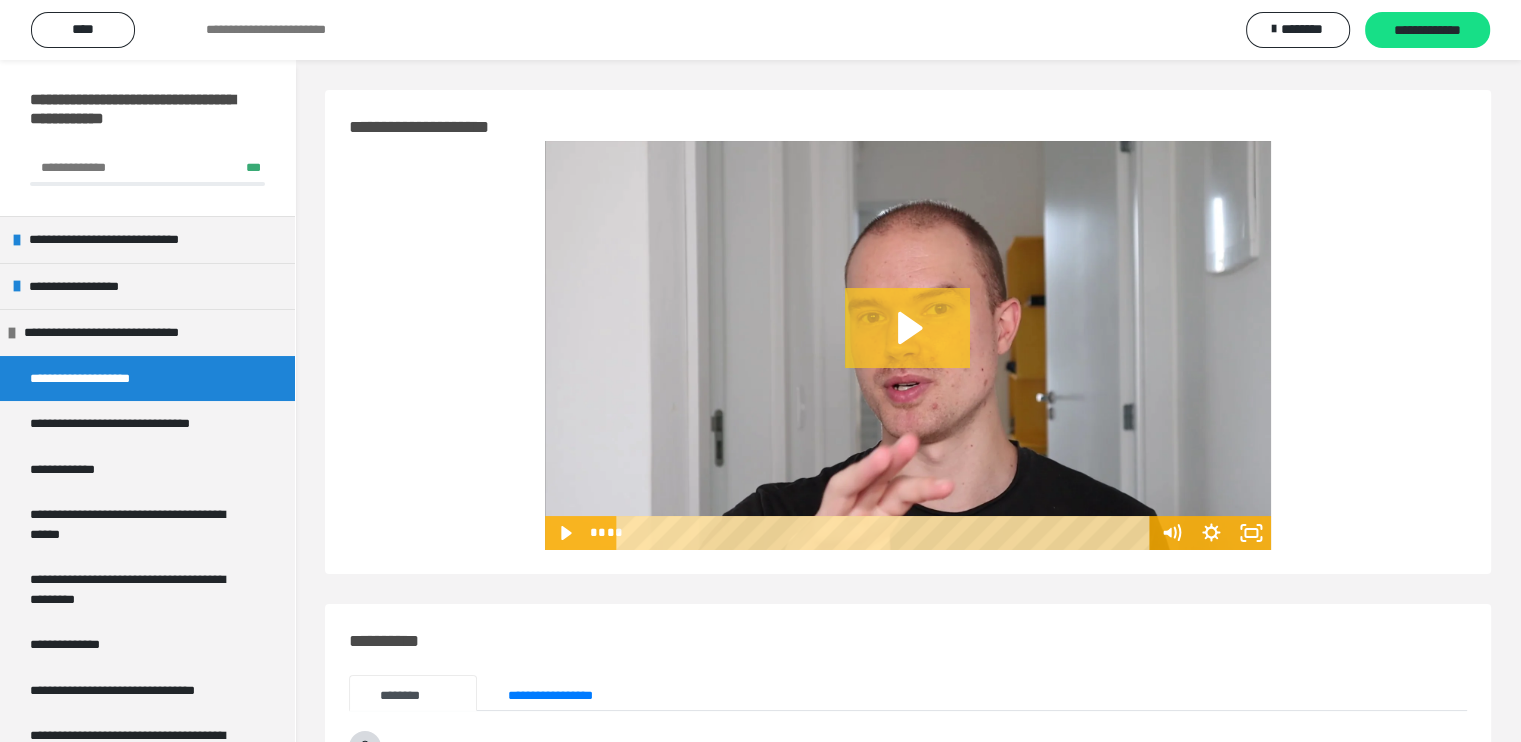 click 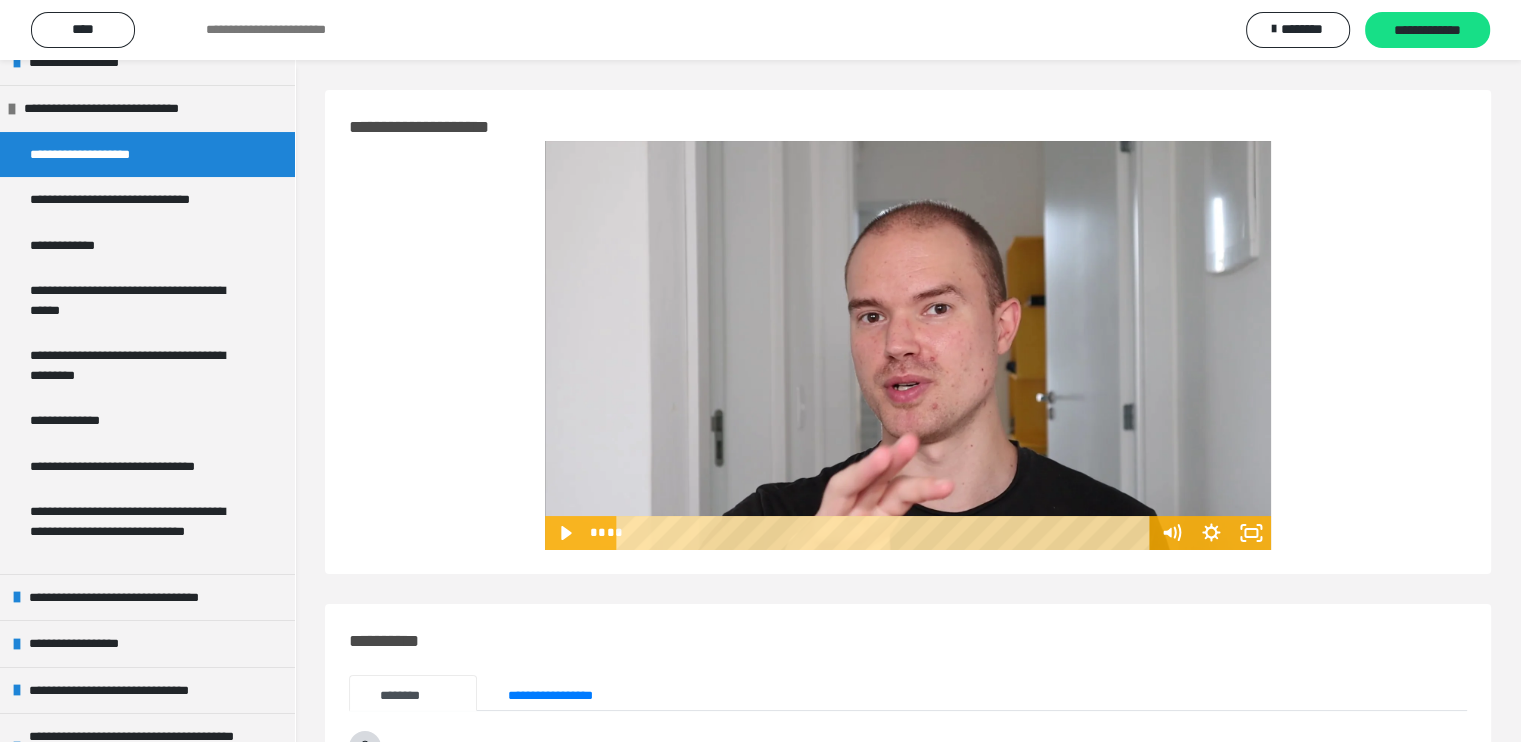 scroll, scrollTop: 265, scrollLeft: 0, axis: vertical 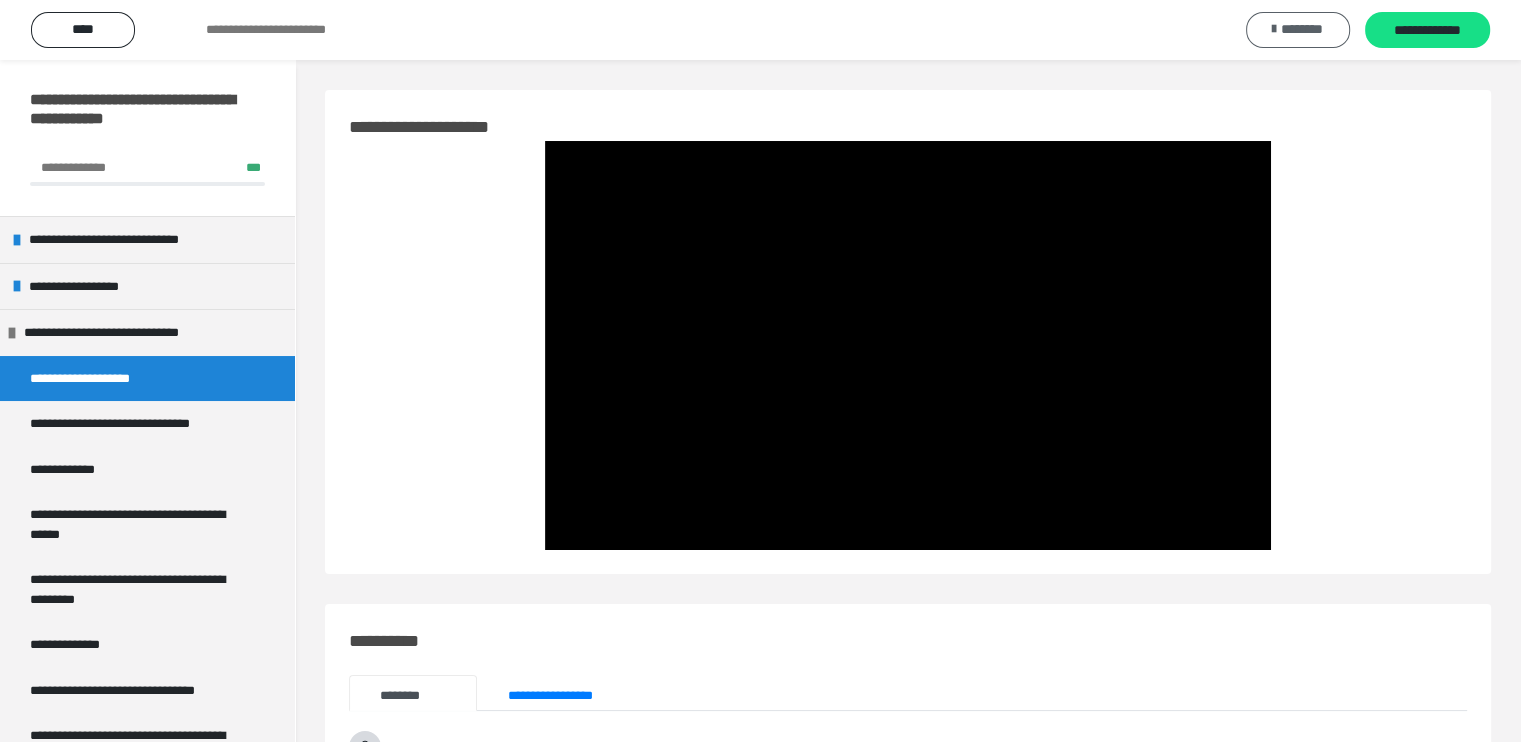 click on "********" at bounding box center [1298, 30] 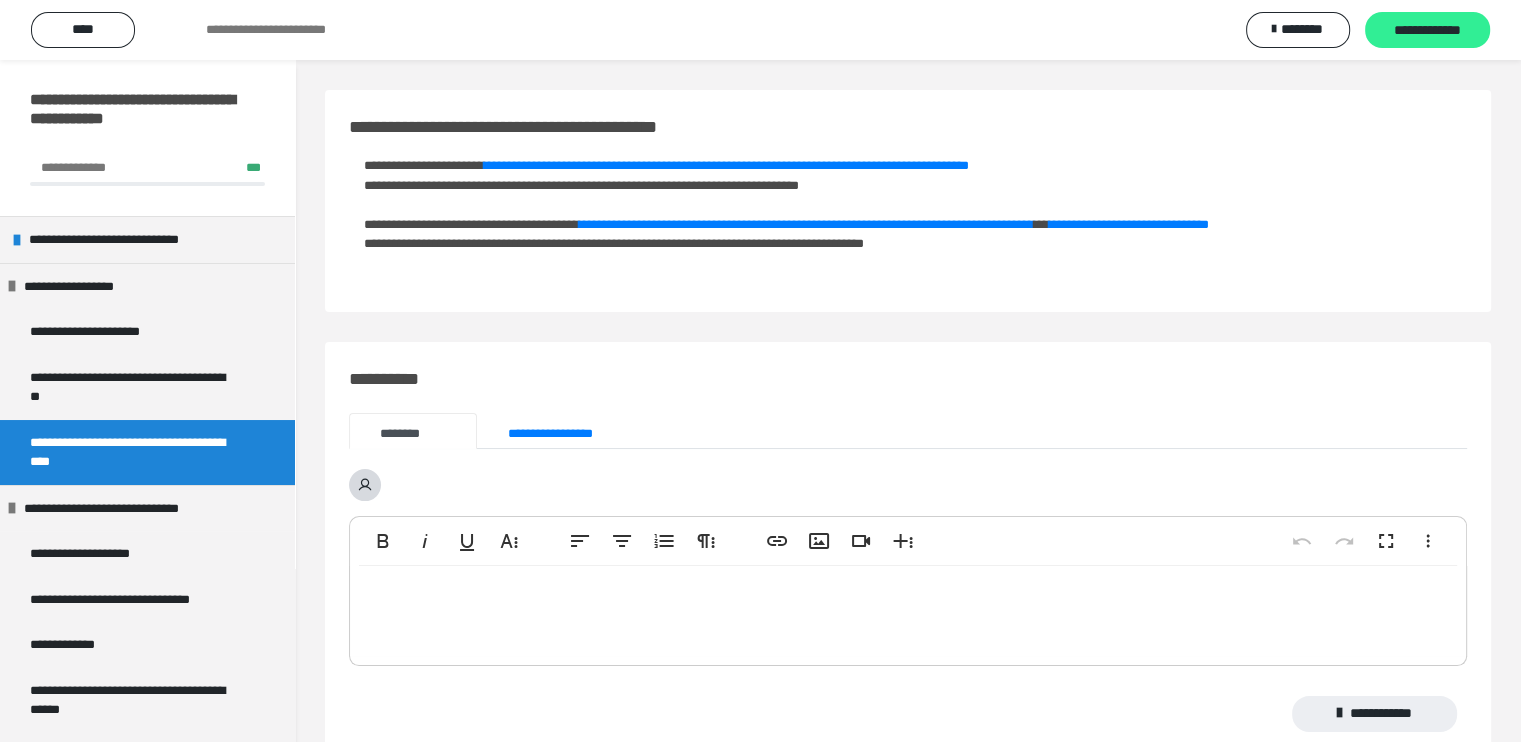 click on "**********" at bounding box center (1427, 31) 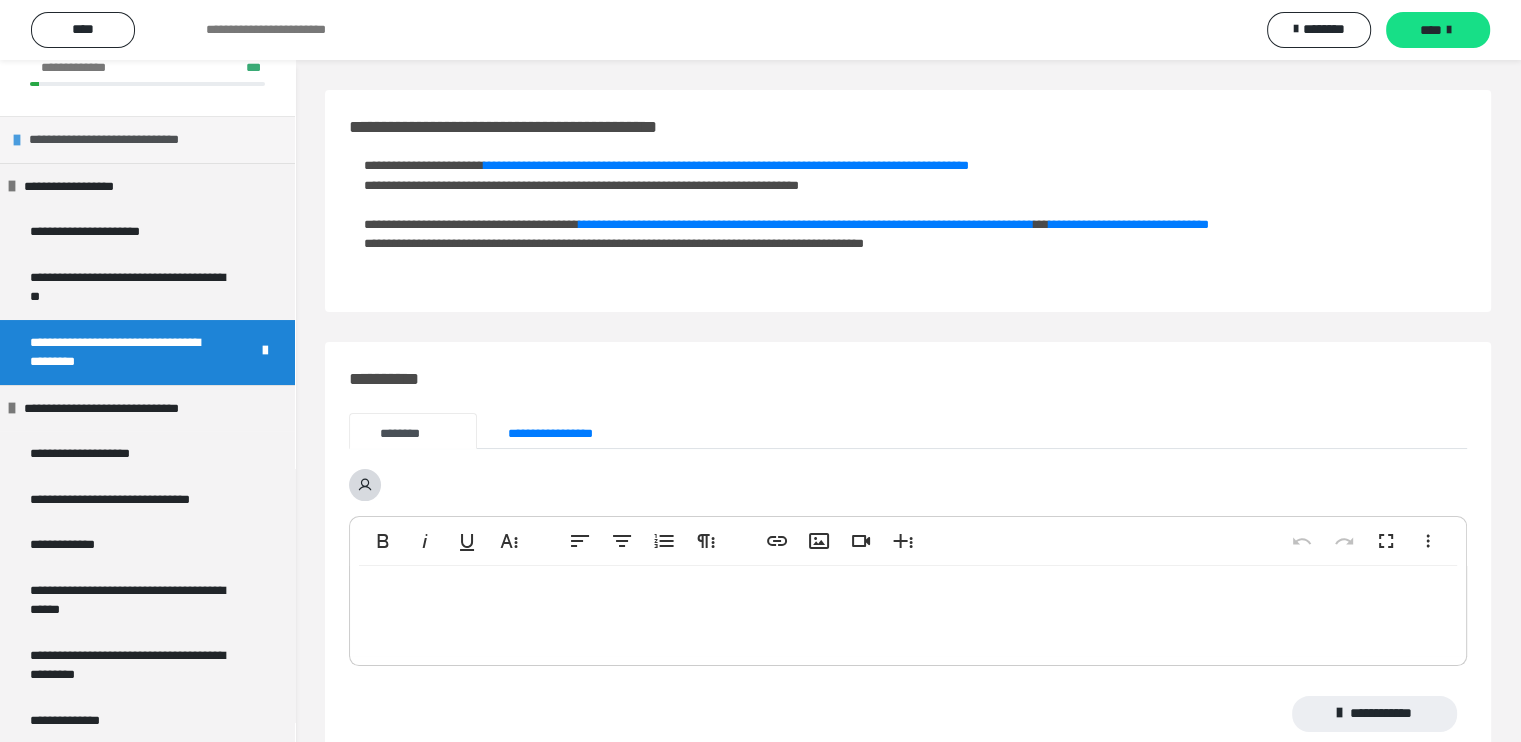 scroll, scrollTop: 0, scrollLeft: 0, axis: both 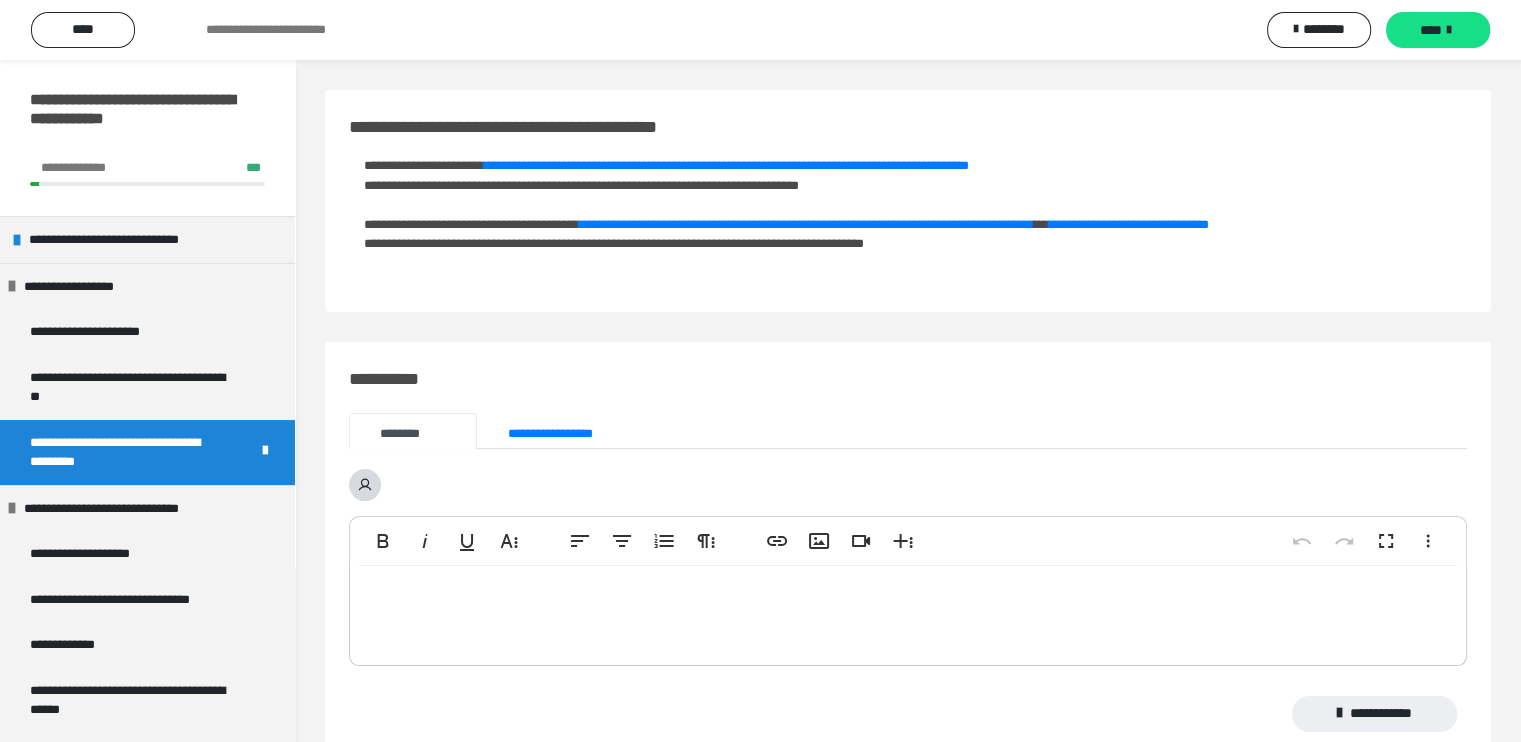 click on "**********" at bounding box center [147, 138] 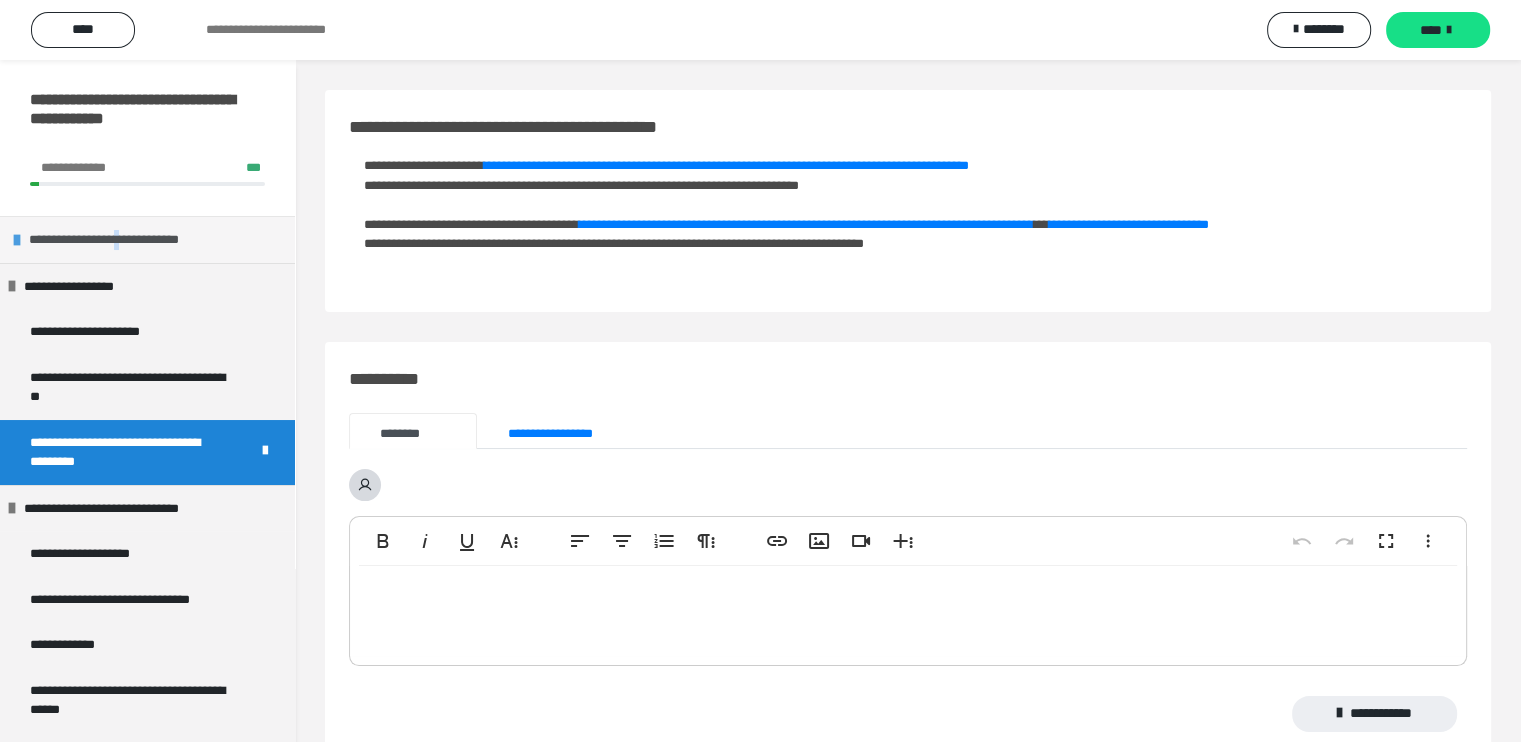 click on "**********" at bounding box center [125, 240] 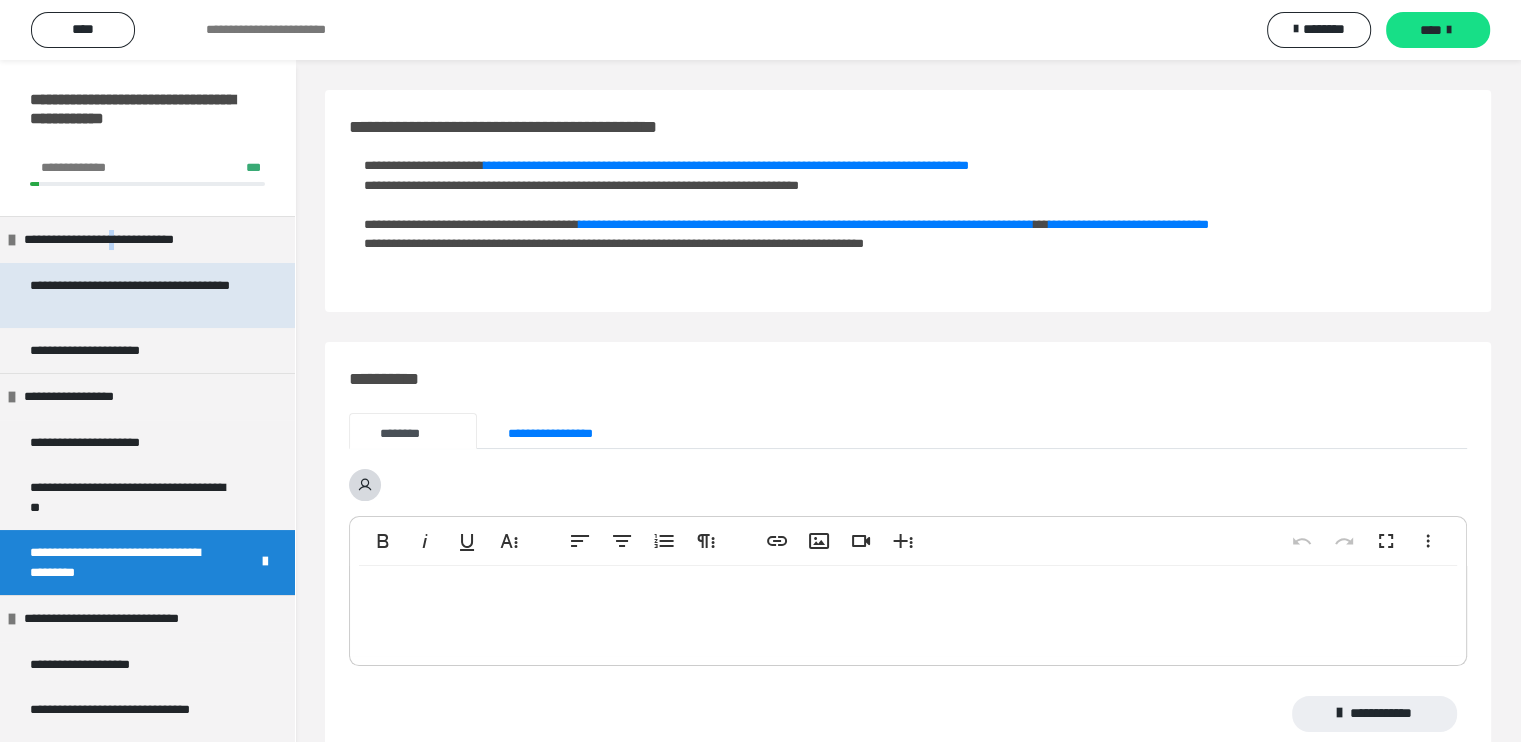 click on "**********" at bounding box center [132, 295] 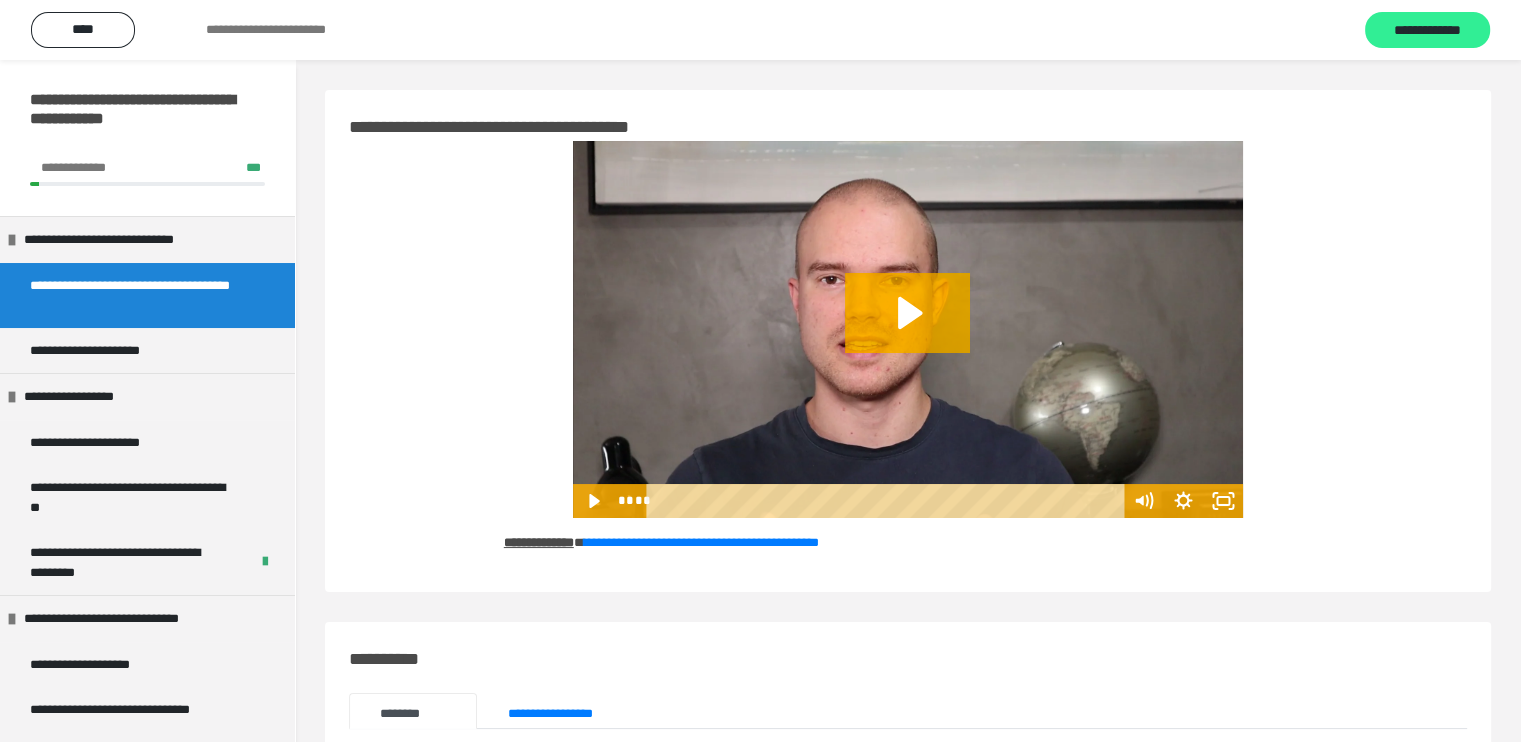 click on "**********" at bounding box center [1427, 31] 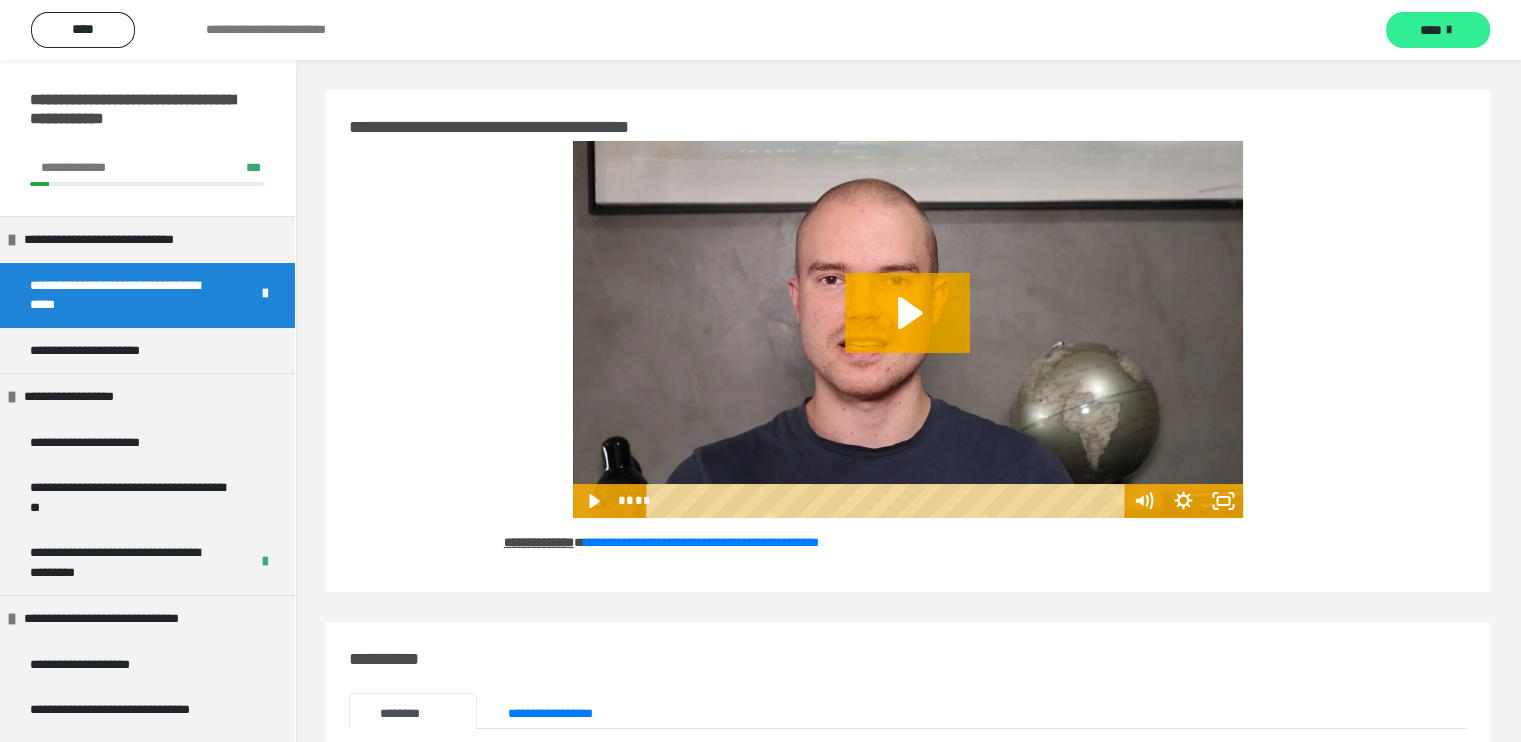 click on "****" at bounding box center (1438, 30) 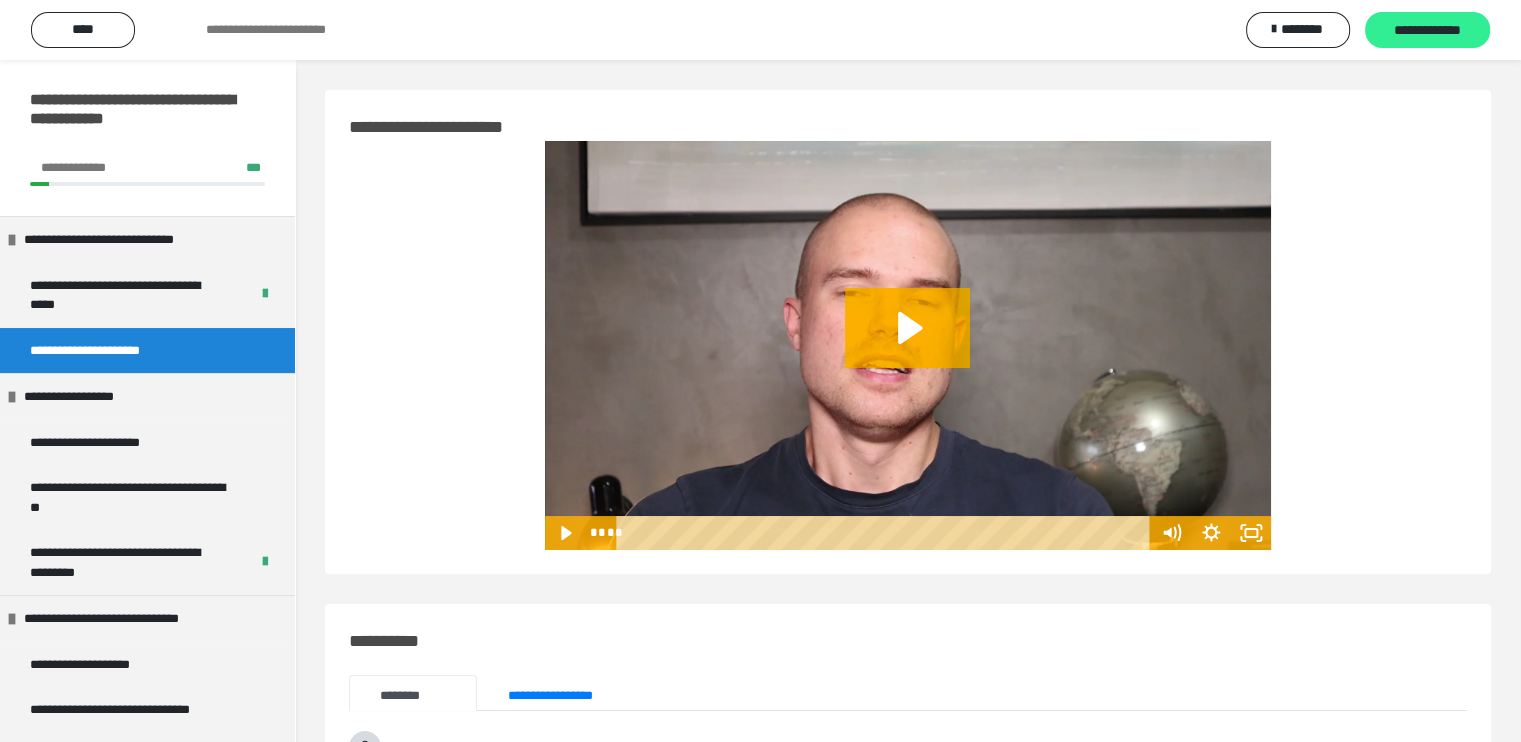 click on "**********" at bounding box center [1427, 31] 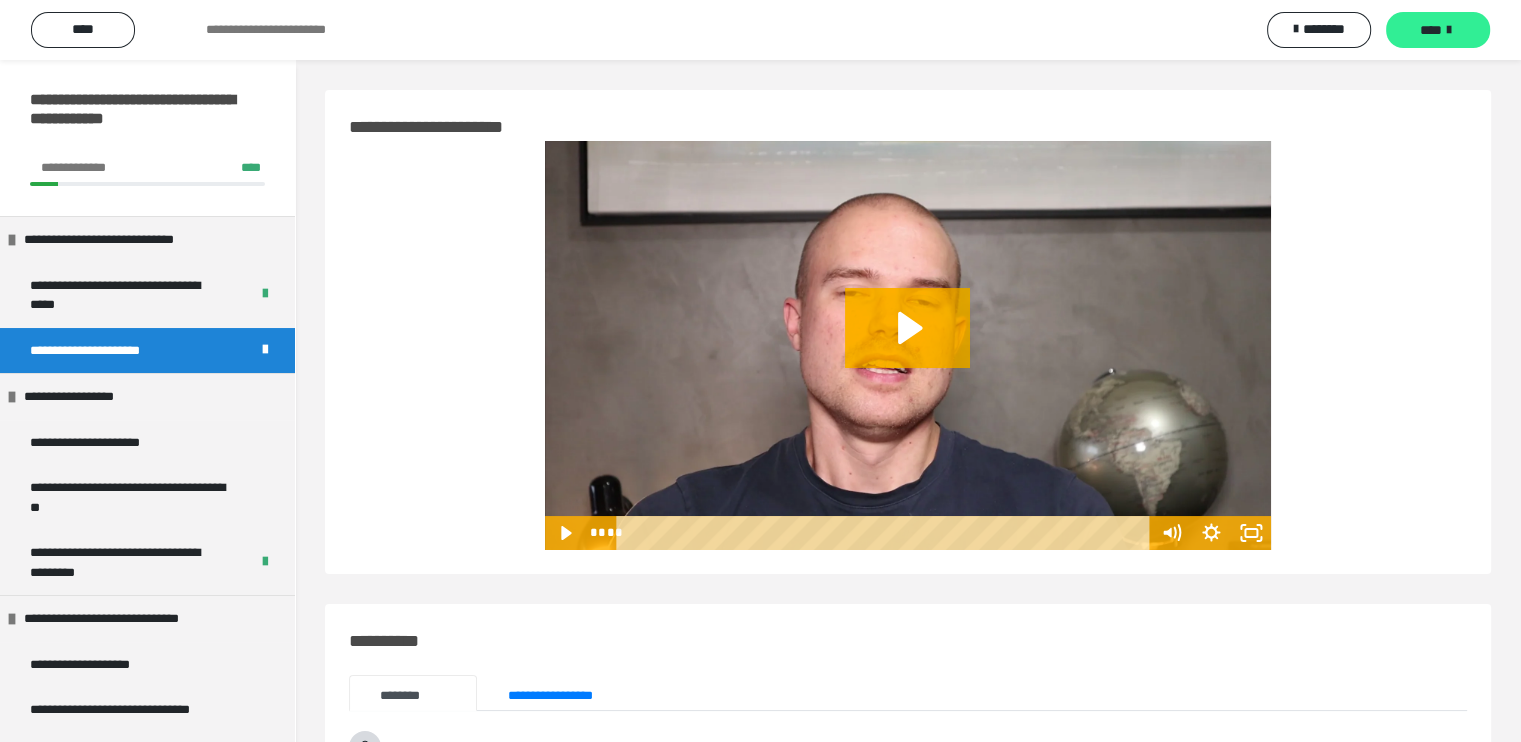 click on "****" at bounding box center [1438, 30] 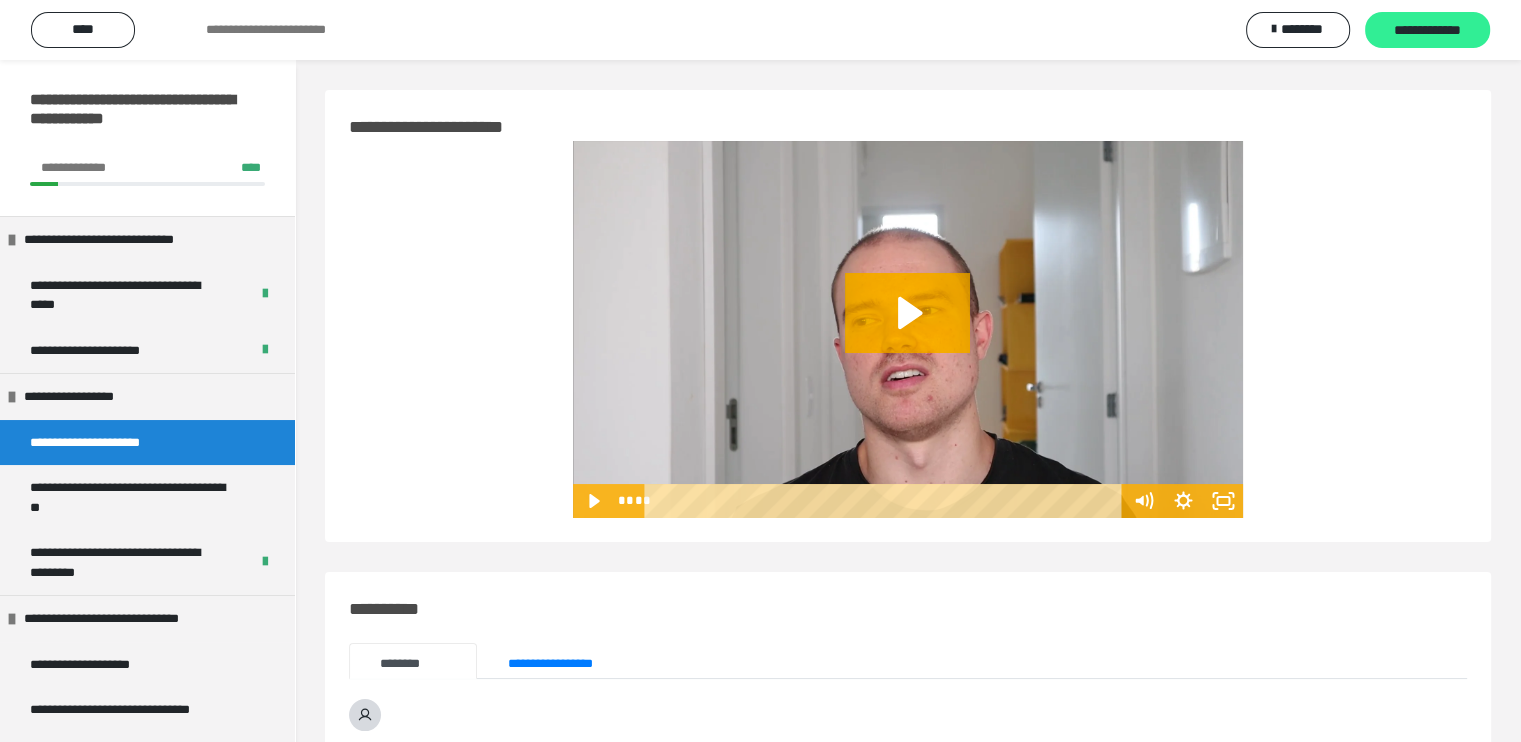 click on "**********" at bounding box center [1427, 31] 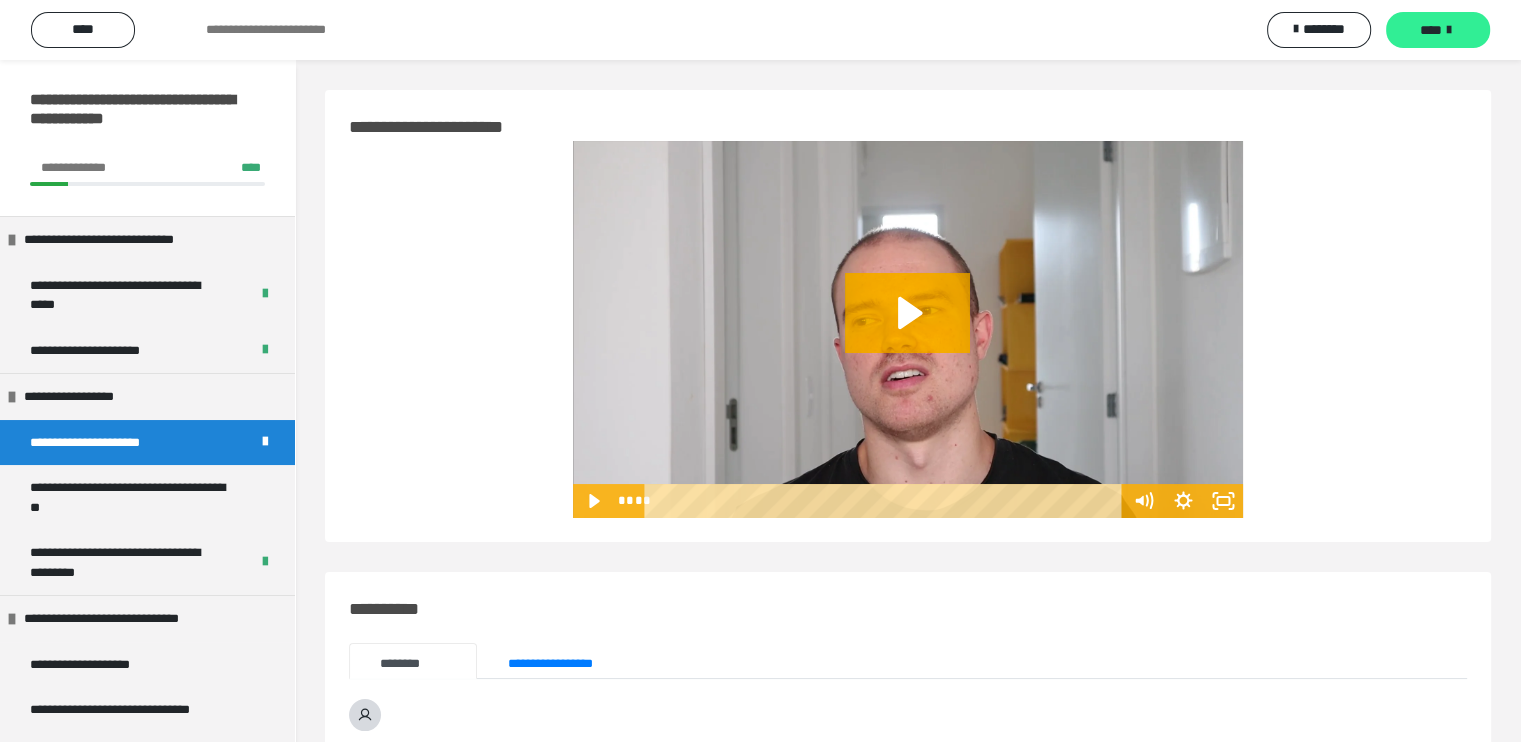 click on "****" at bounding box center [1438, 30] 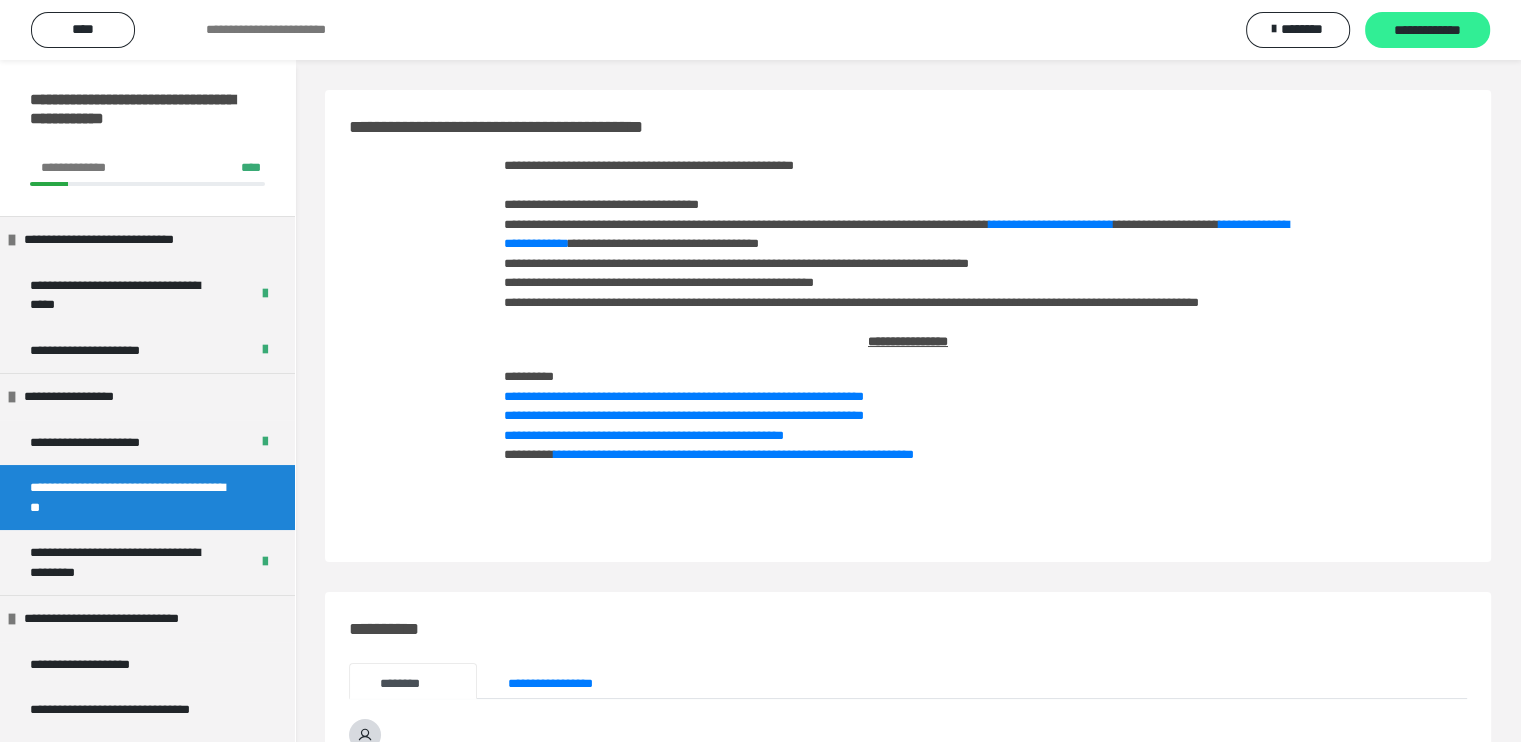 click on "**********" at bounding box center [1427, 31] 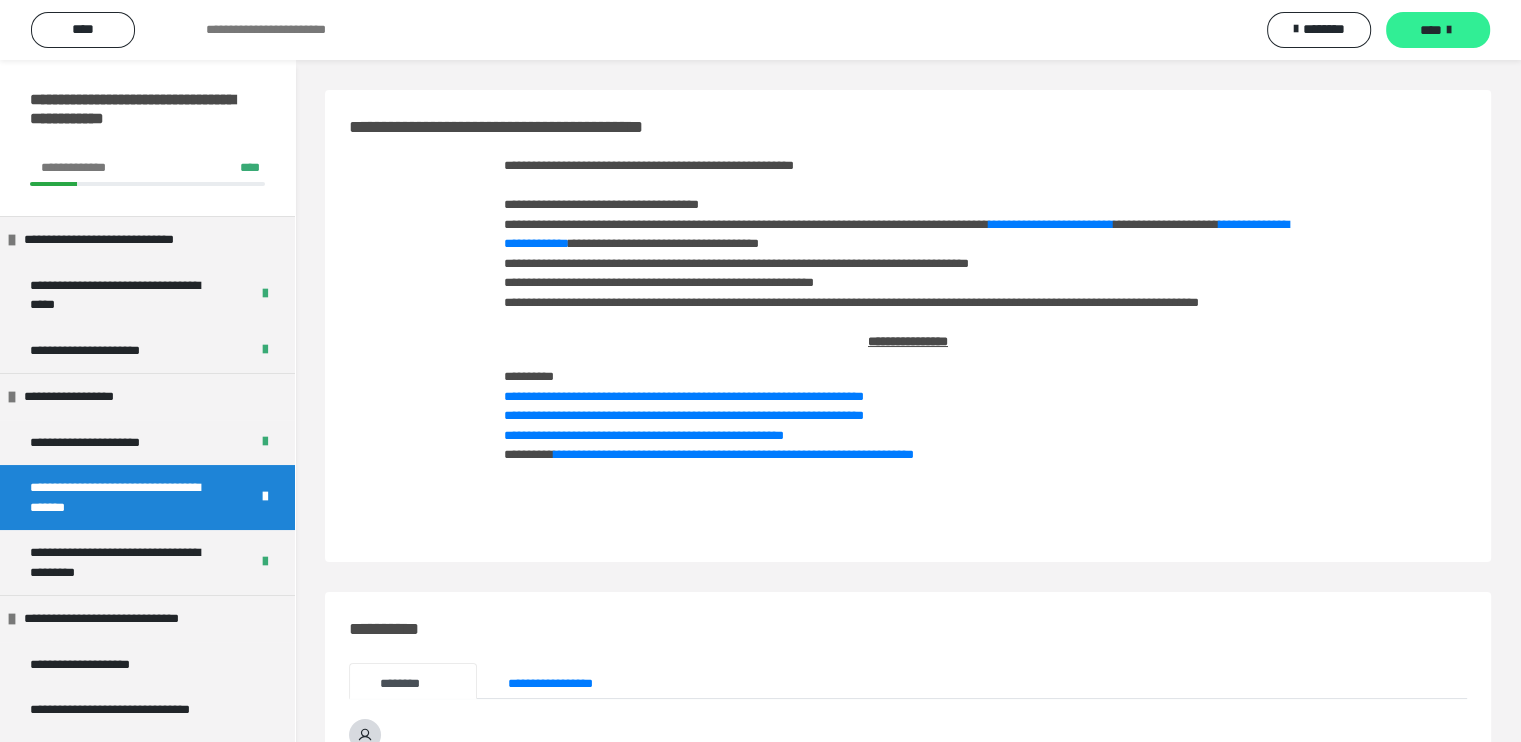 click on "****" at bounding box center [1431, 30] 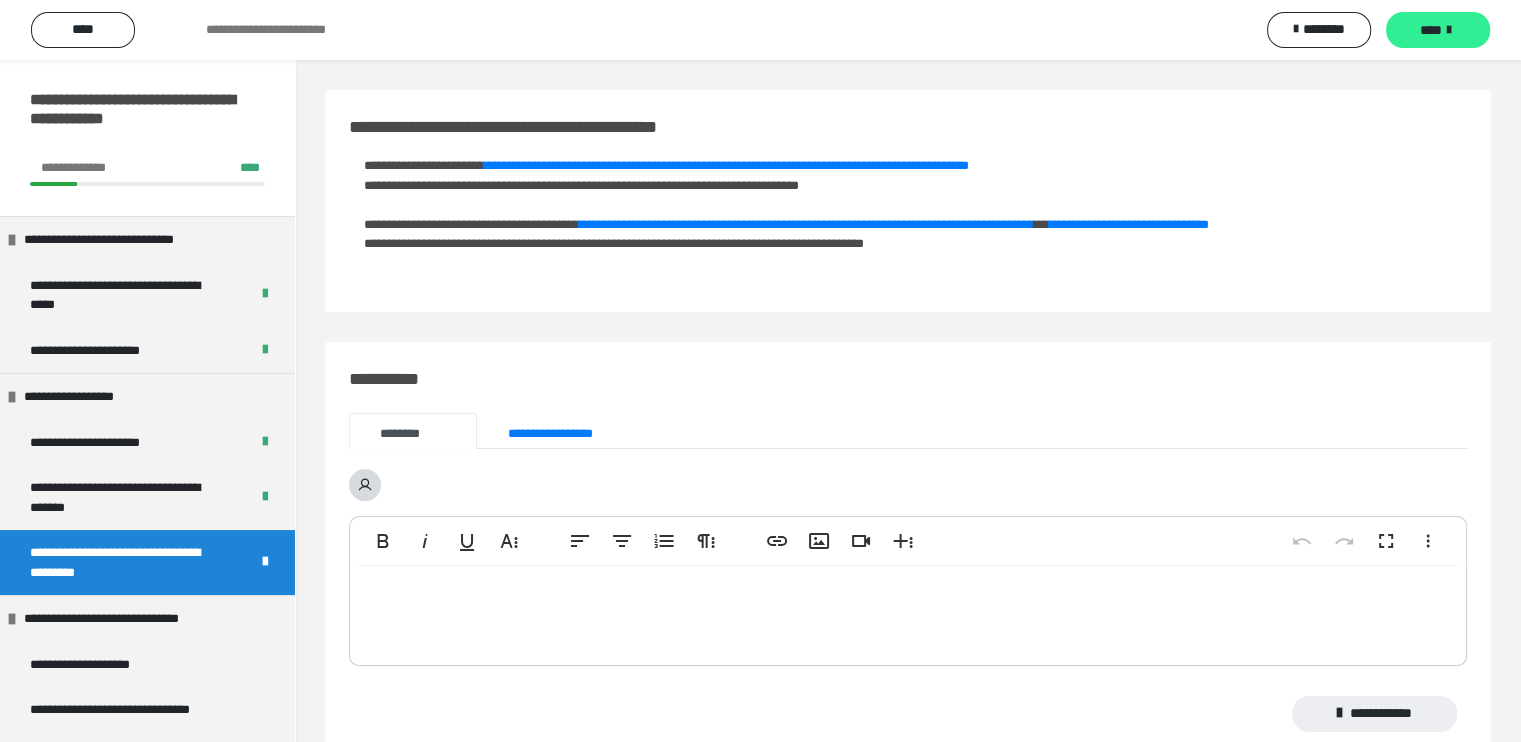 click on "****" at bounding box center (1431, 30) 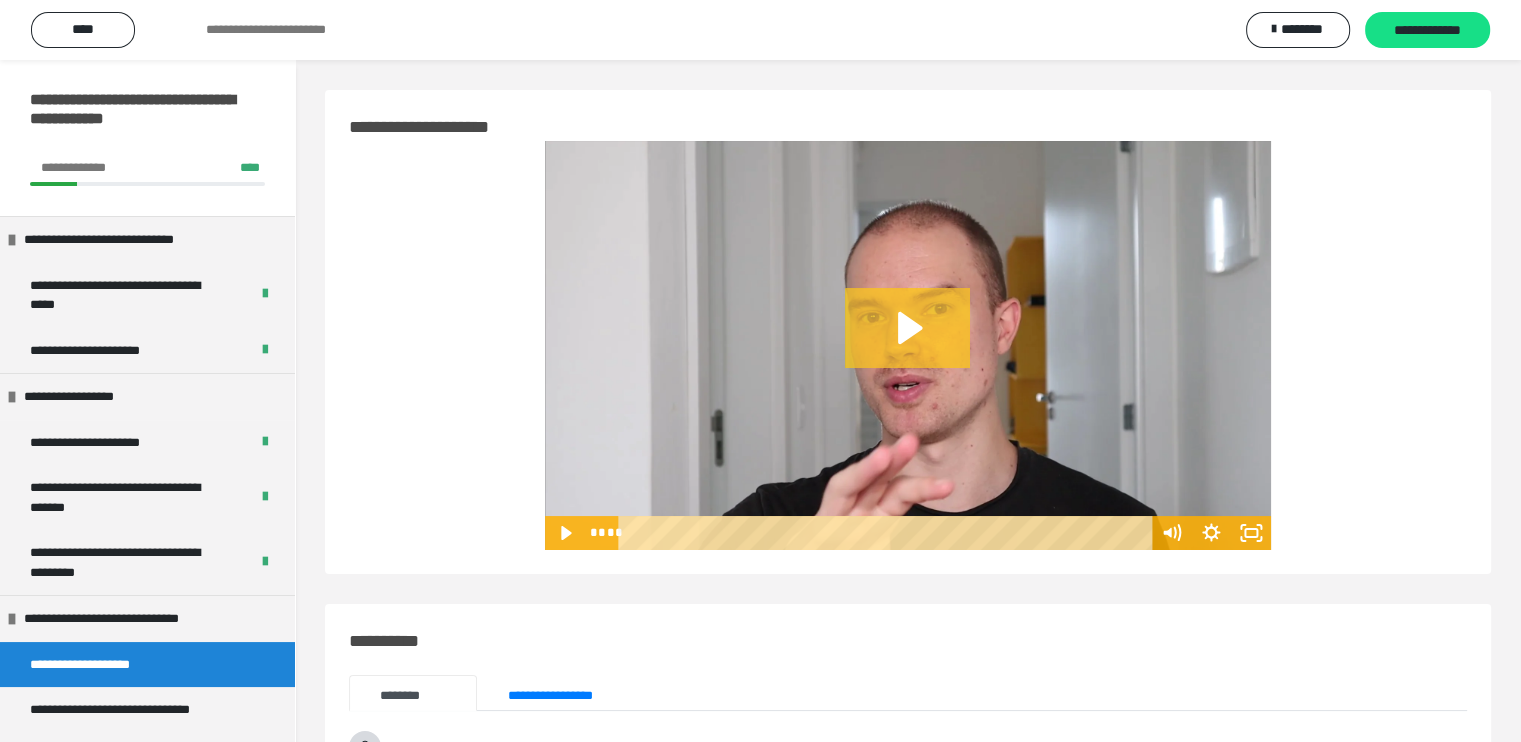 click 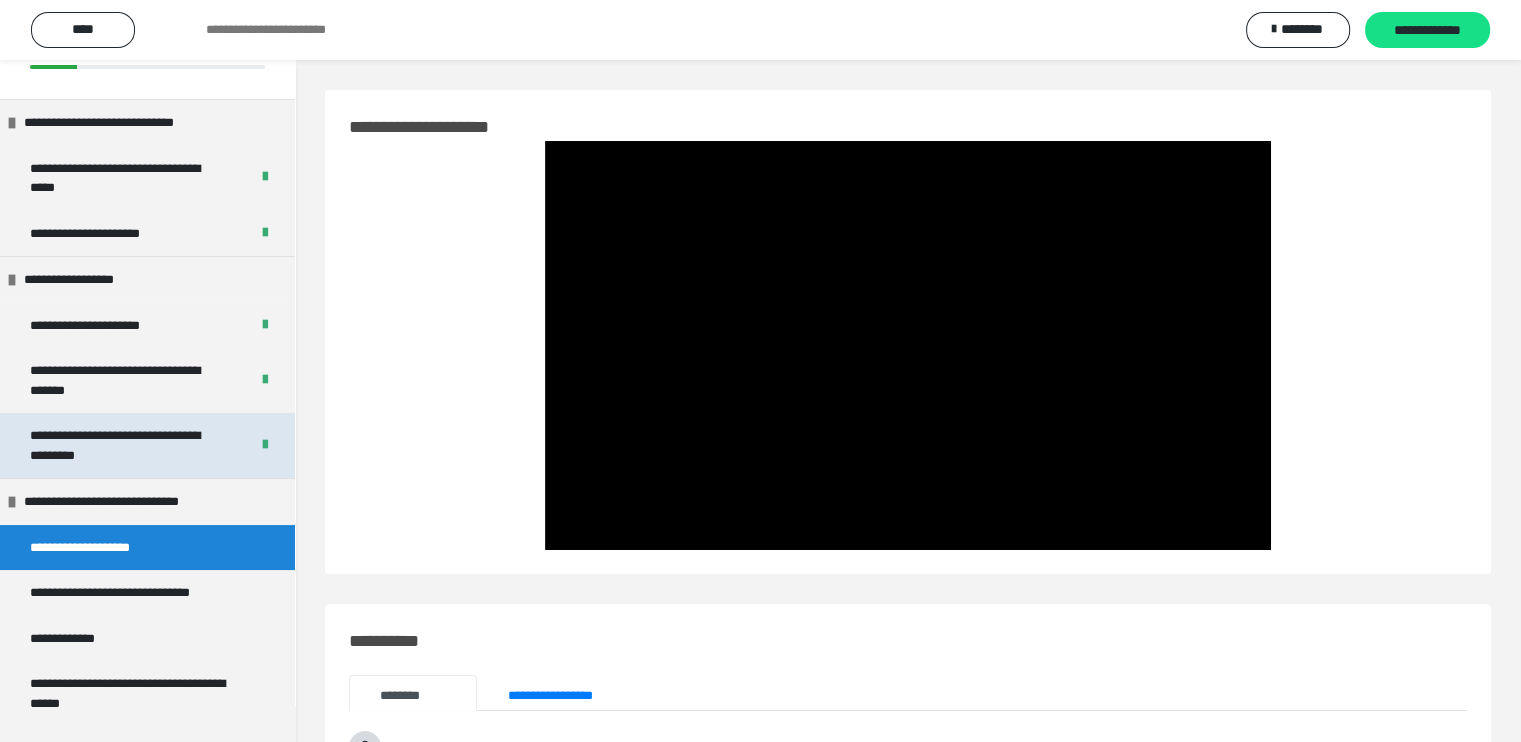 scroll, scrollTop: 0, scrollLeft: 0, axis: both 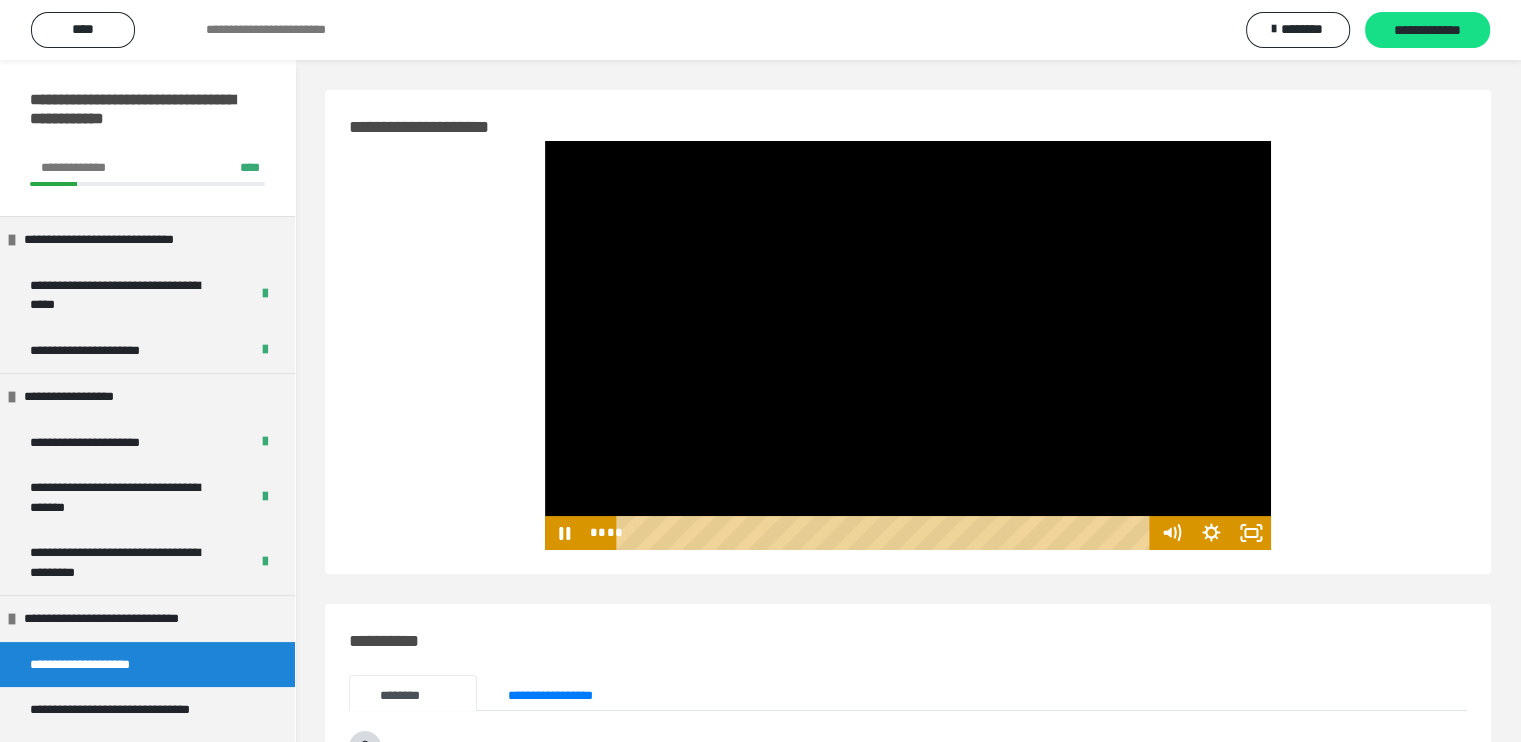 type 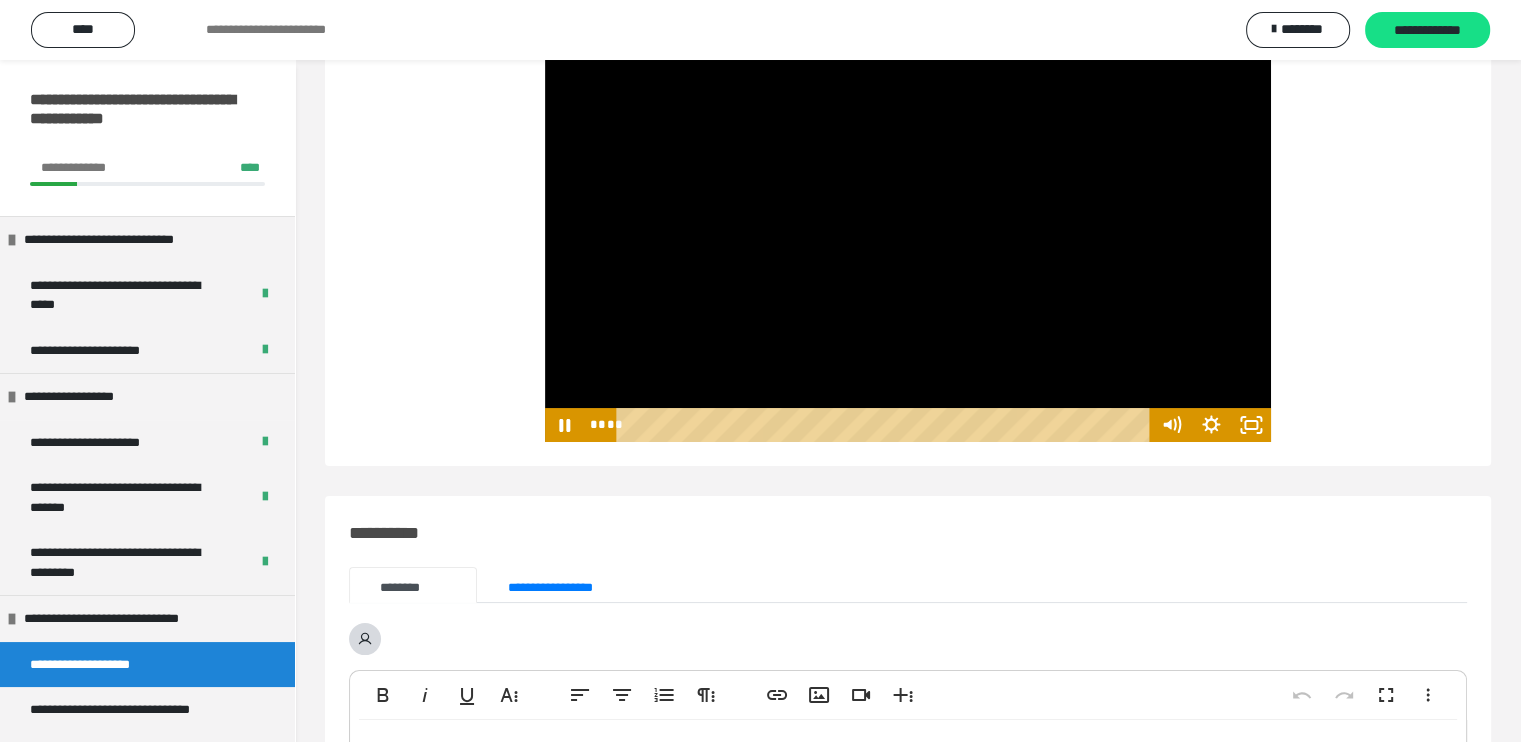 scroll, scrollTop: 0, scrollLeft: 0, axis: both 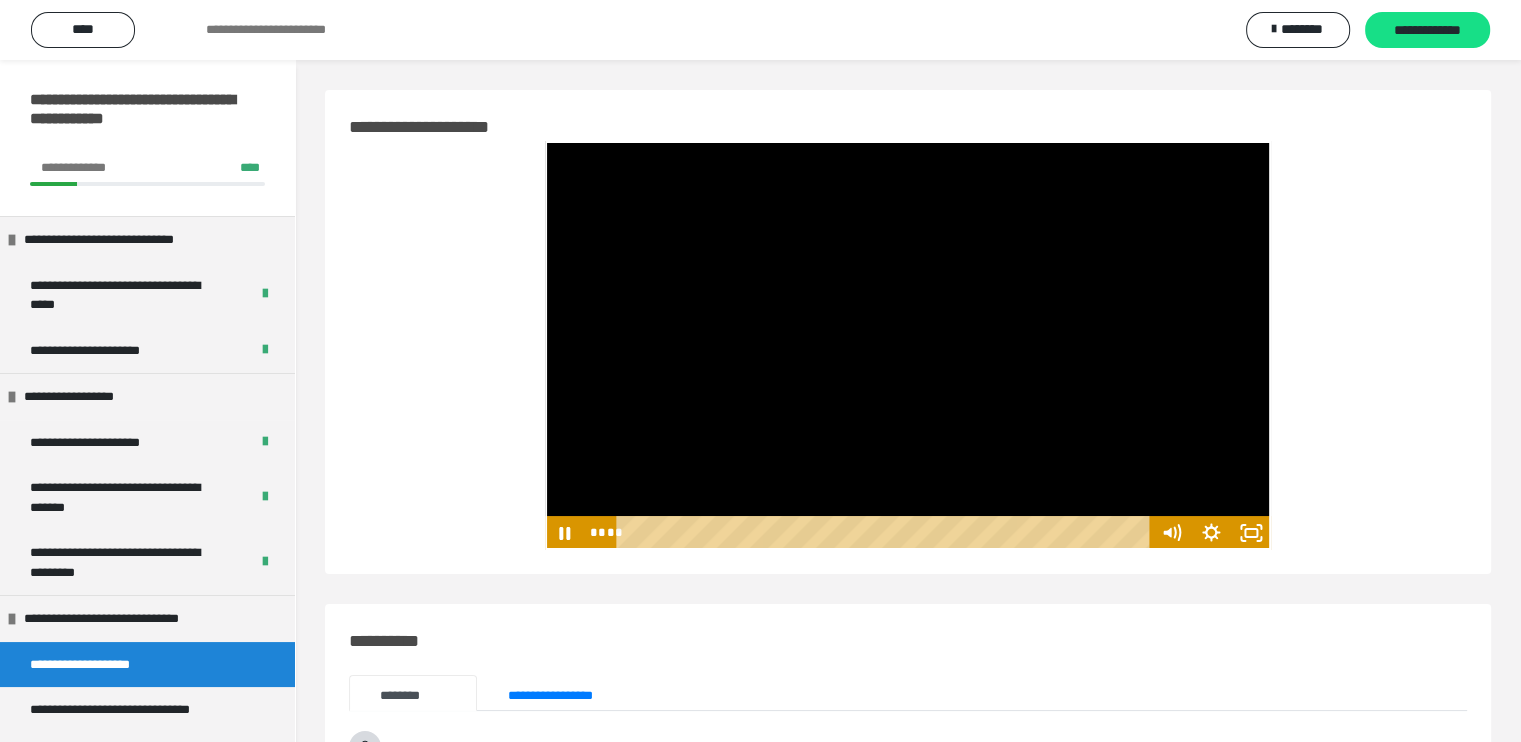 click at bounding box center (908, 345) 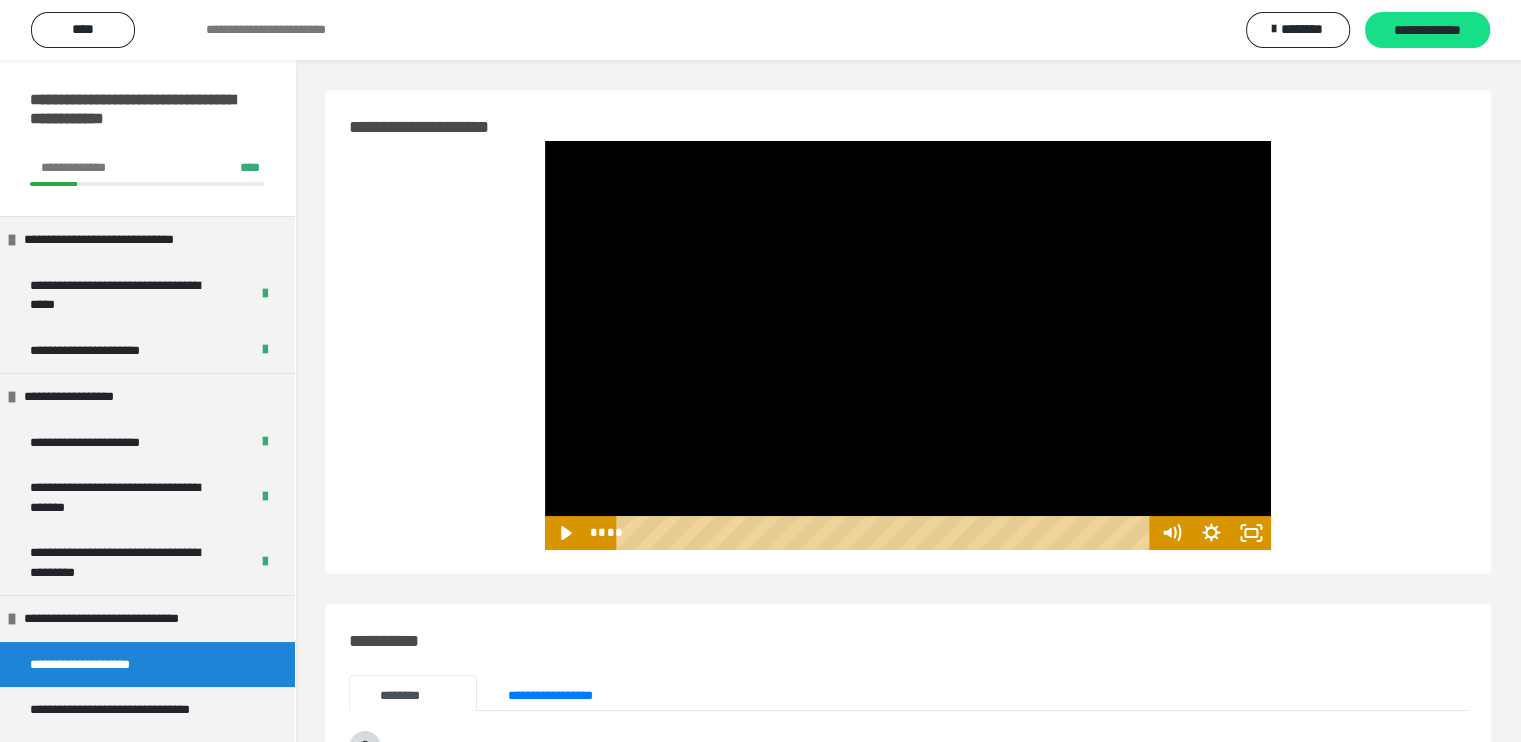 click at bounding box center (908, 345) 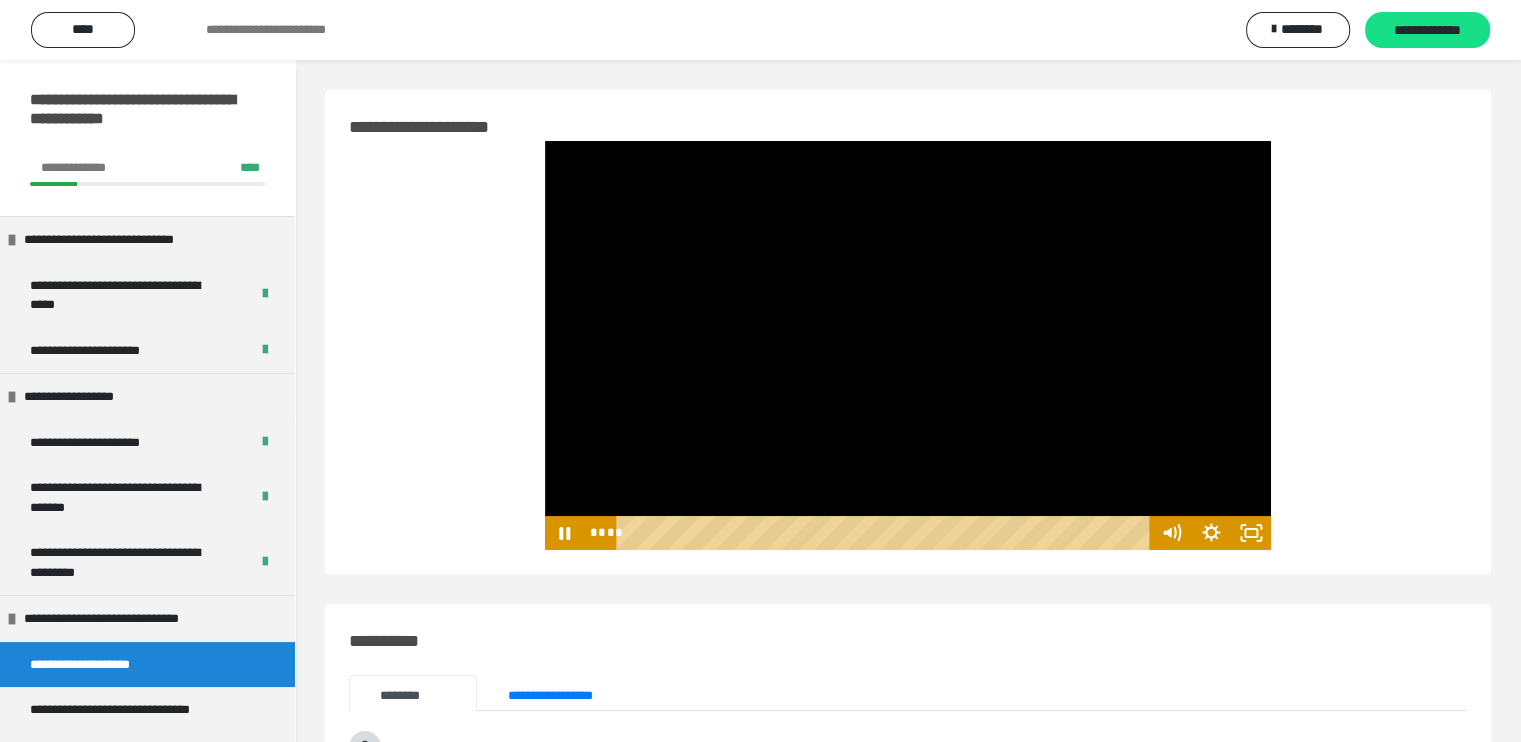 click at bounding box center (908, 345) 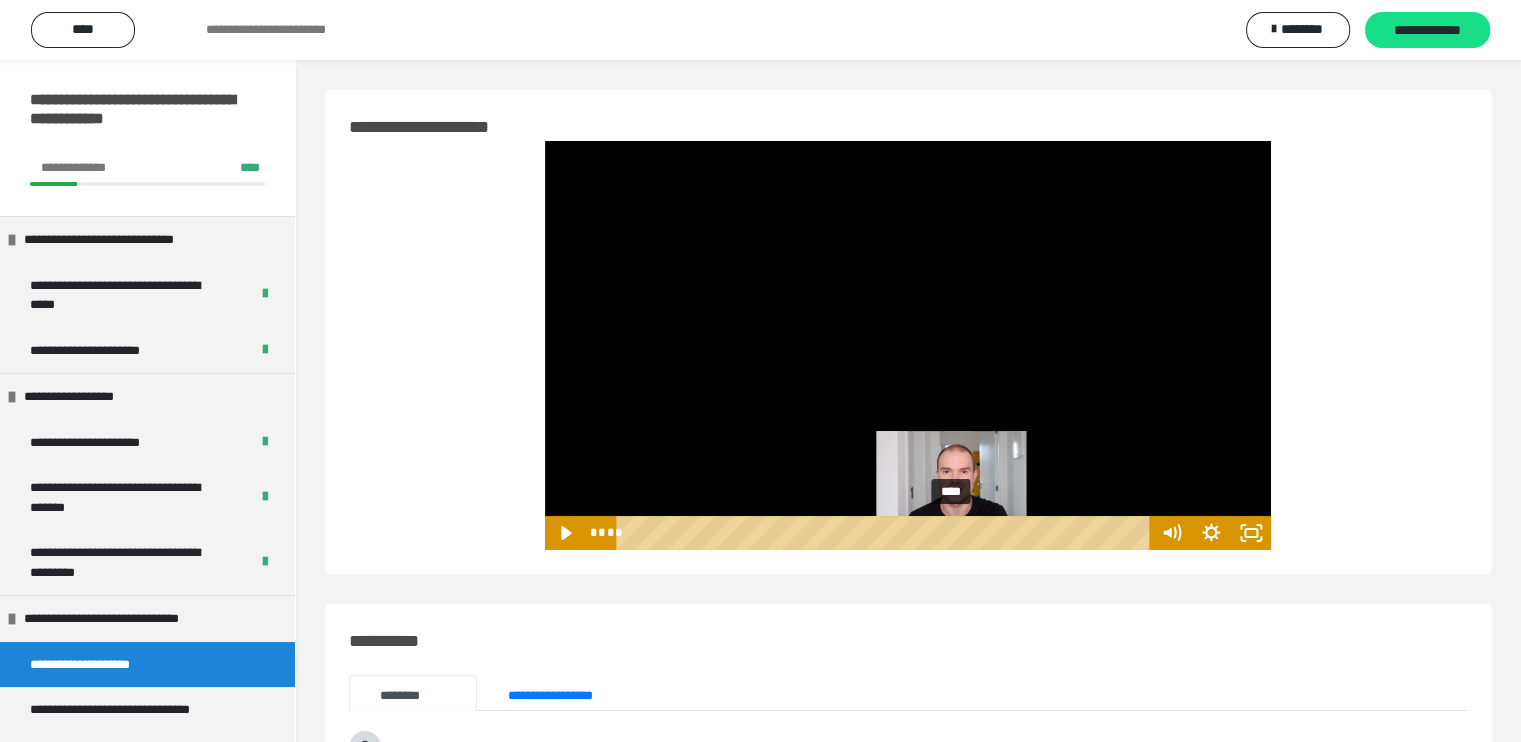 click on "****" at bounding box center (886, 533) 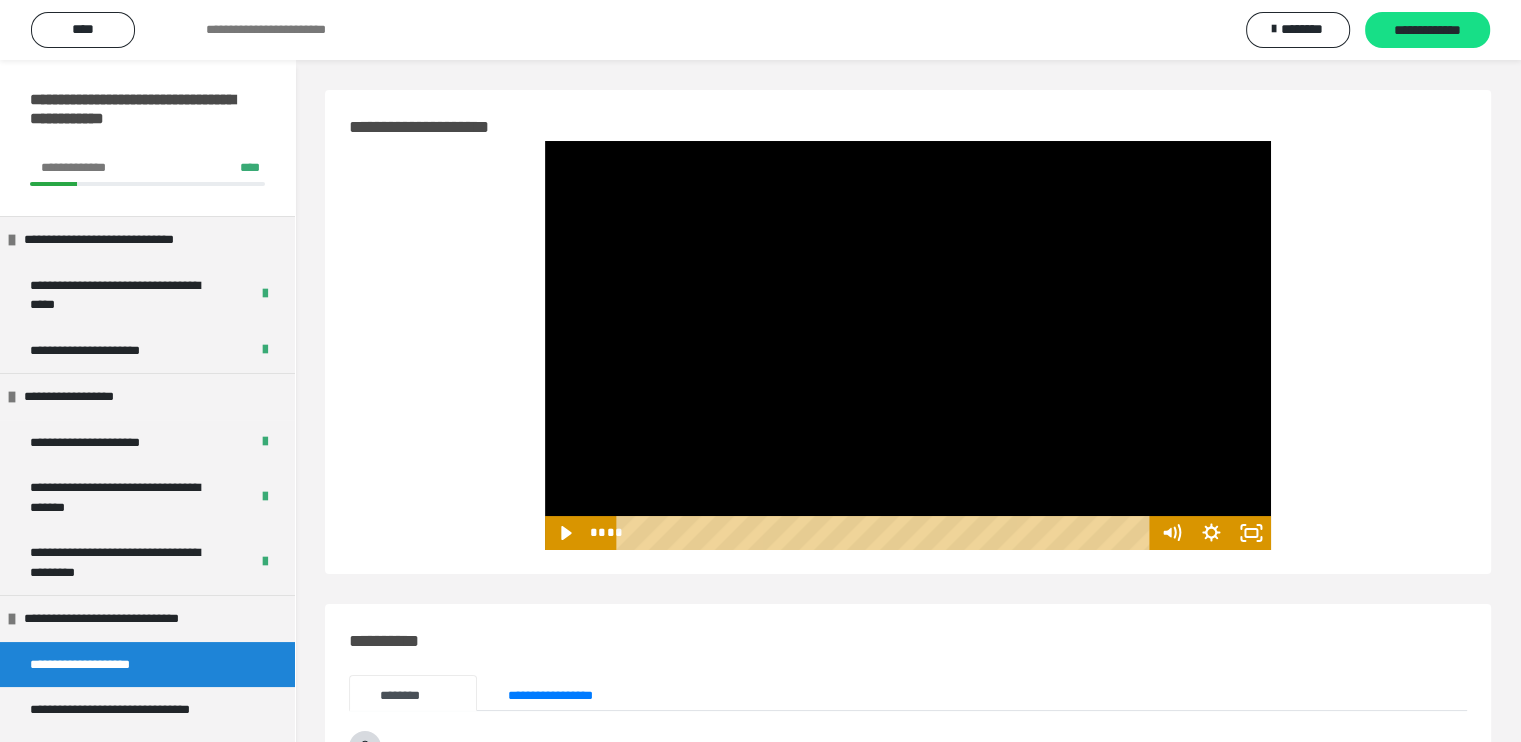 drag, startPoint x: 879, startPoint y: 292, endPoint x: 865, endPoint y: 289, distance: 14.3178215 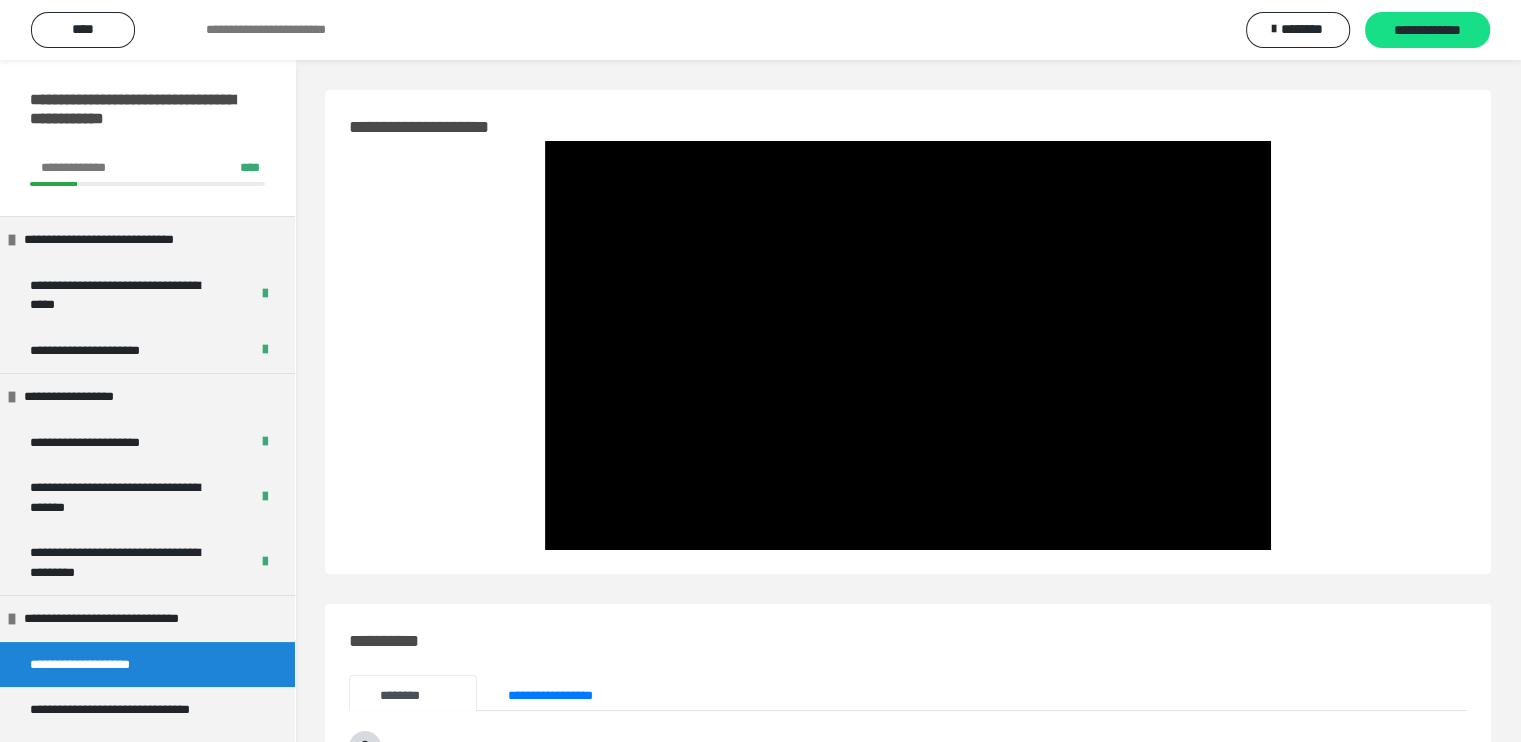 click at bounding box center [545, 141] 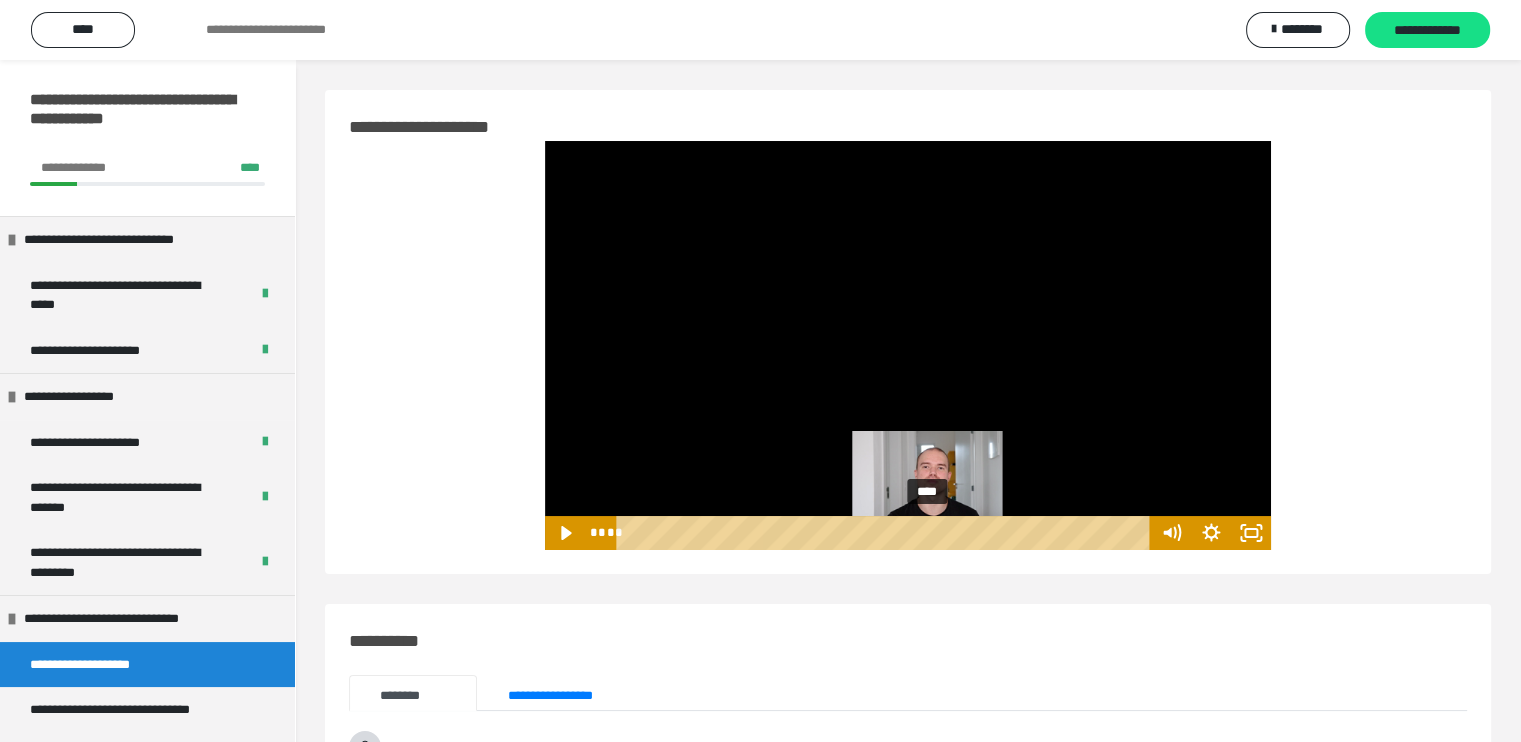 click on "****" at bounding box center (886, 533) 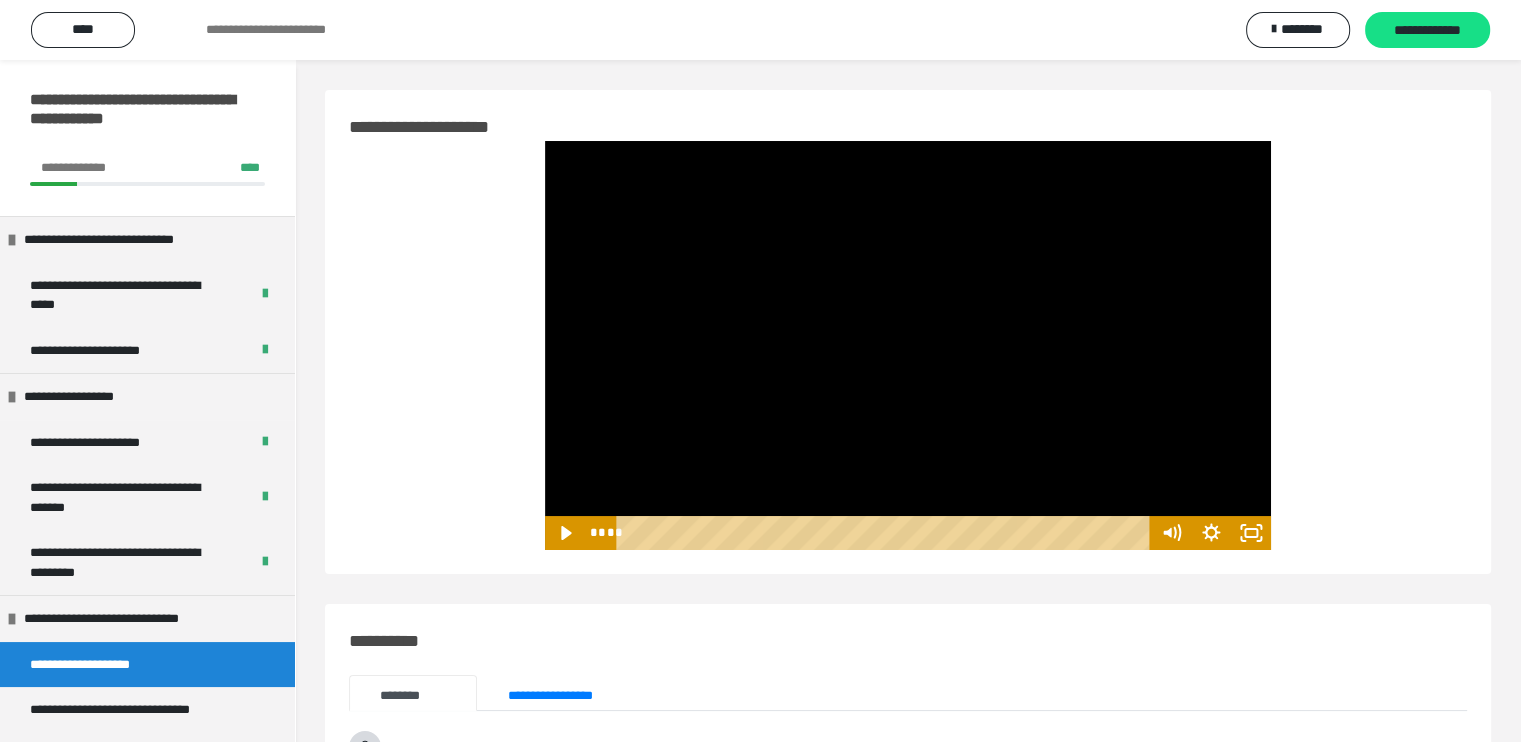 click at bounding box center [908, 345] 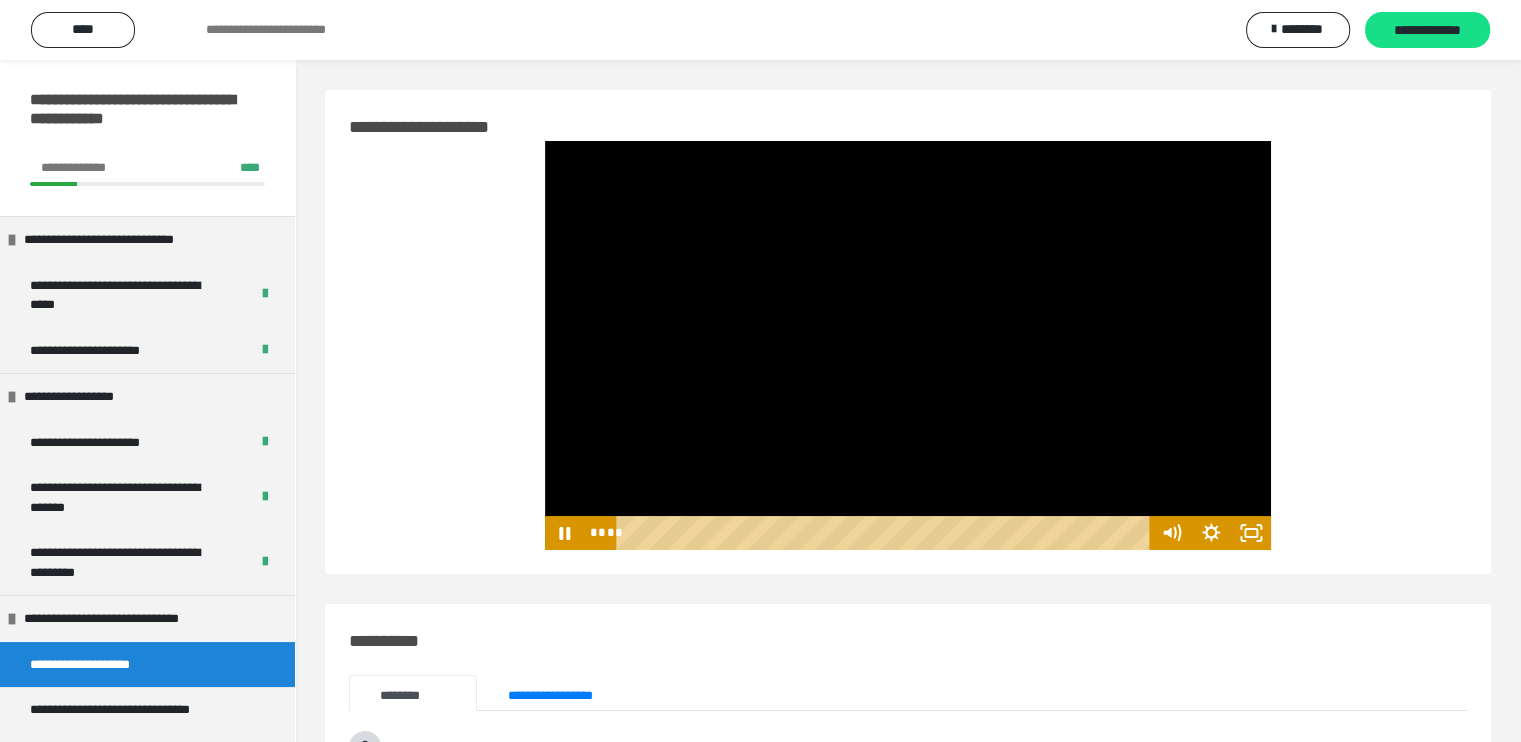 click at bounding box center [908, 345] 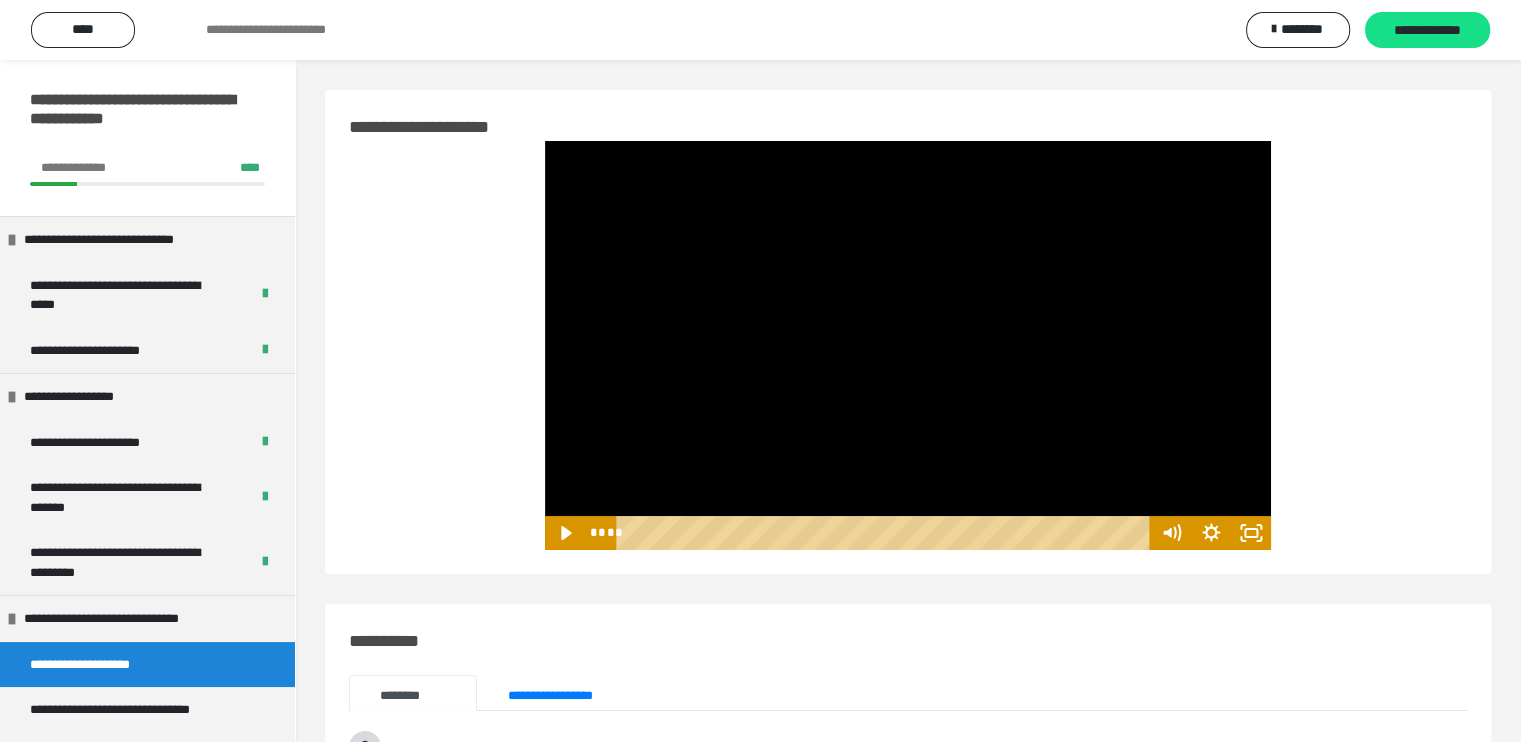 click at bounding box center (908, 345) 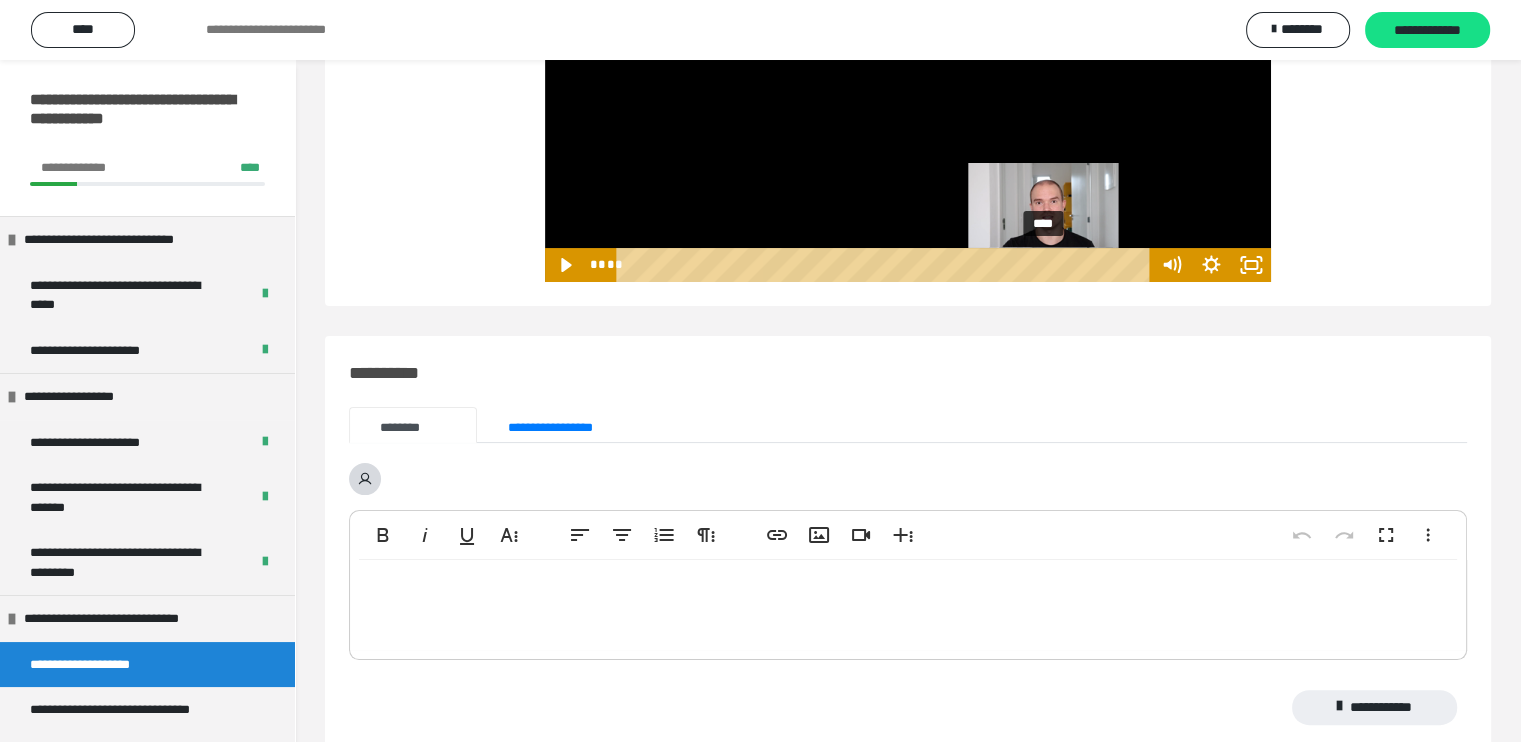 scroll, scrollTop: 500, scrollLeft: 0, axis: vertical 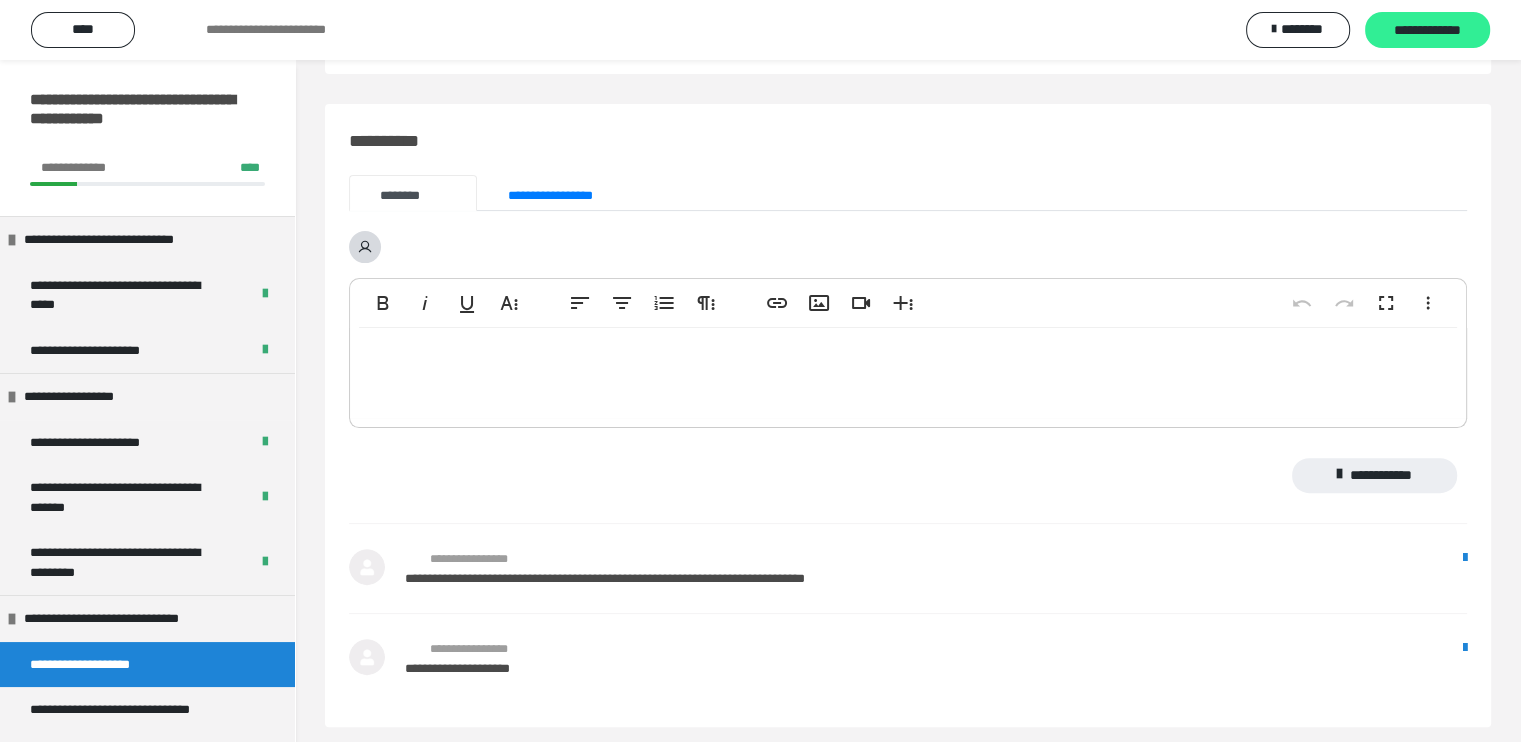 click on "**********" at bounding box center (1427, 31) 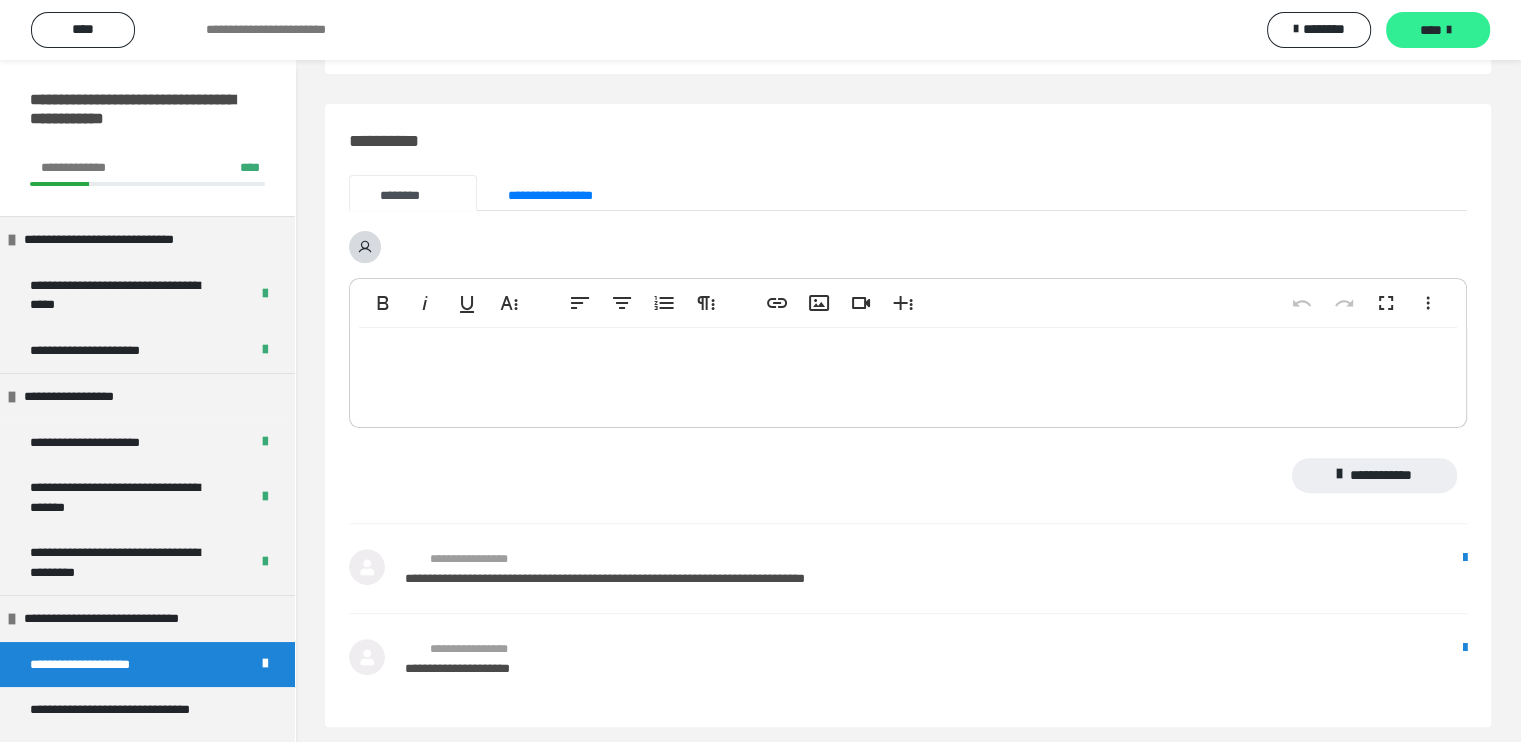 click on "****" at bounding box center (1431, 30) 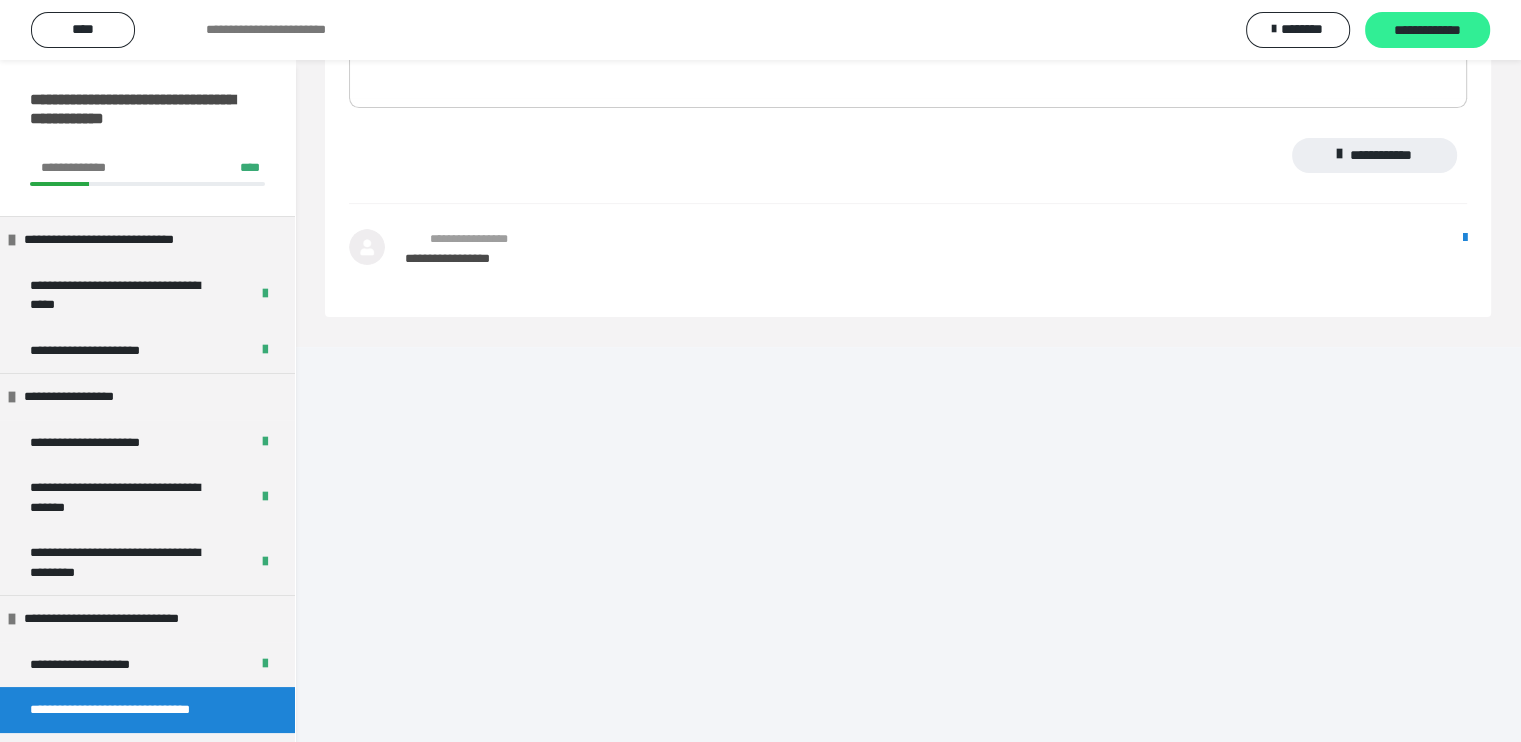 scroll, scrollTop: 104, scrollLeft: 0, axis: vertical 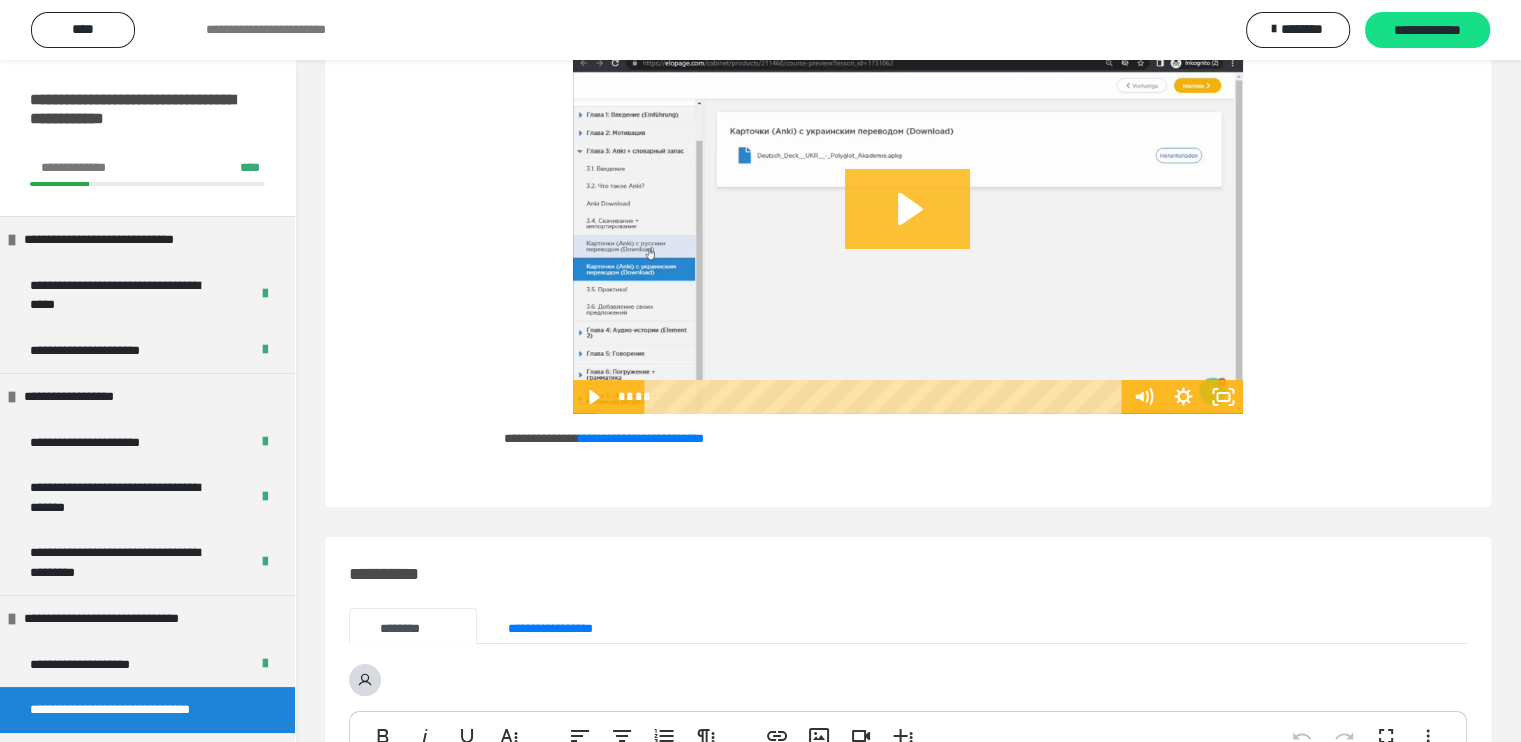 click 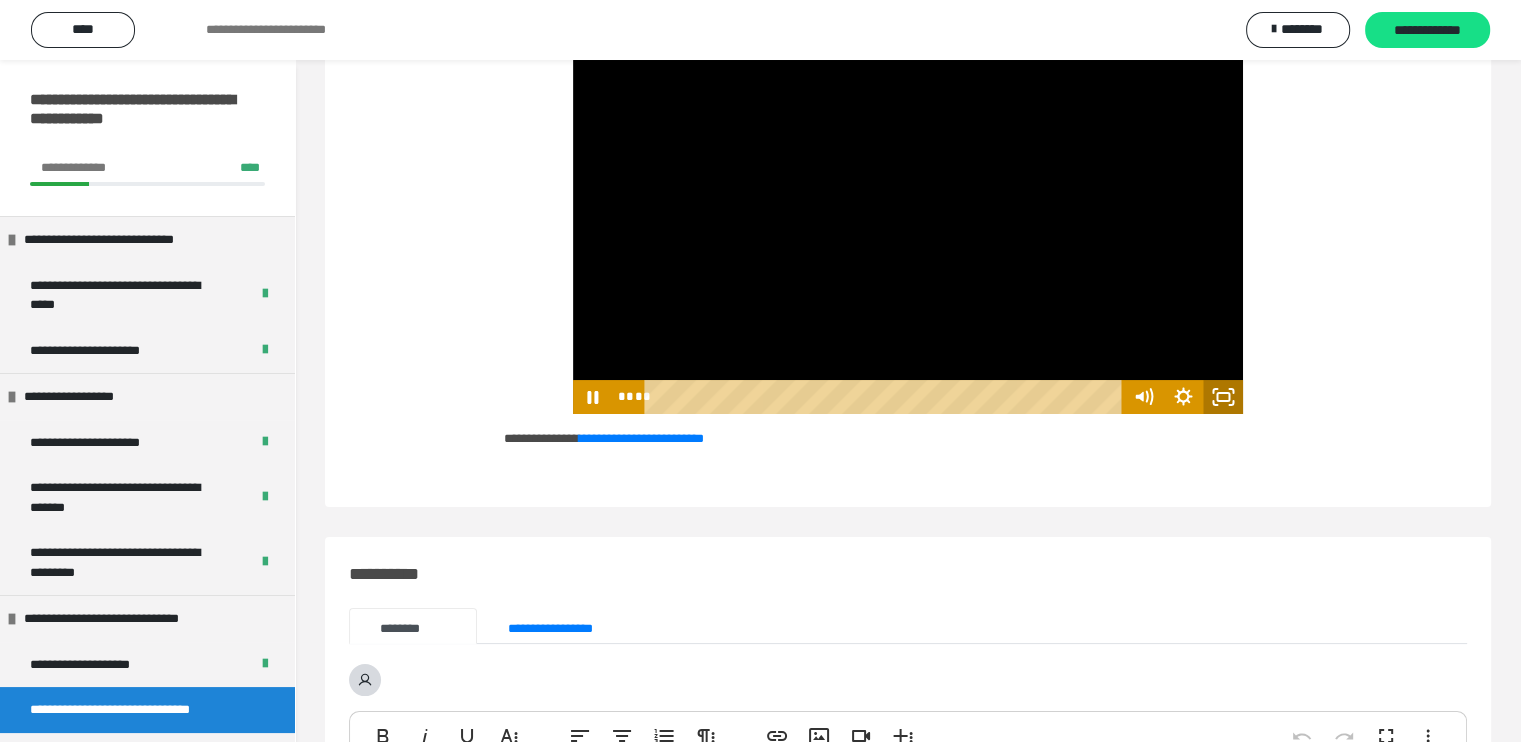 click 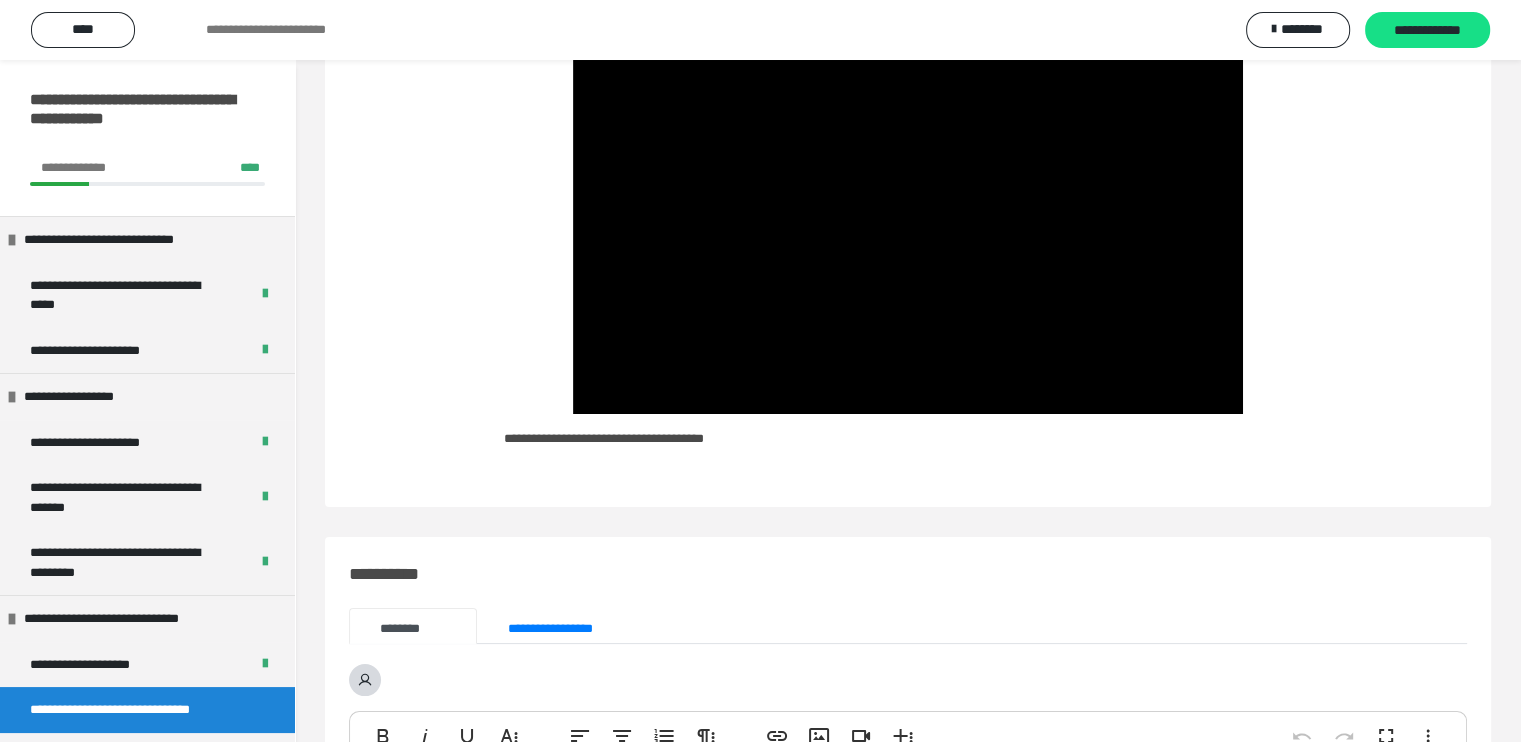 click on "**********" at bounding box center [641, 438] 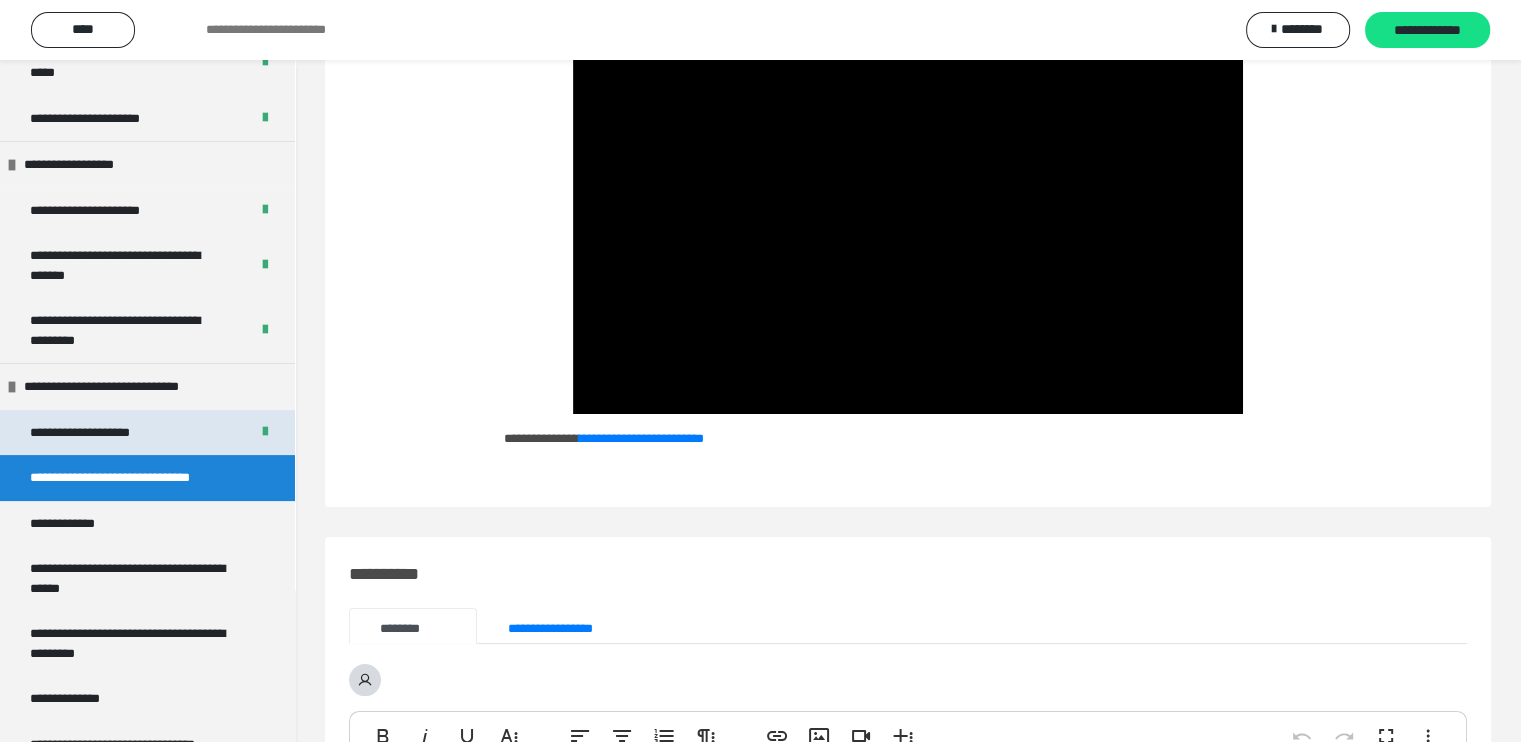 scroll, scrollTop: 400, scrollLeft: 0, axis: vertical 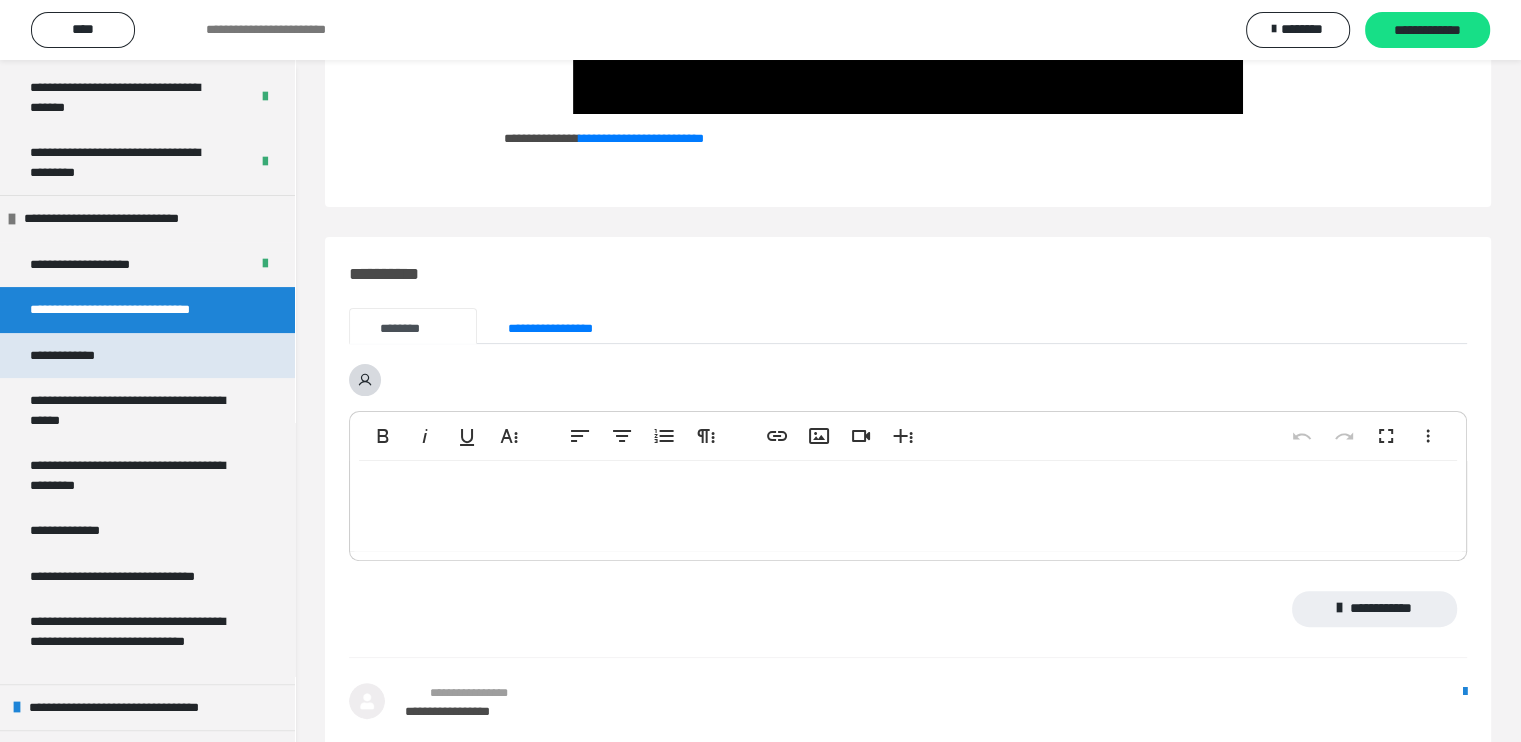 click on "**********" at bounding box center [147, 356] 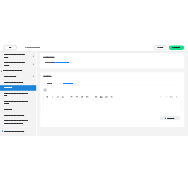 scroll, scrollTop: 0, scrollLeft: 0, axis: both 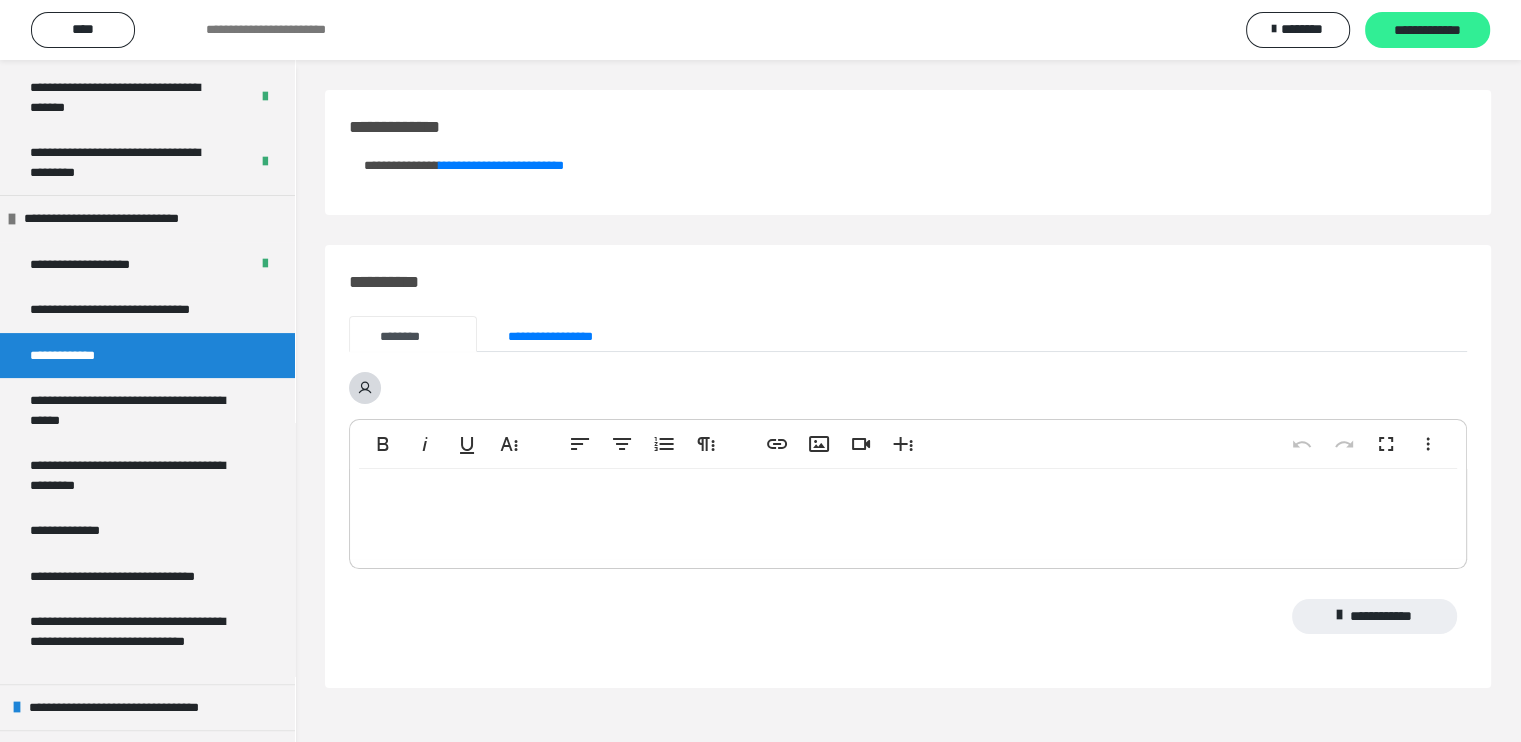 click on "**********" at bounding box center [1427, 31] 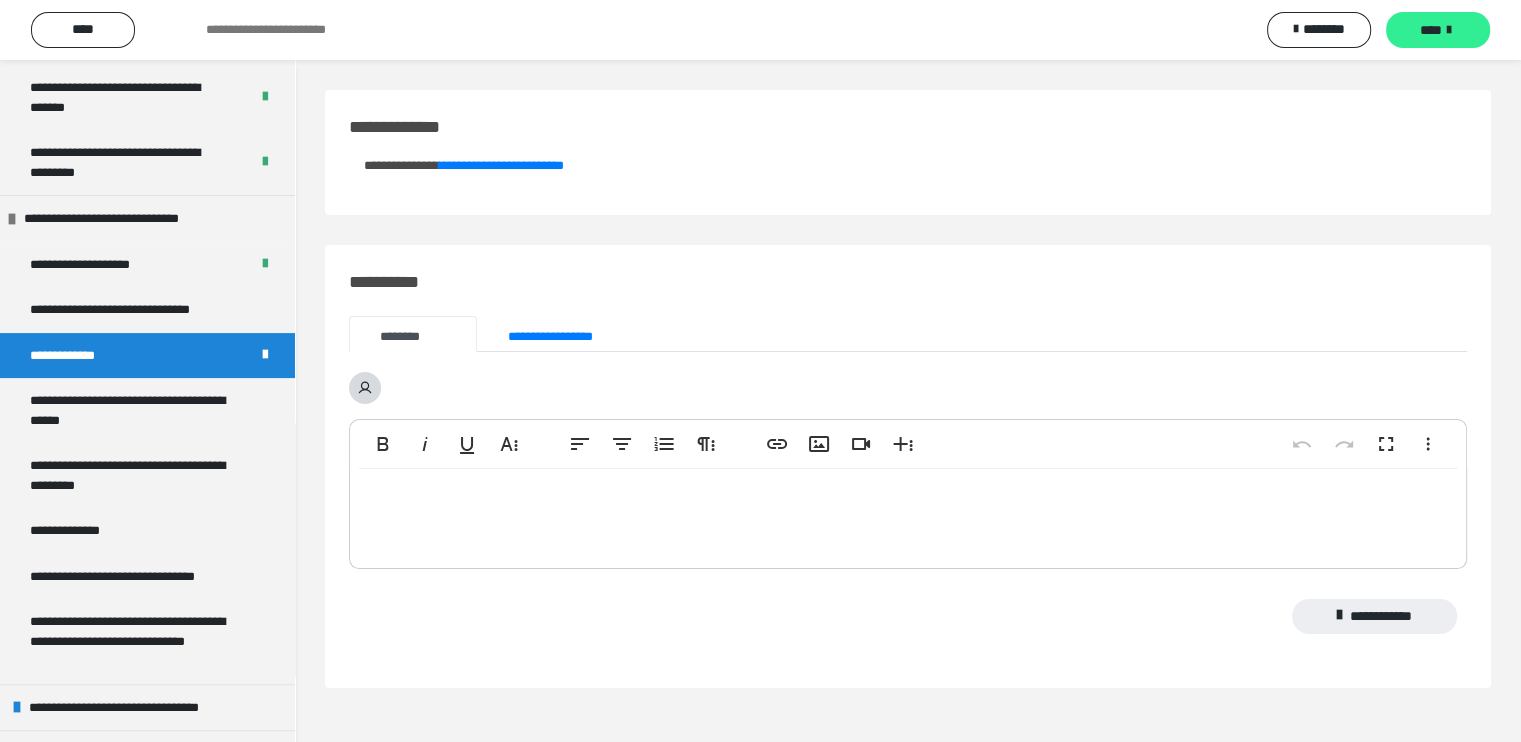 click on "****" at bounding box center (1438, 30) 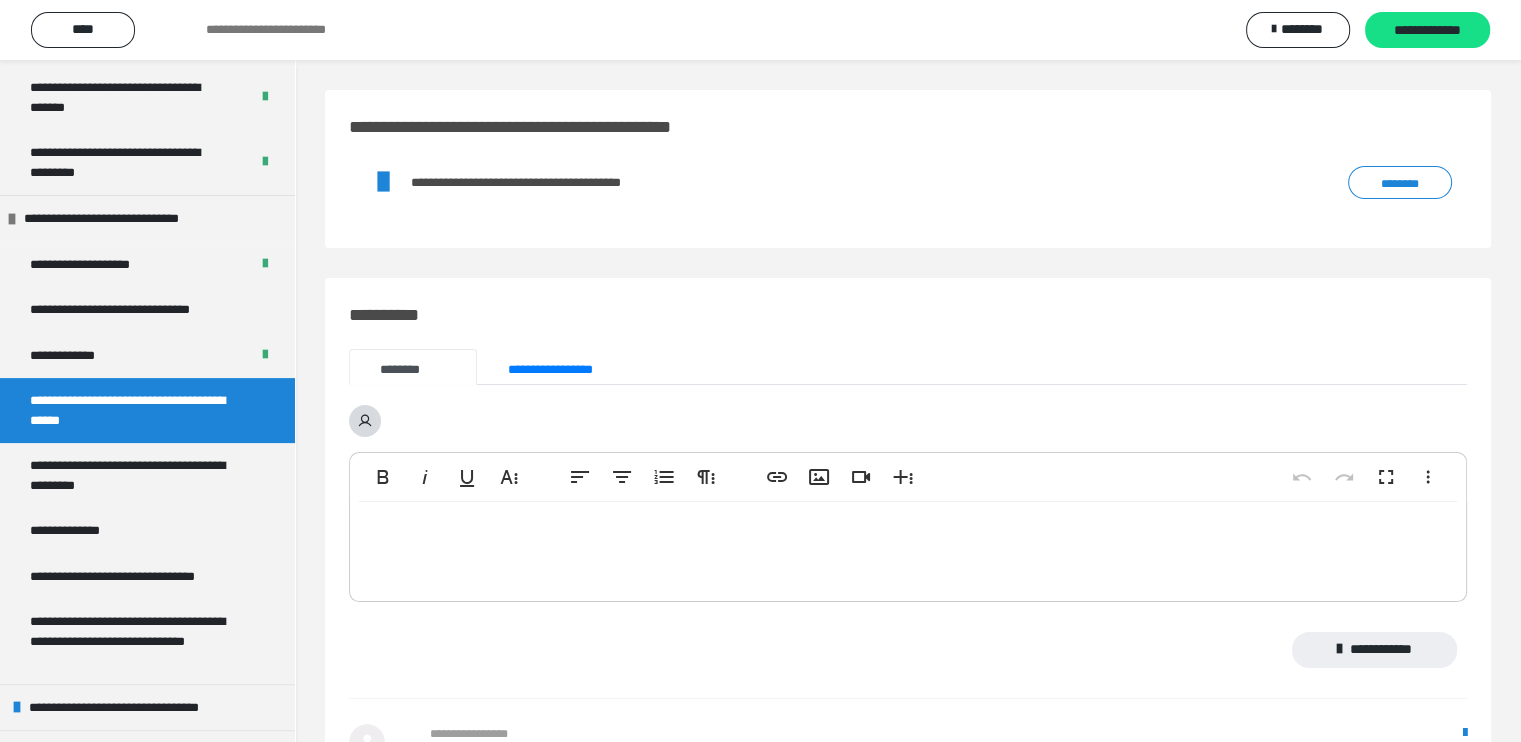 click on "********" at bounding box center [1400, 183] 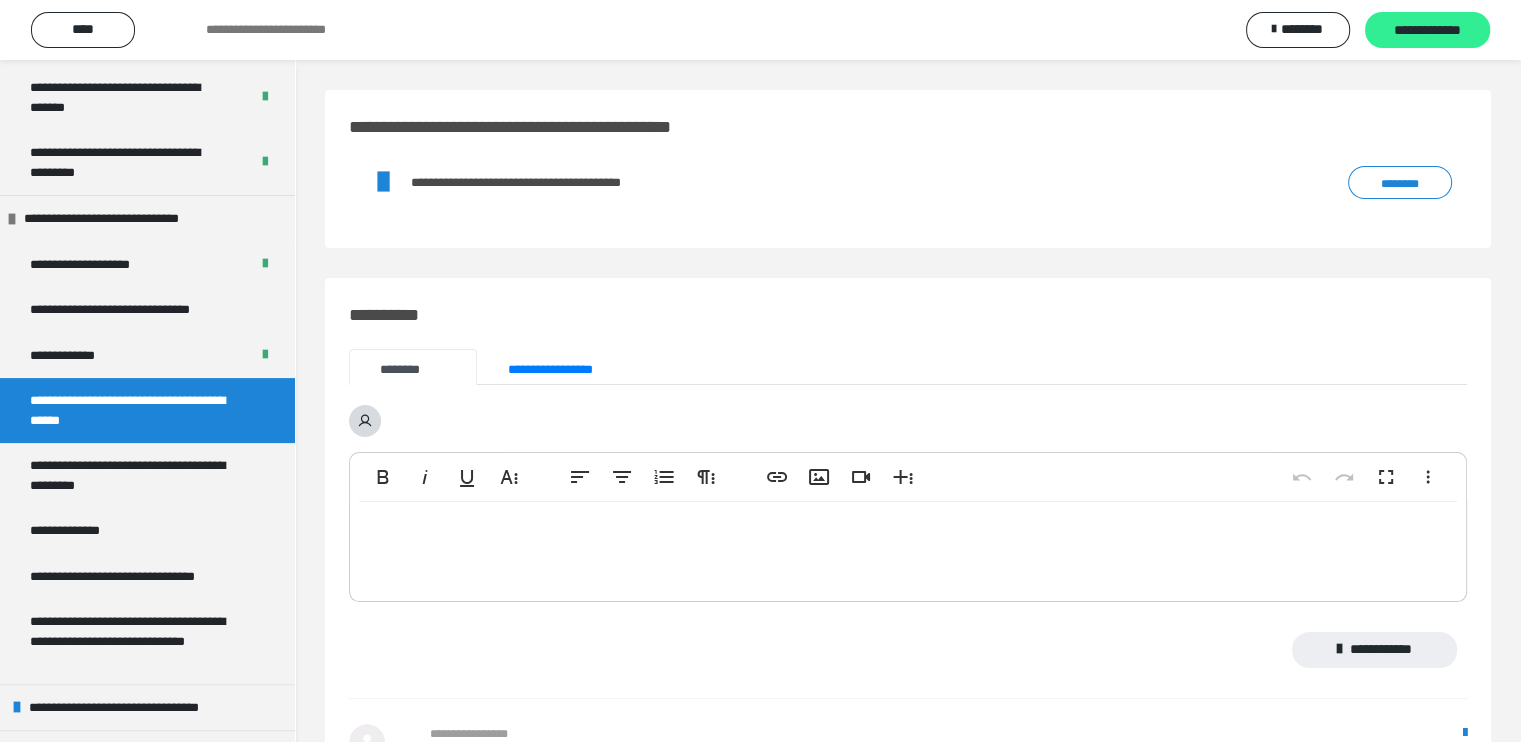 click on "**********" at bounding box center [1427, 31] 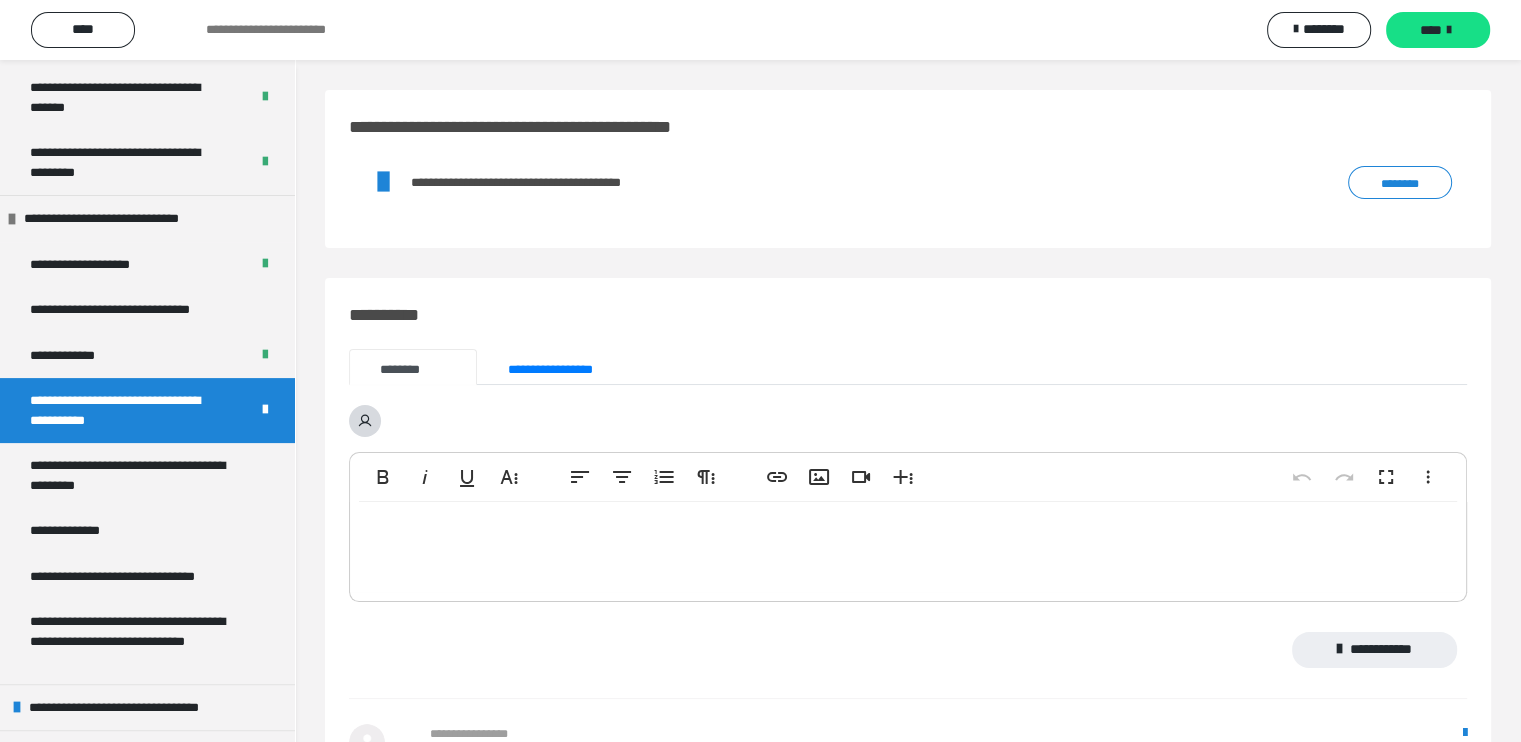 click on "****" at bounding box center [1438, 30] 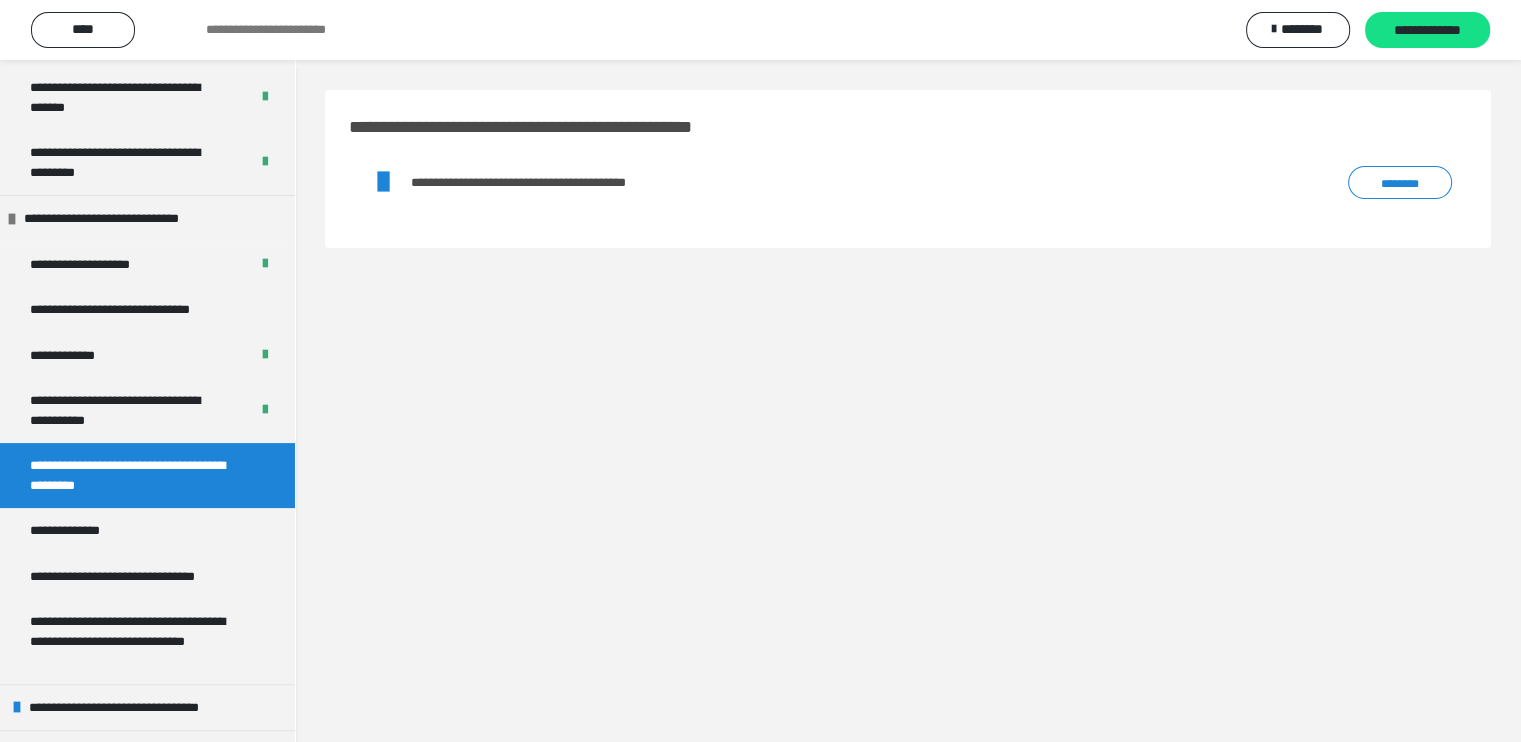 click on "********" at bounding box center [1400, 183] 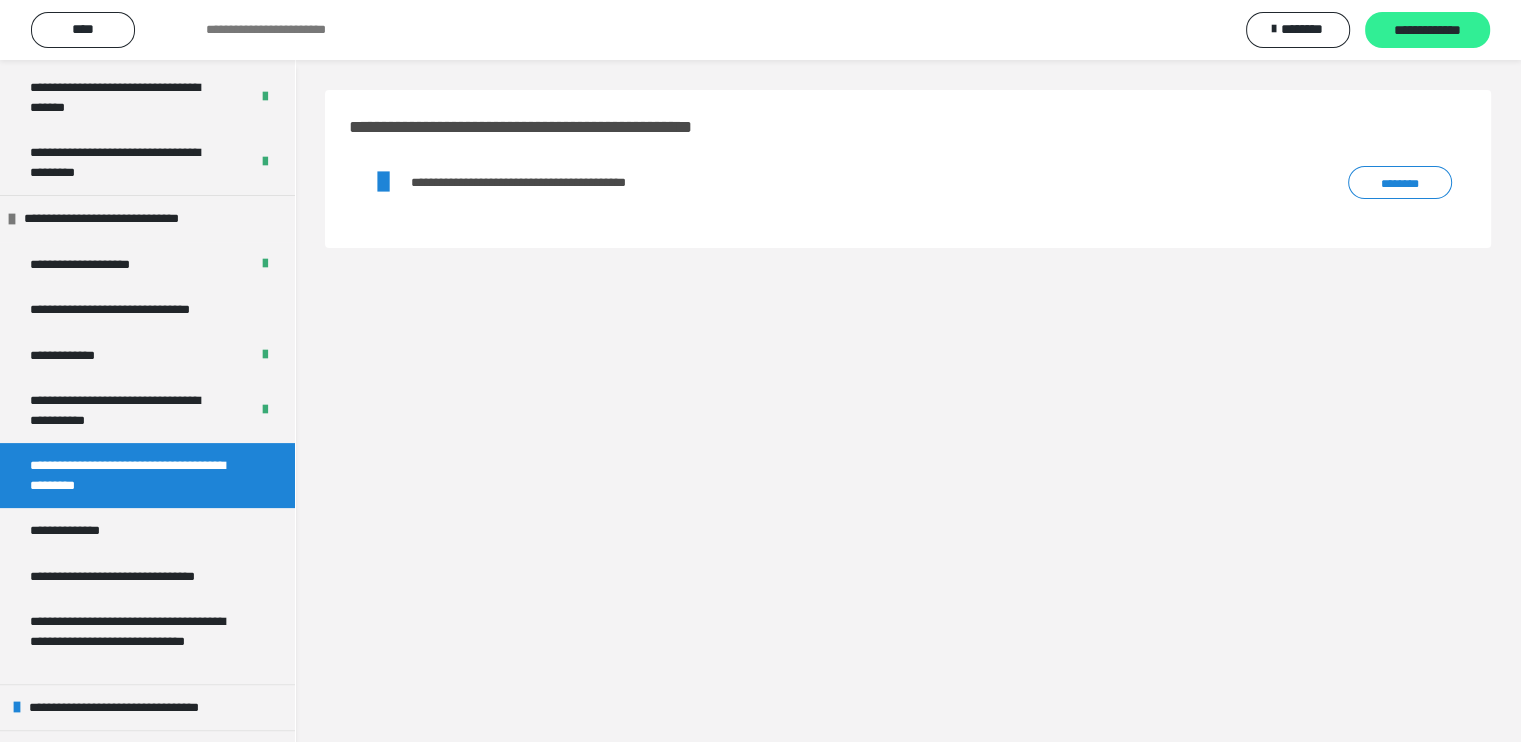 click on "**********" at bounding box center (1427, 30) 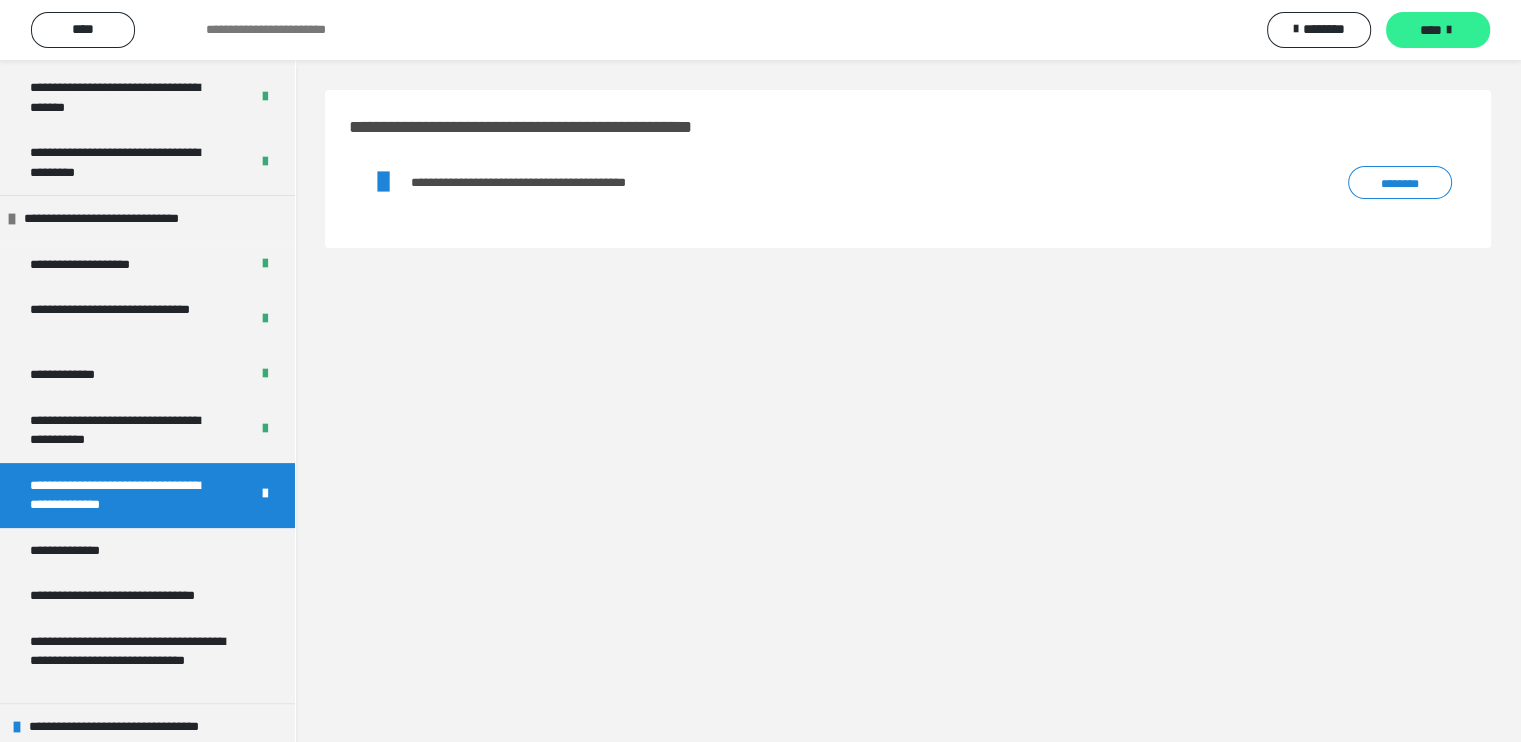click on "****" at bounding box center (1438, 30) 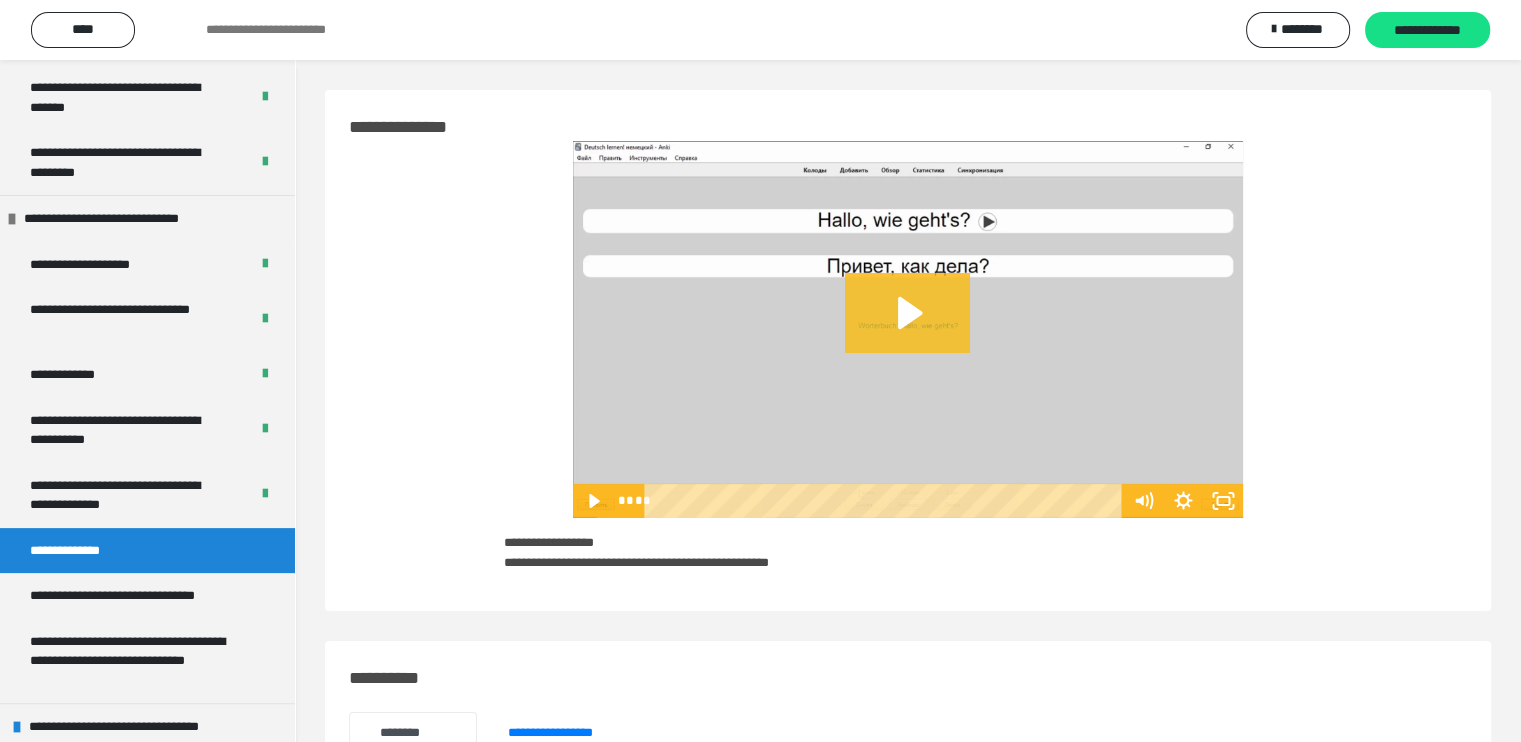 click 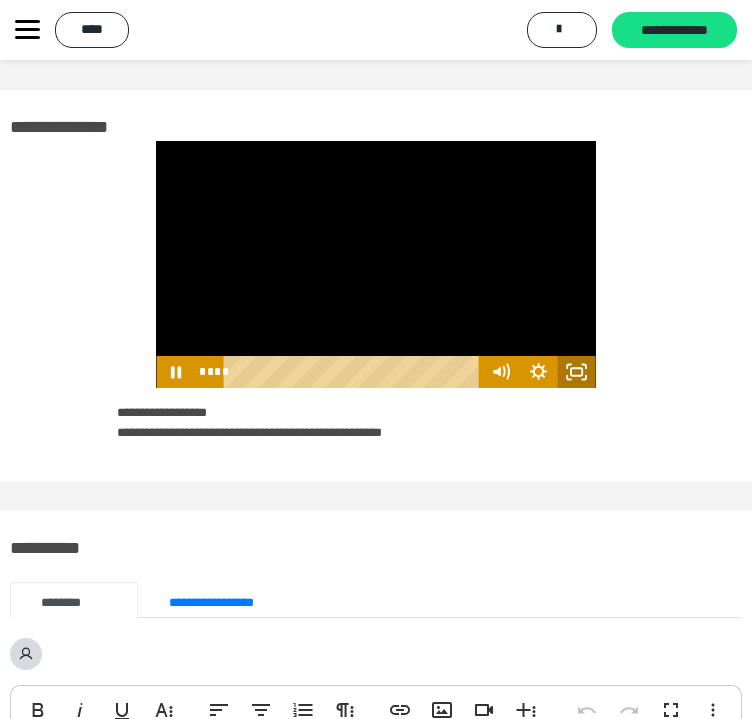 click 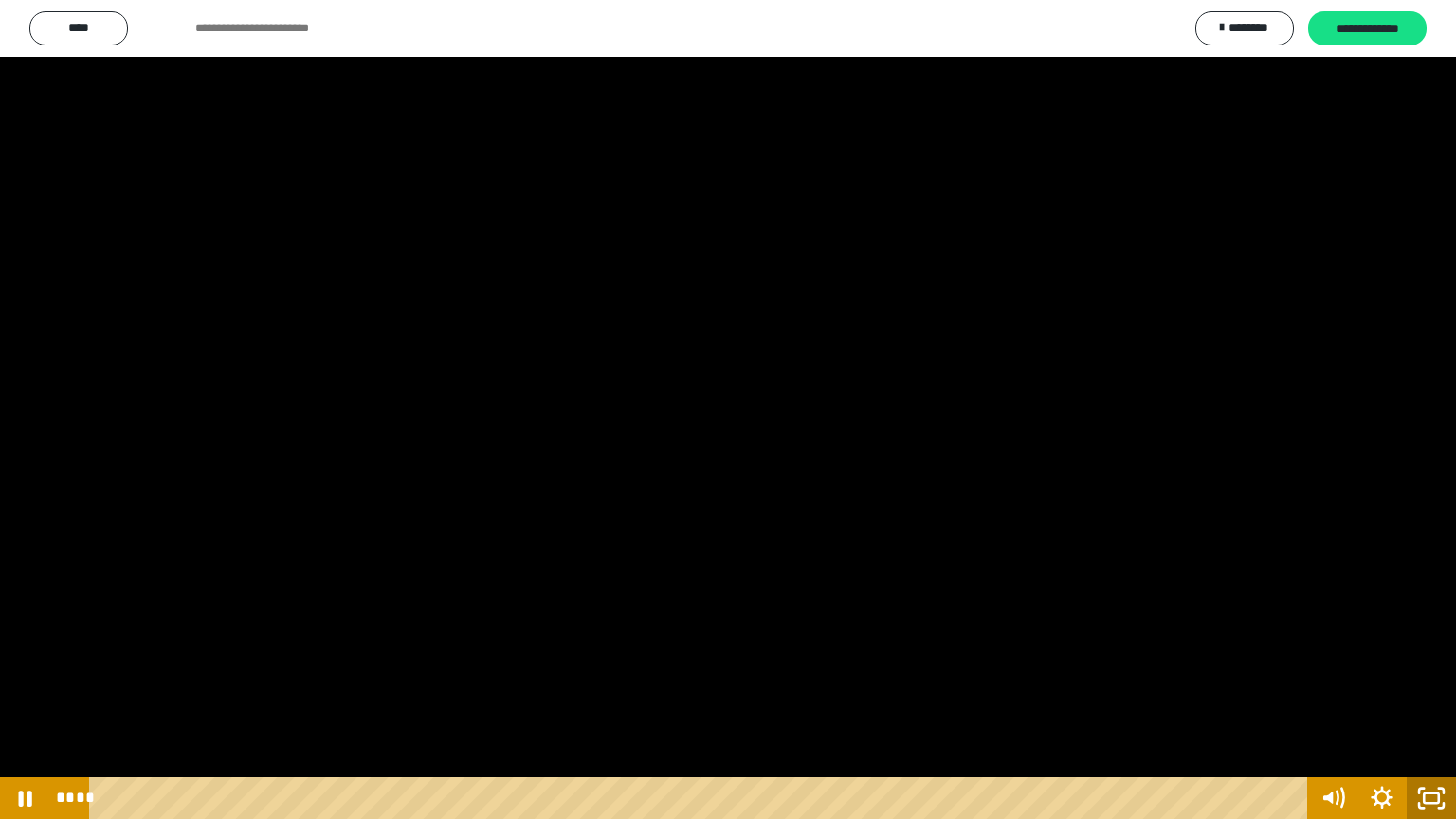 click 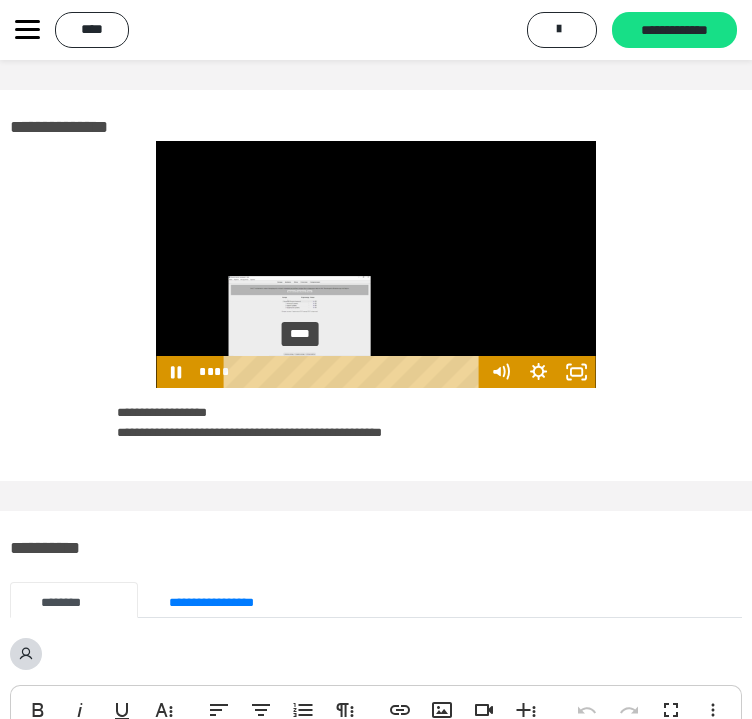 click on "**********" at bounding box center [376, 264] 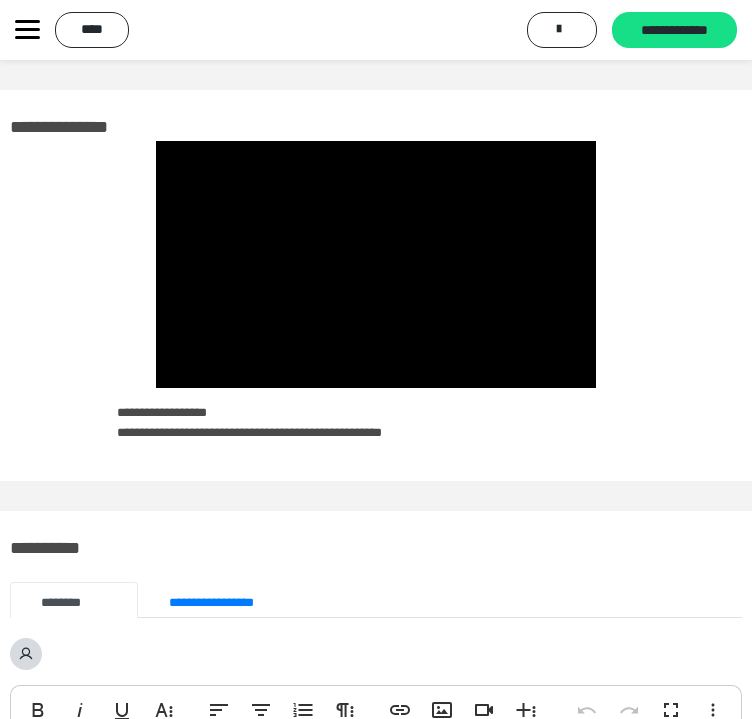 click on "**********" at bounding box center [376, 778] 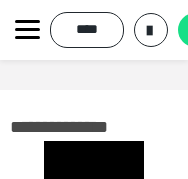 drag, startPoint x: 705, startPoint y: 1, endPoint x: 26, endPoint y: 102, distance: 686.4707 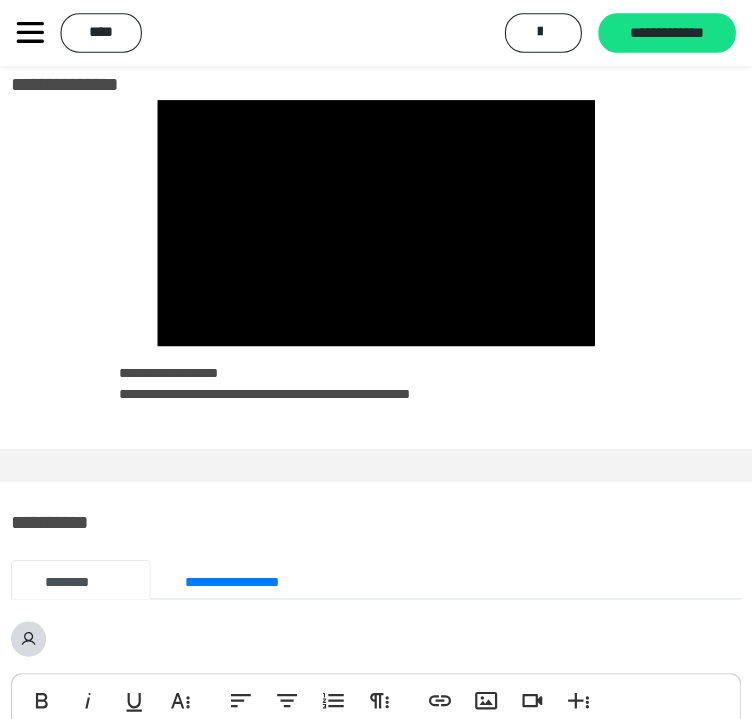 scroll, scrollTop: 50, scrollLeft: 0, axis: vertical 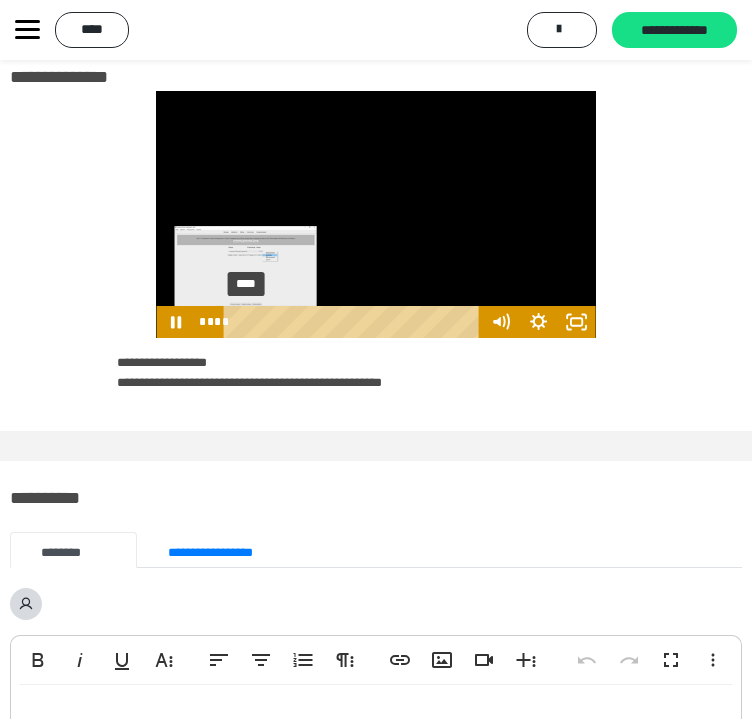 click at bounding box center (252, 322) 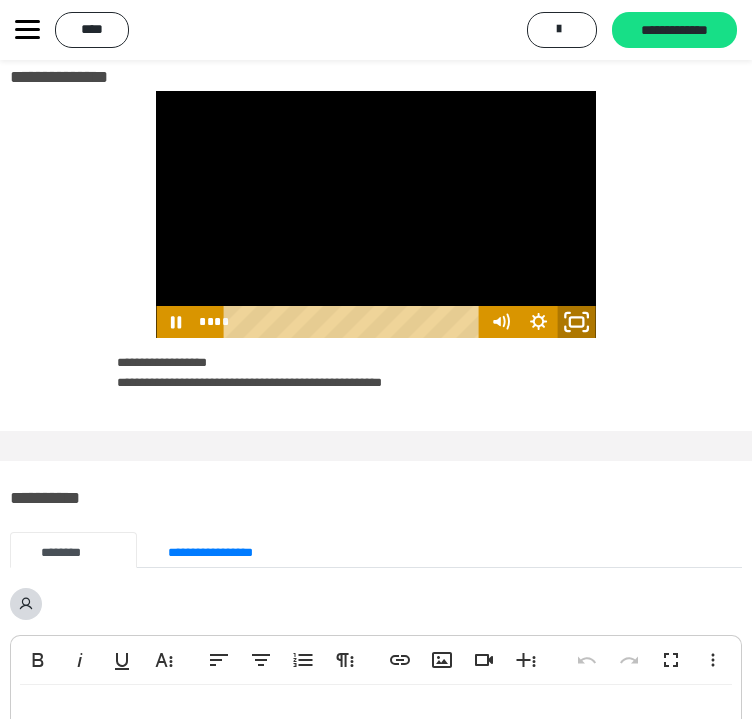 click 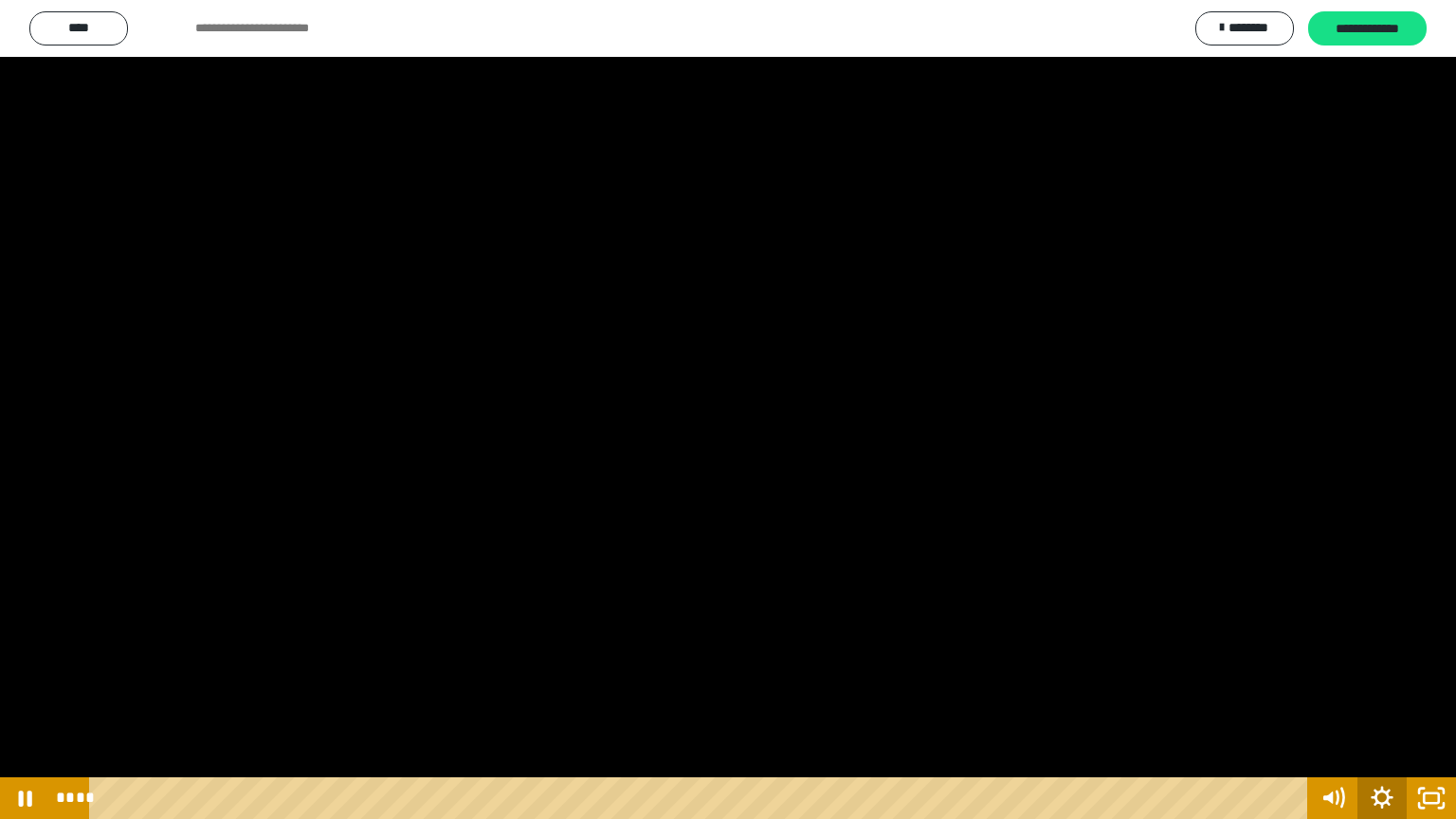 click 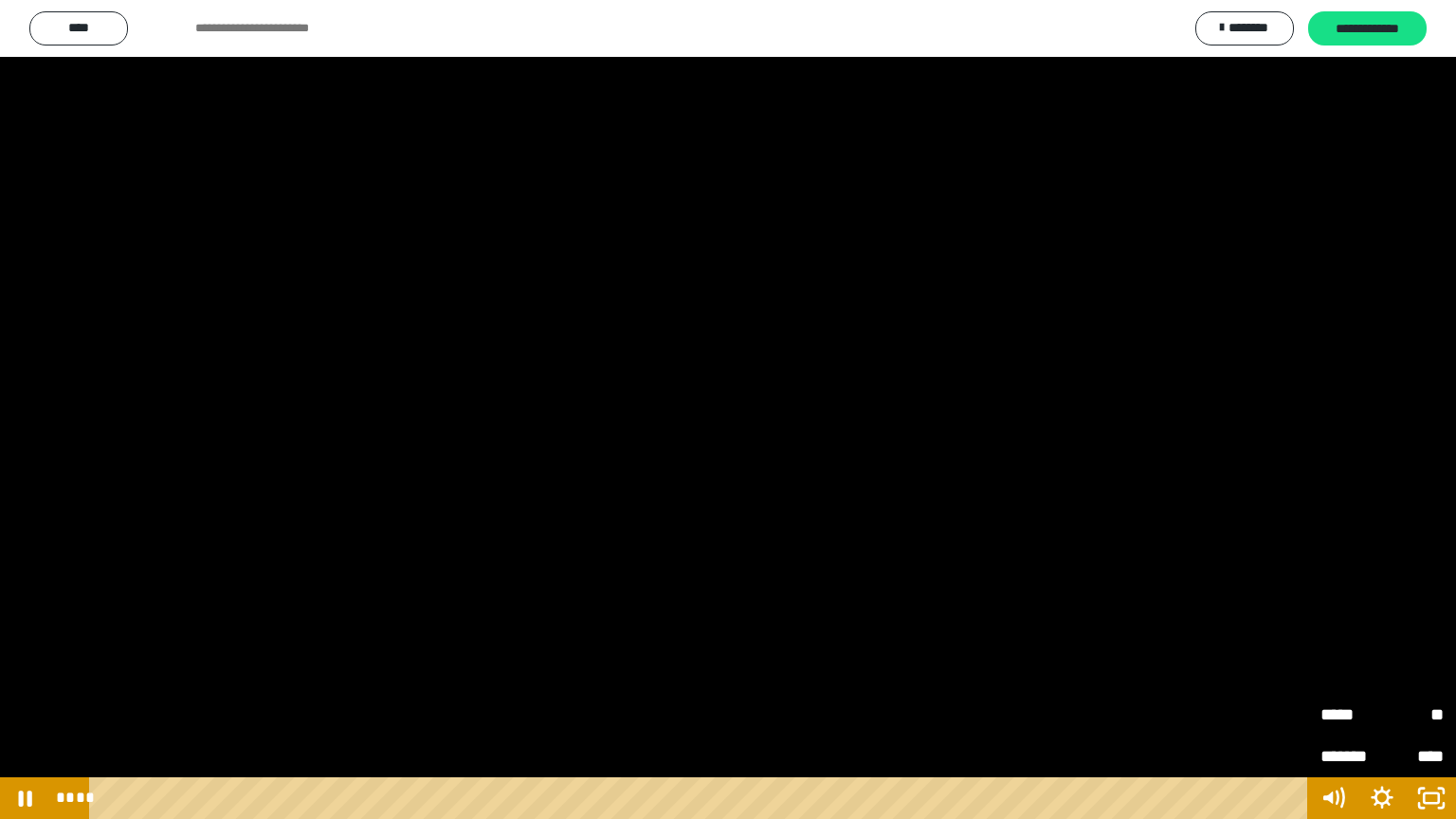 click on "****" at bounding box center (1412, 756) 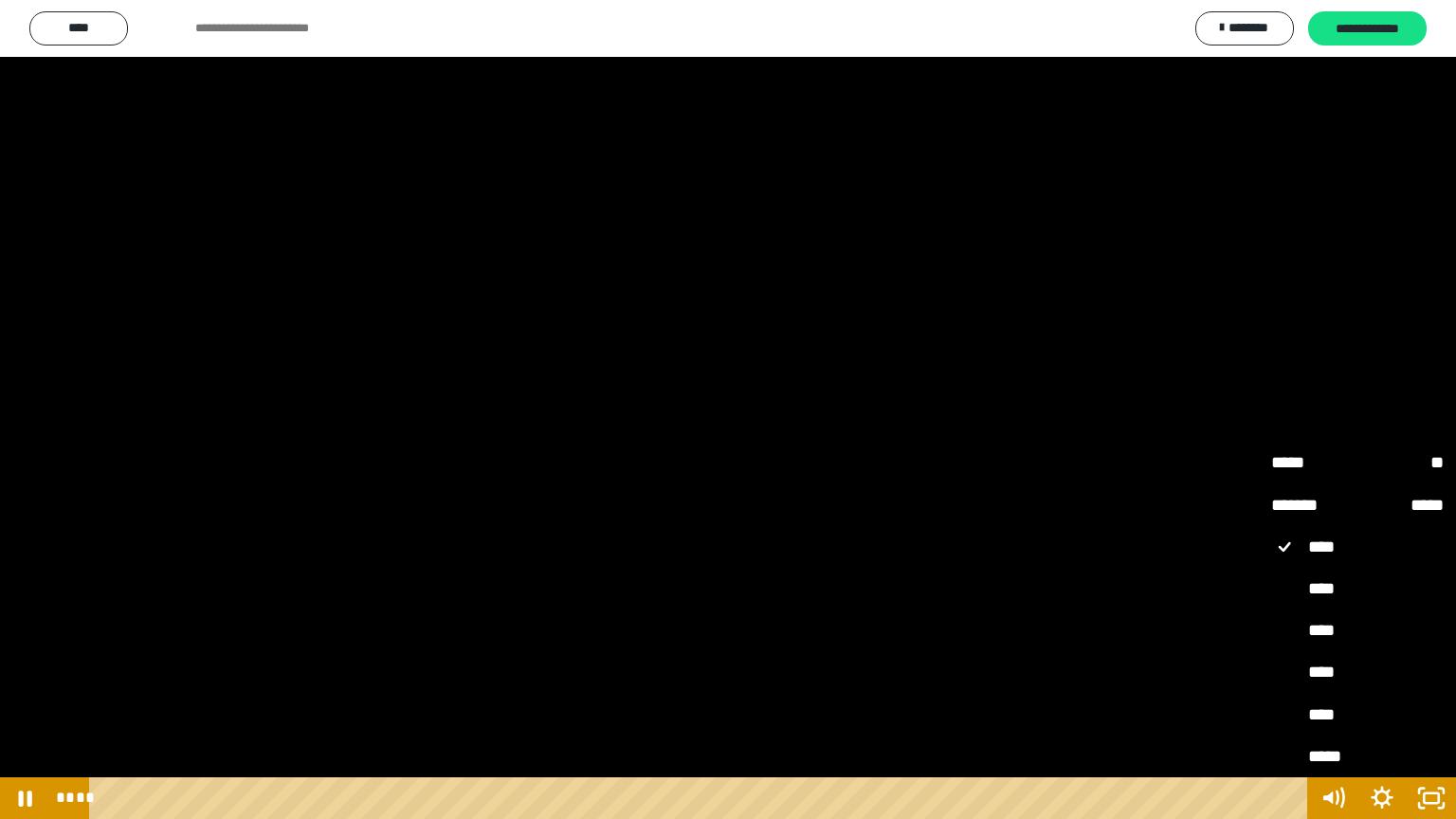 click on "****" at bounding box center (1357, 716) 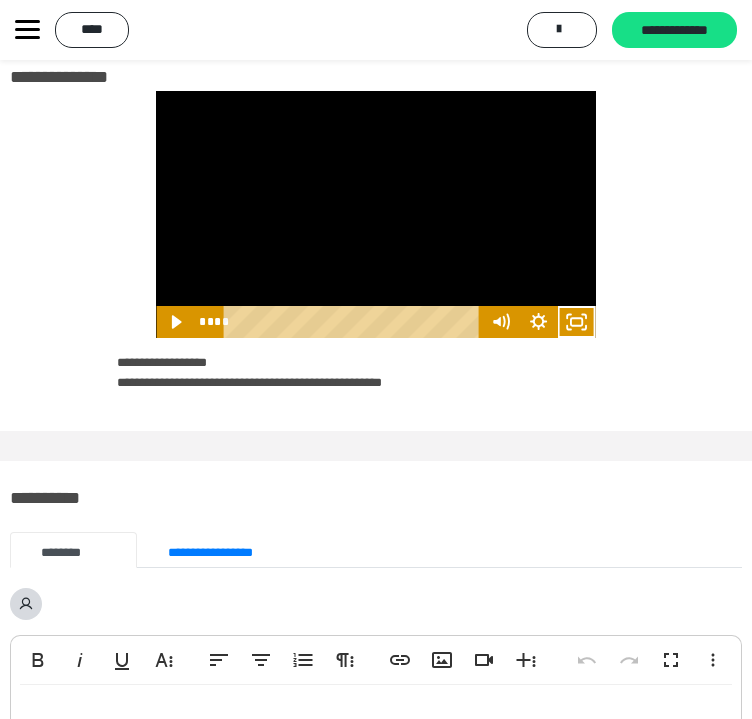 click at bounding box center (375, 214) 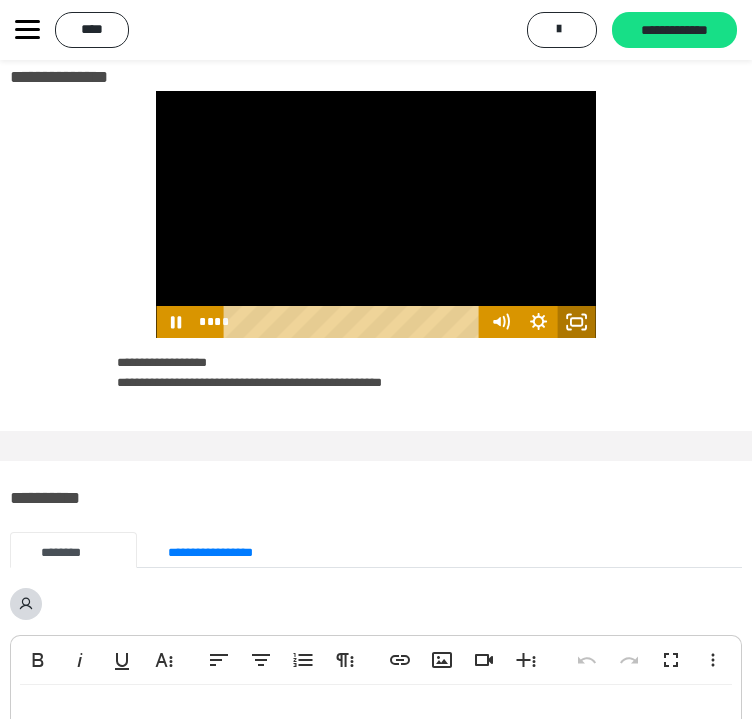 click 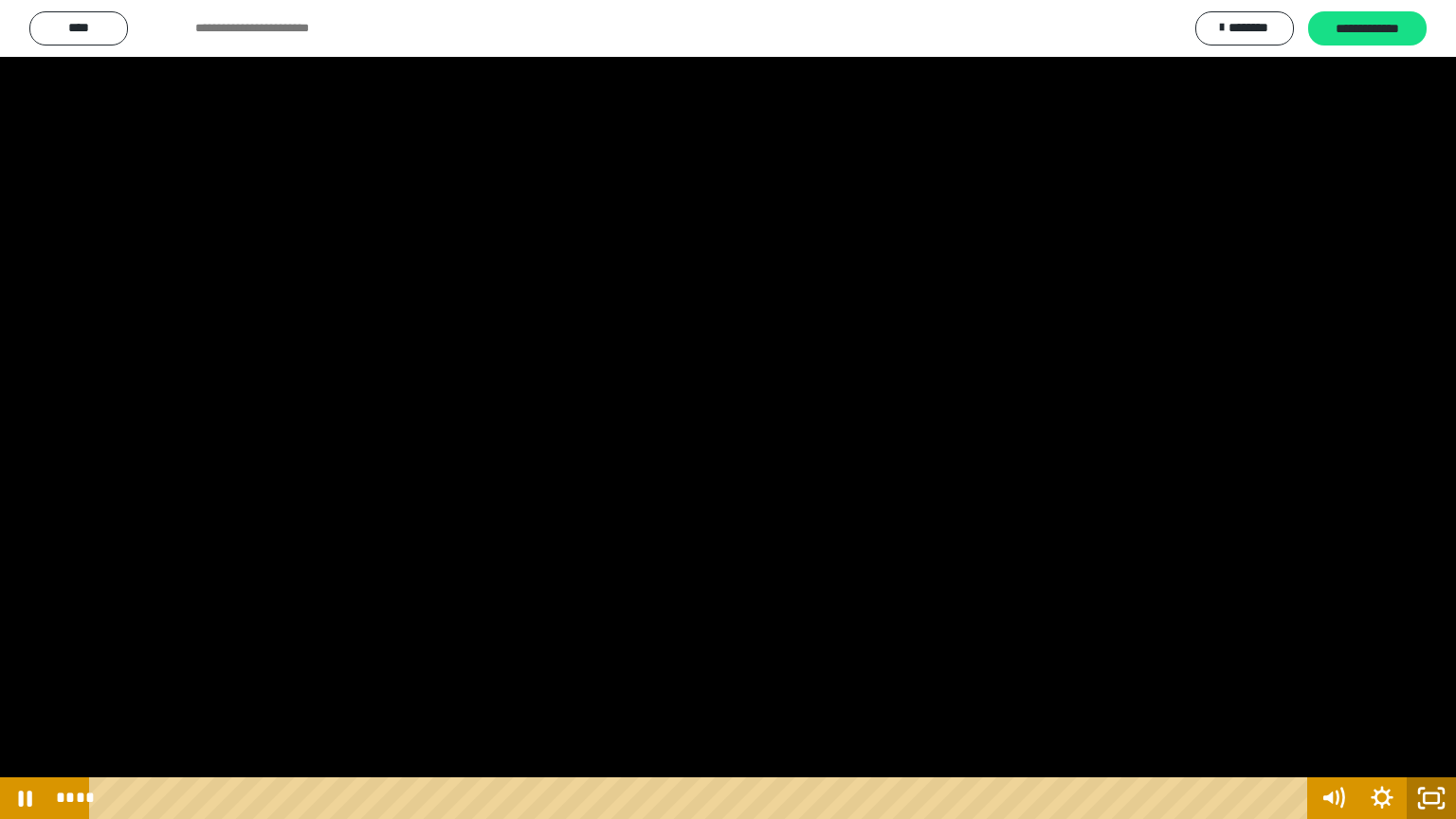 click 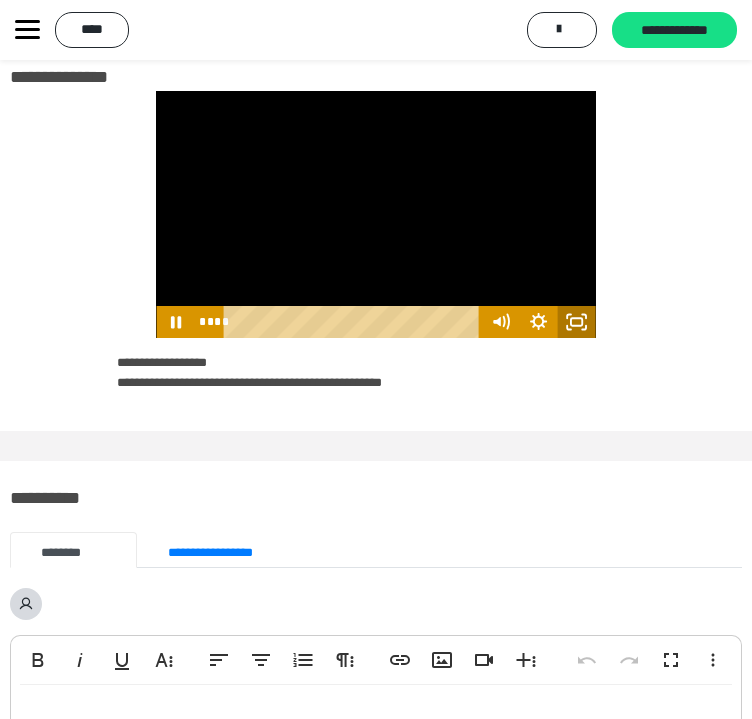 drag, startPoint x: 575, startPoint y: 315, endPoint x: 577, endPoint y: 398, distance: 83.02409 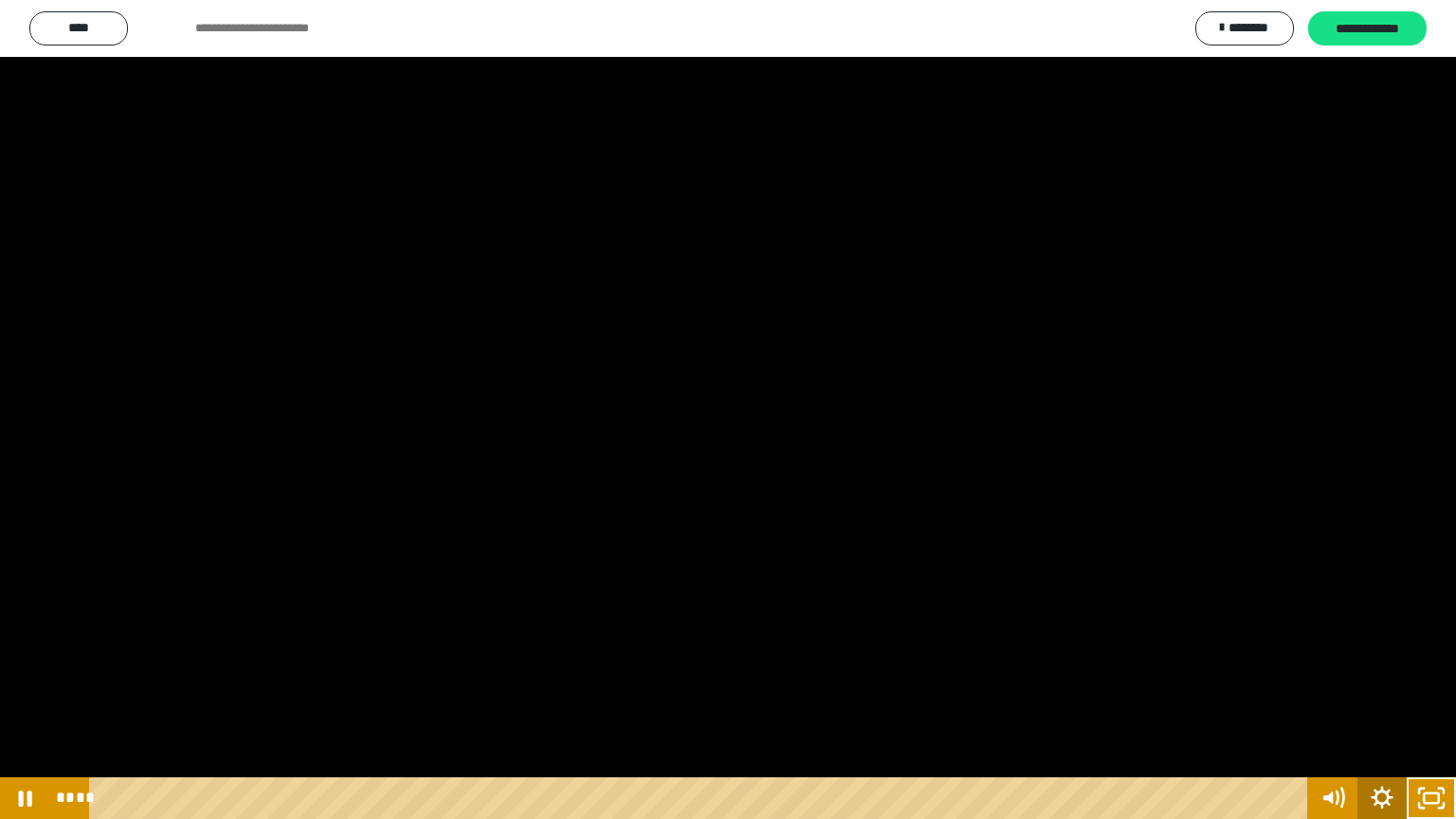 click 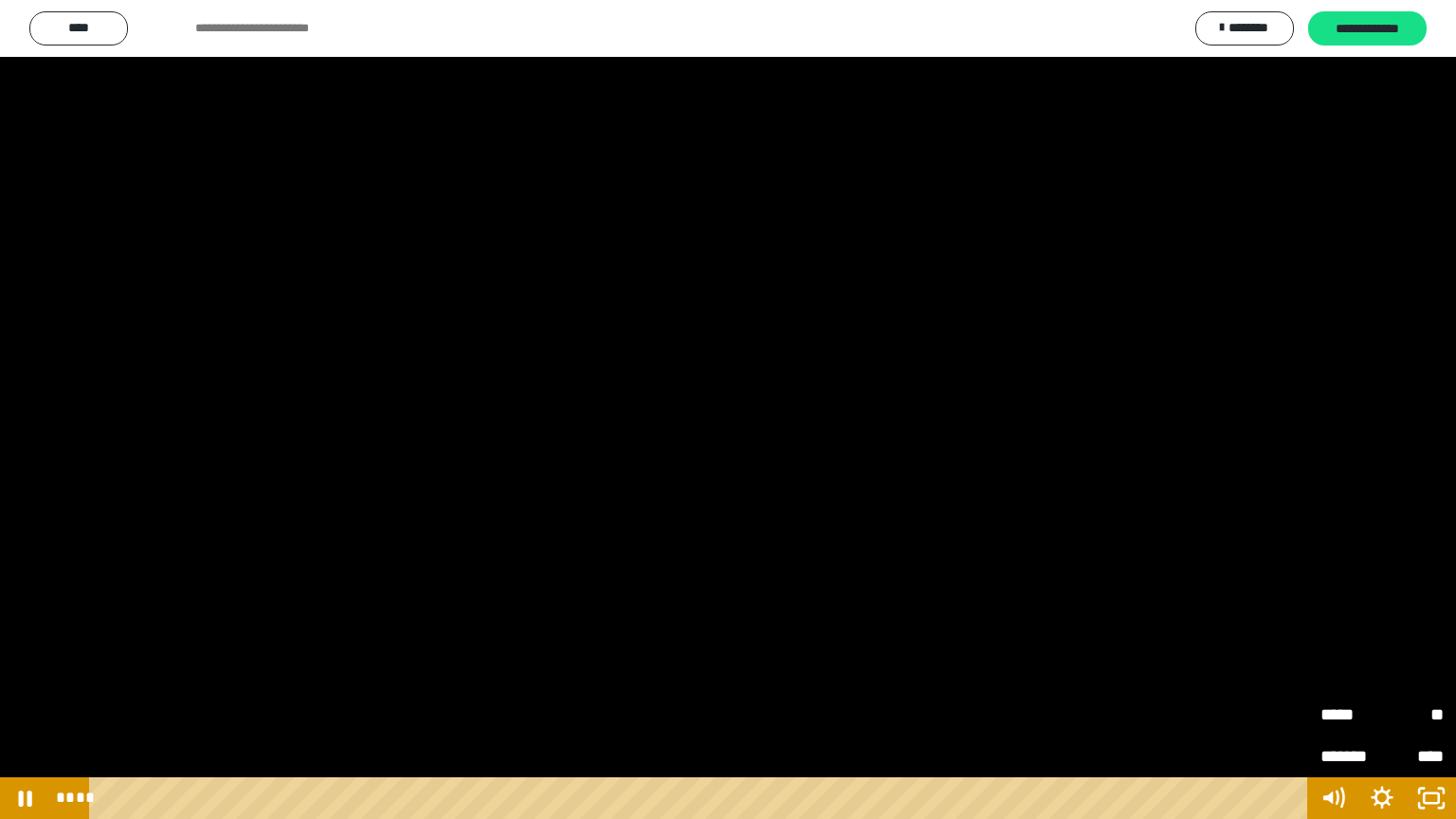 click on "*******" at bounding box center (1351, 756) 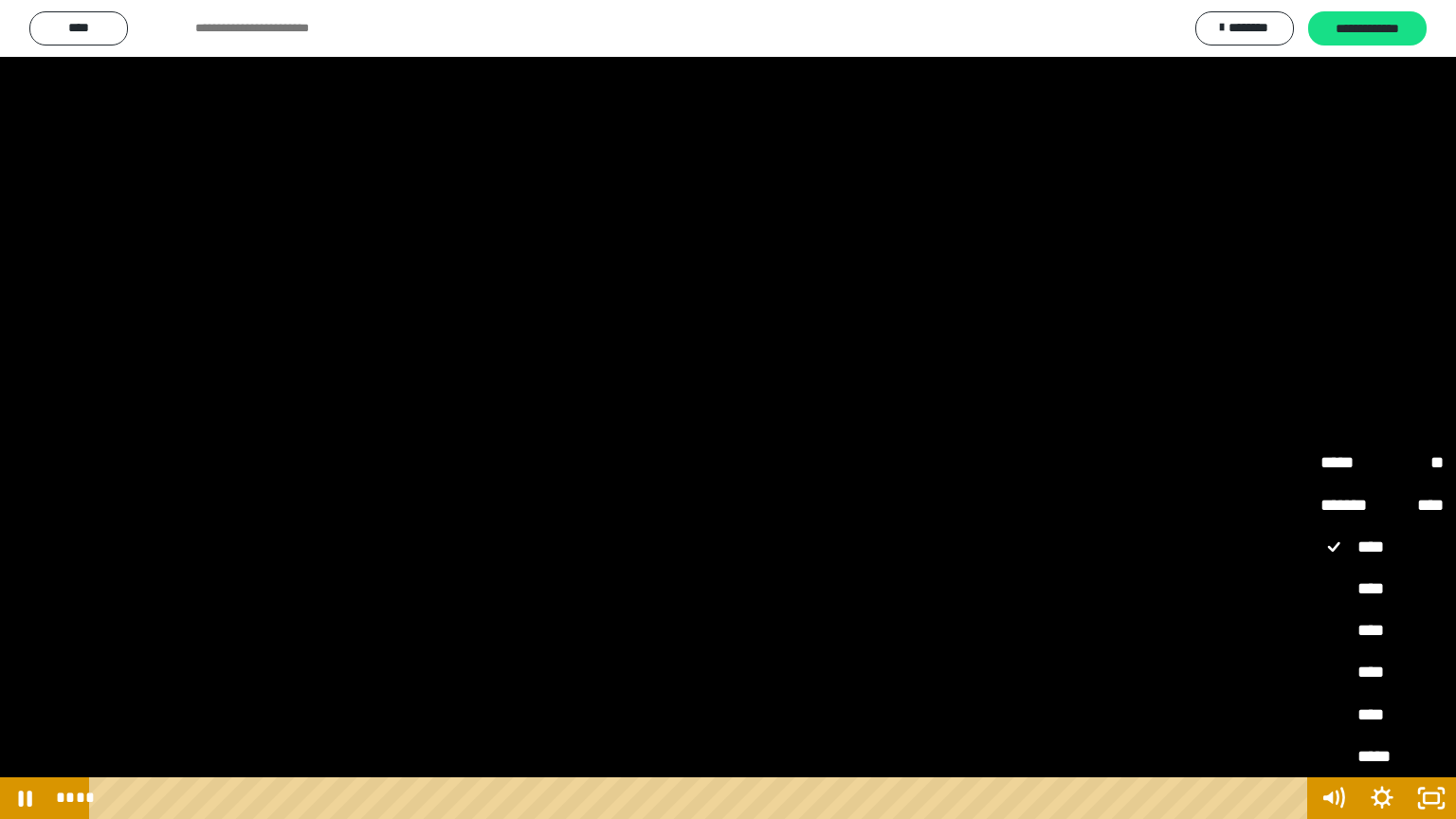 click on "****" at bounding box center (1382, 673) 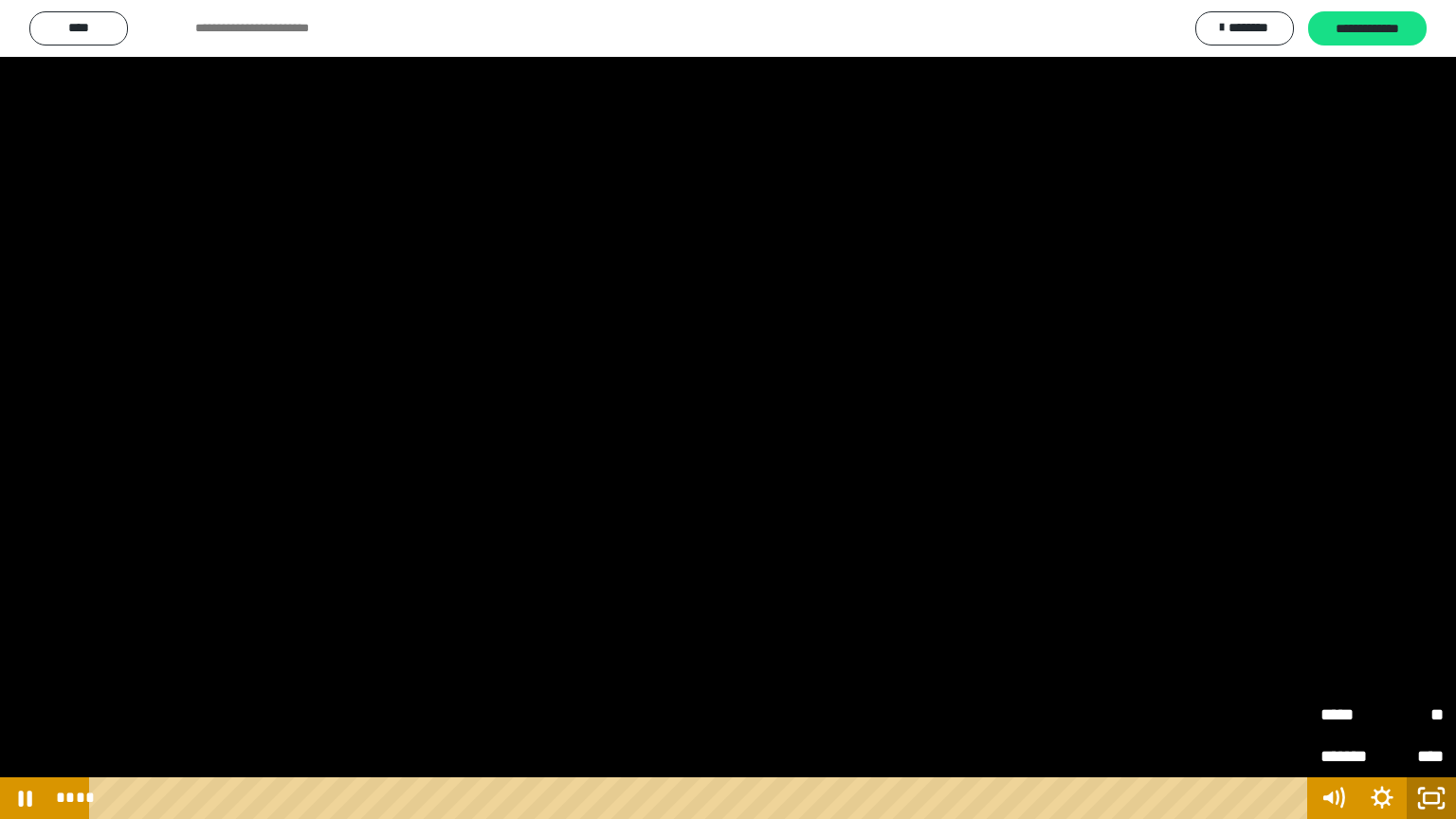 click 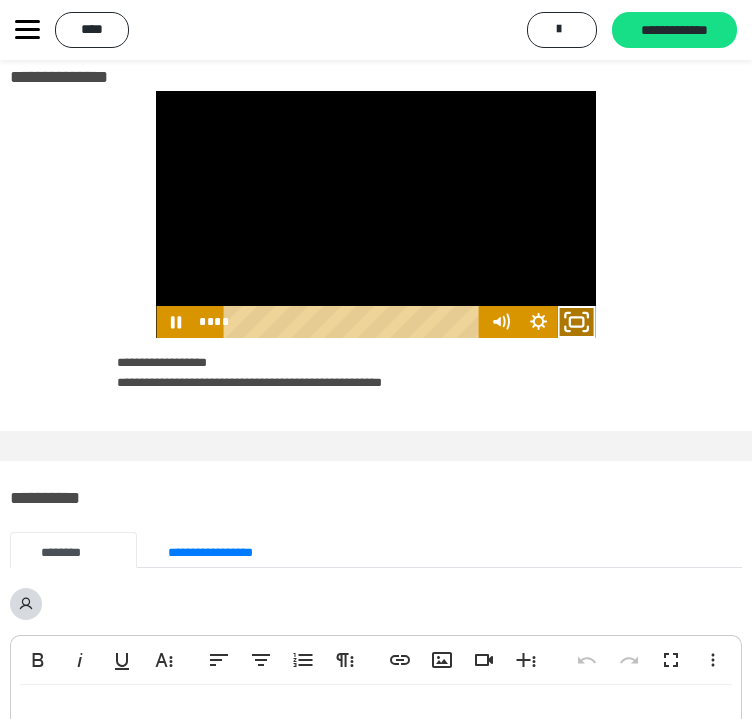 click 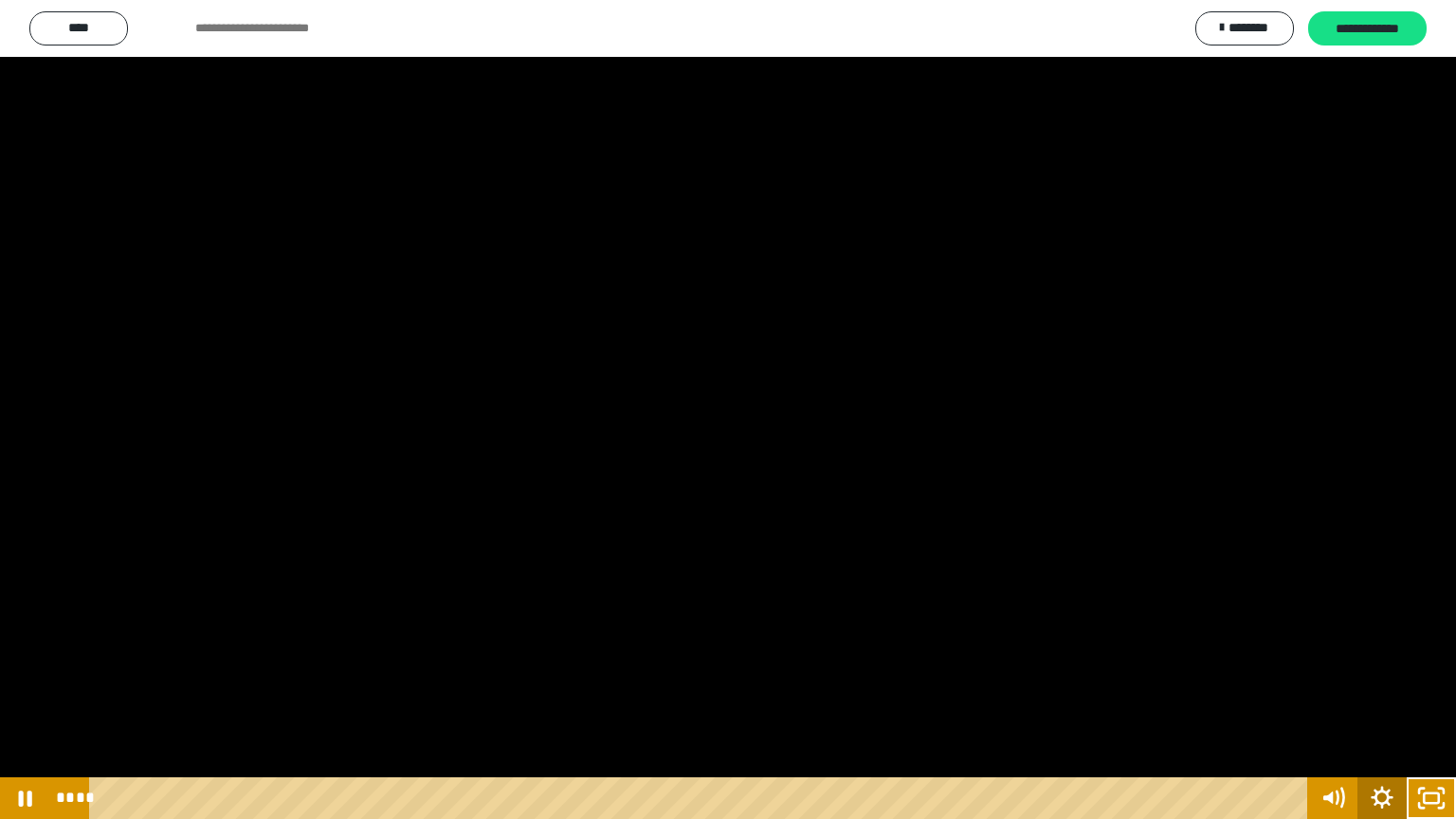 click 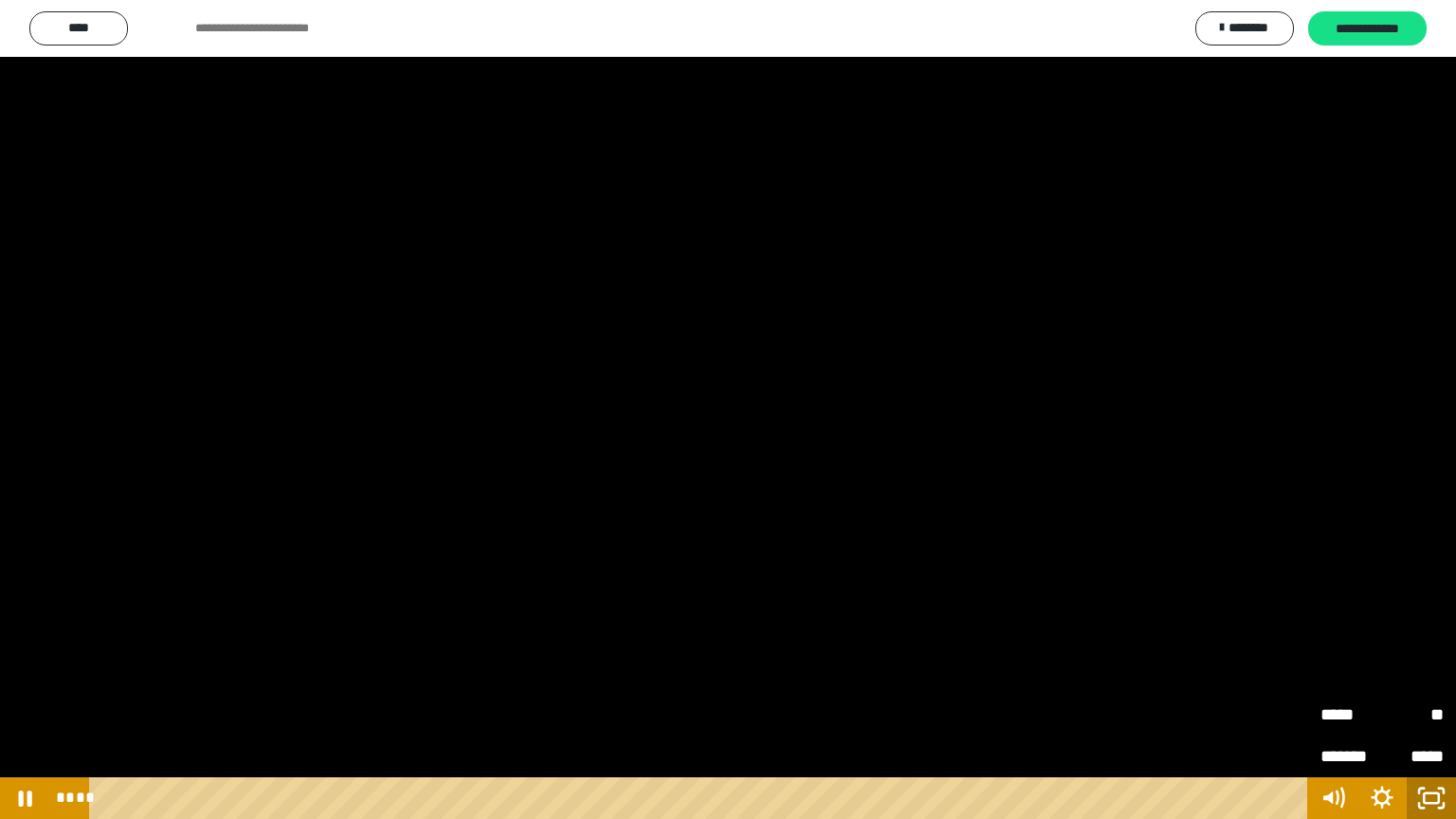 click 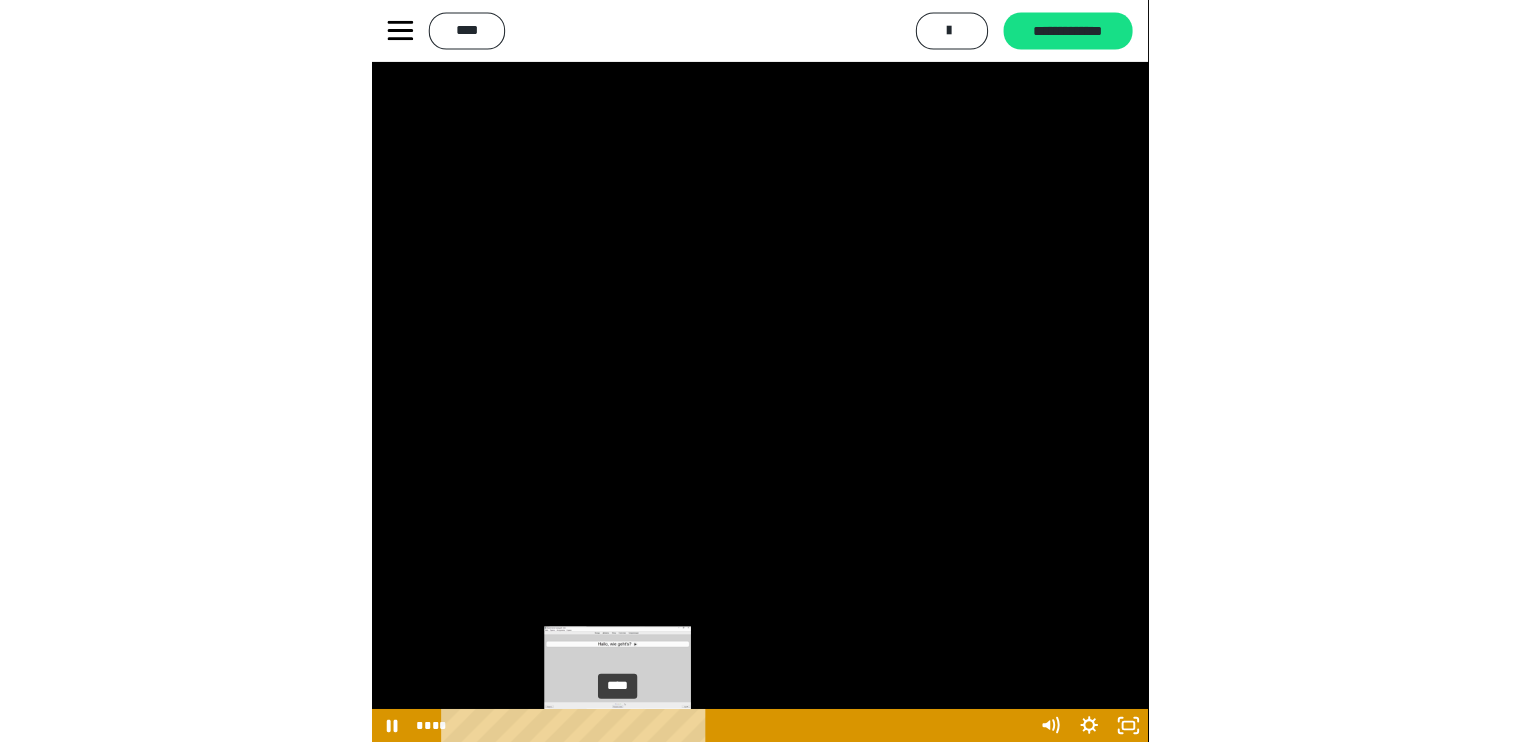 scroll, scrollTop: 0, scrollLeft: 0, axis: both 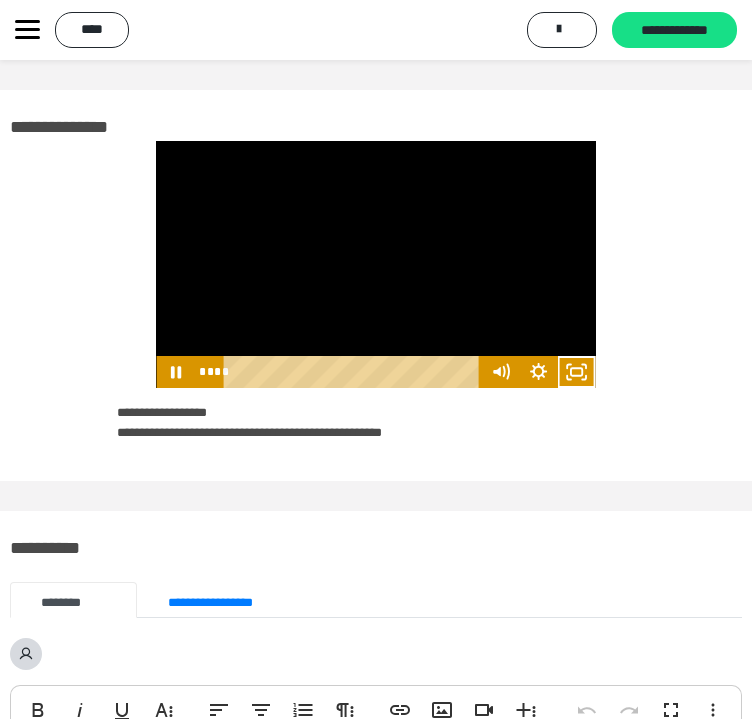 type 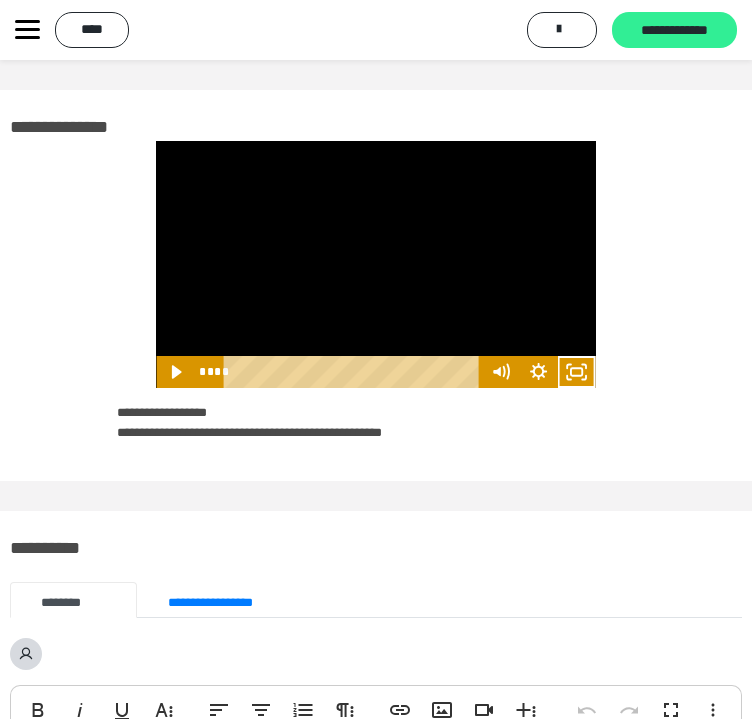 click on "**********" at bounding box center (674, 31) 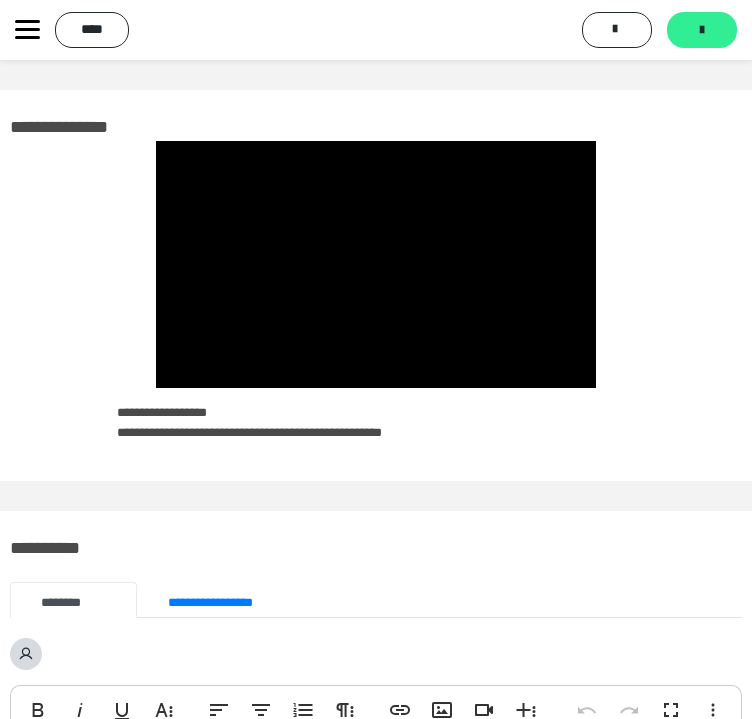 click at bounding box center (702, 30) 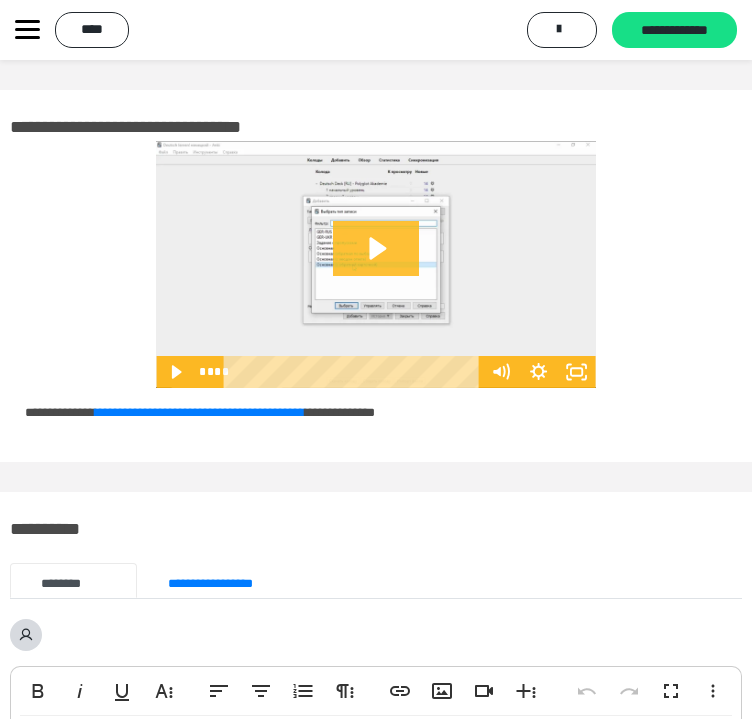 click 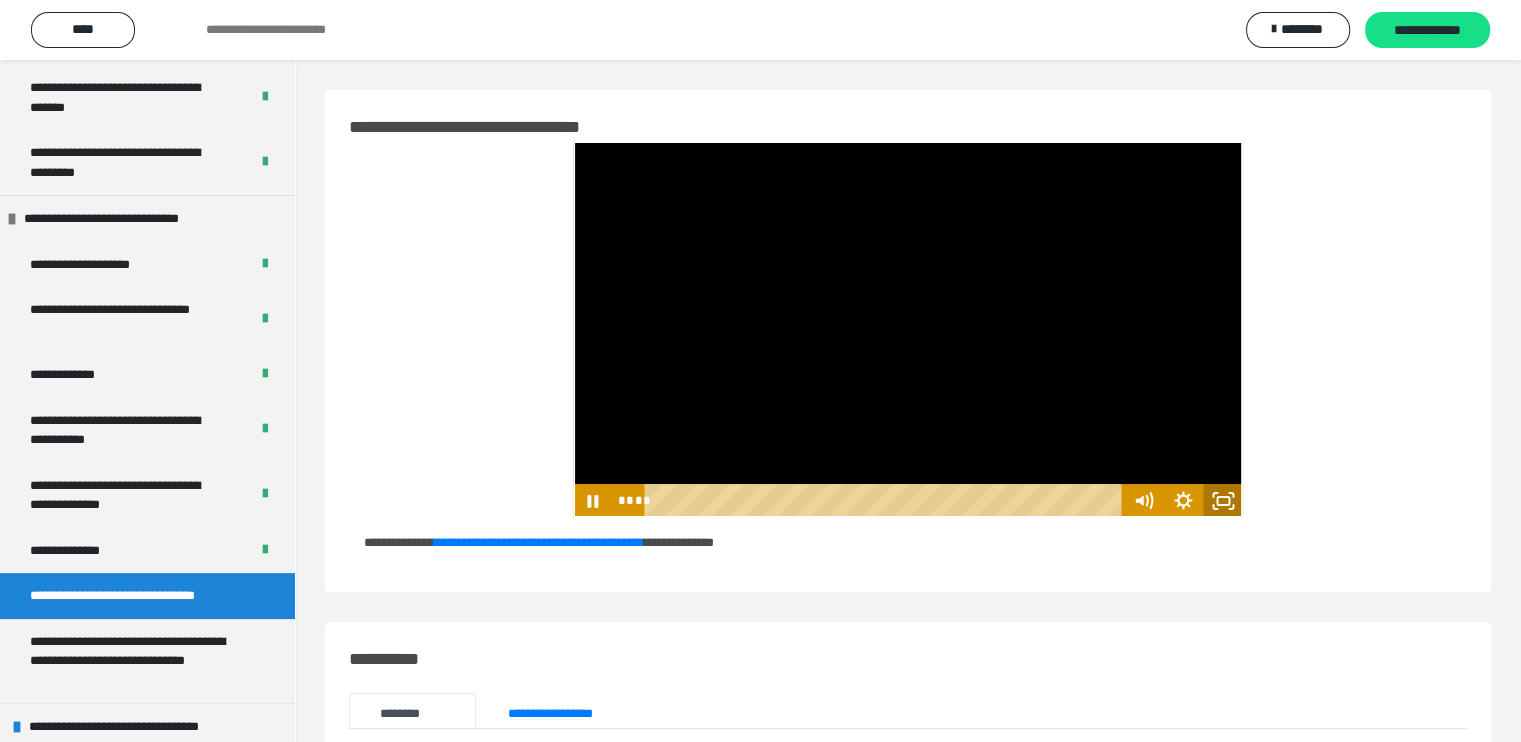 click 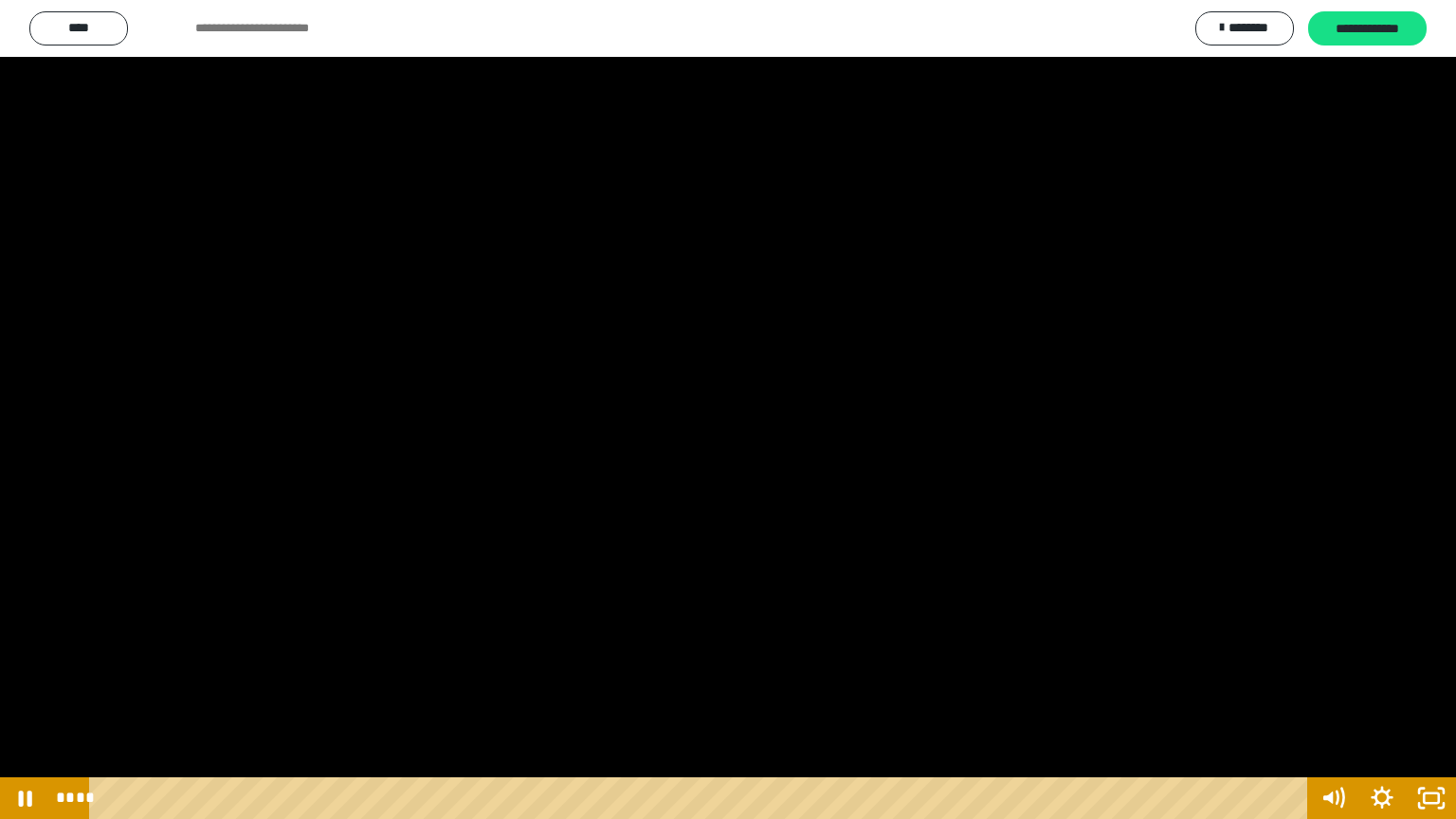 click at bounding box center [728, 410] 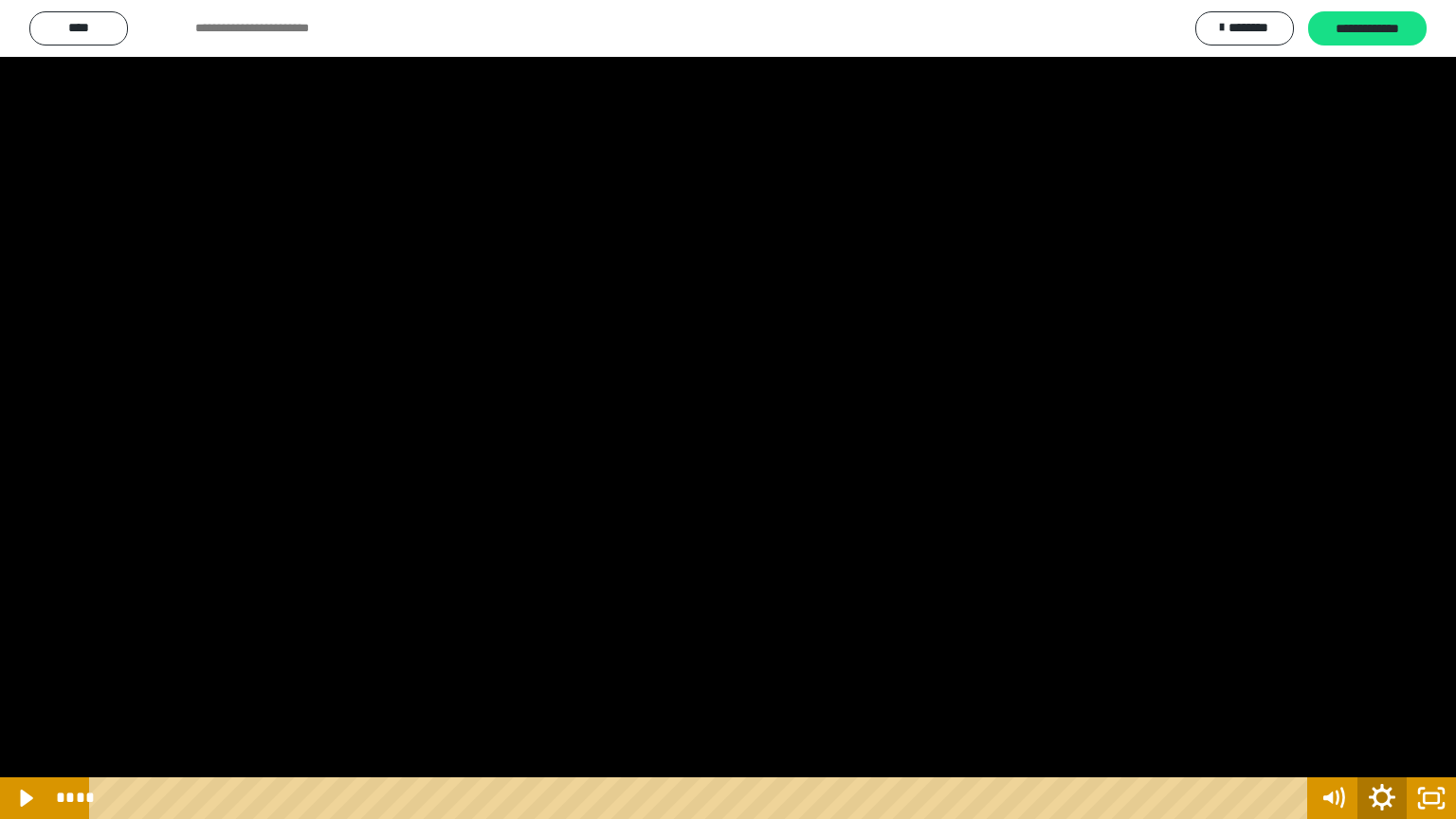 click 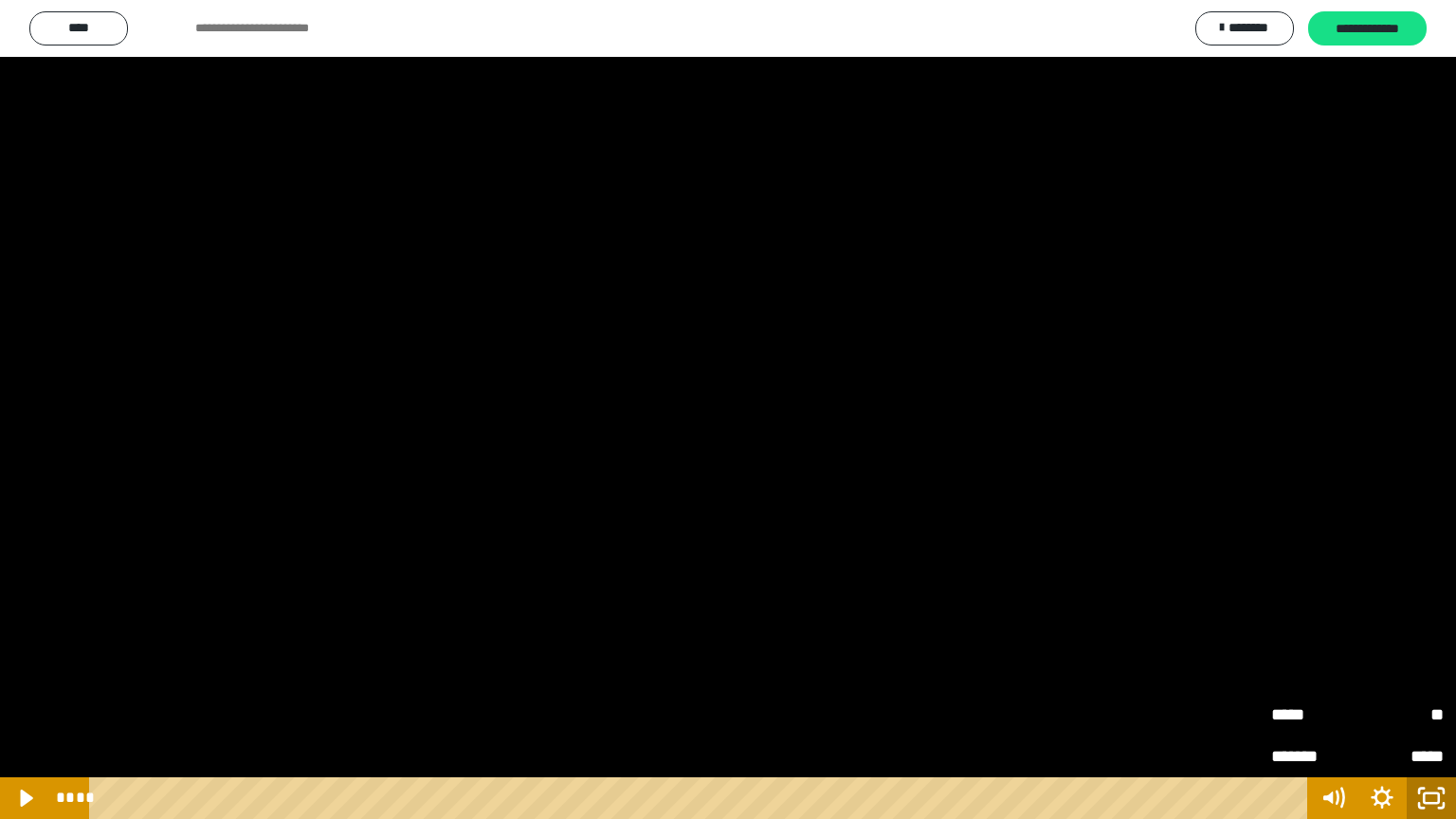 click 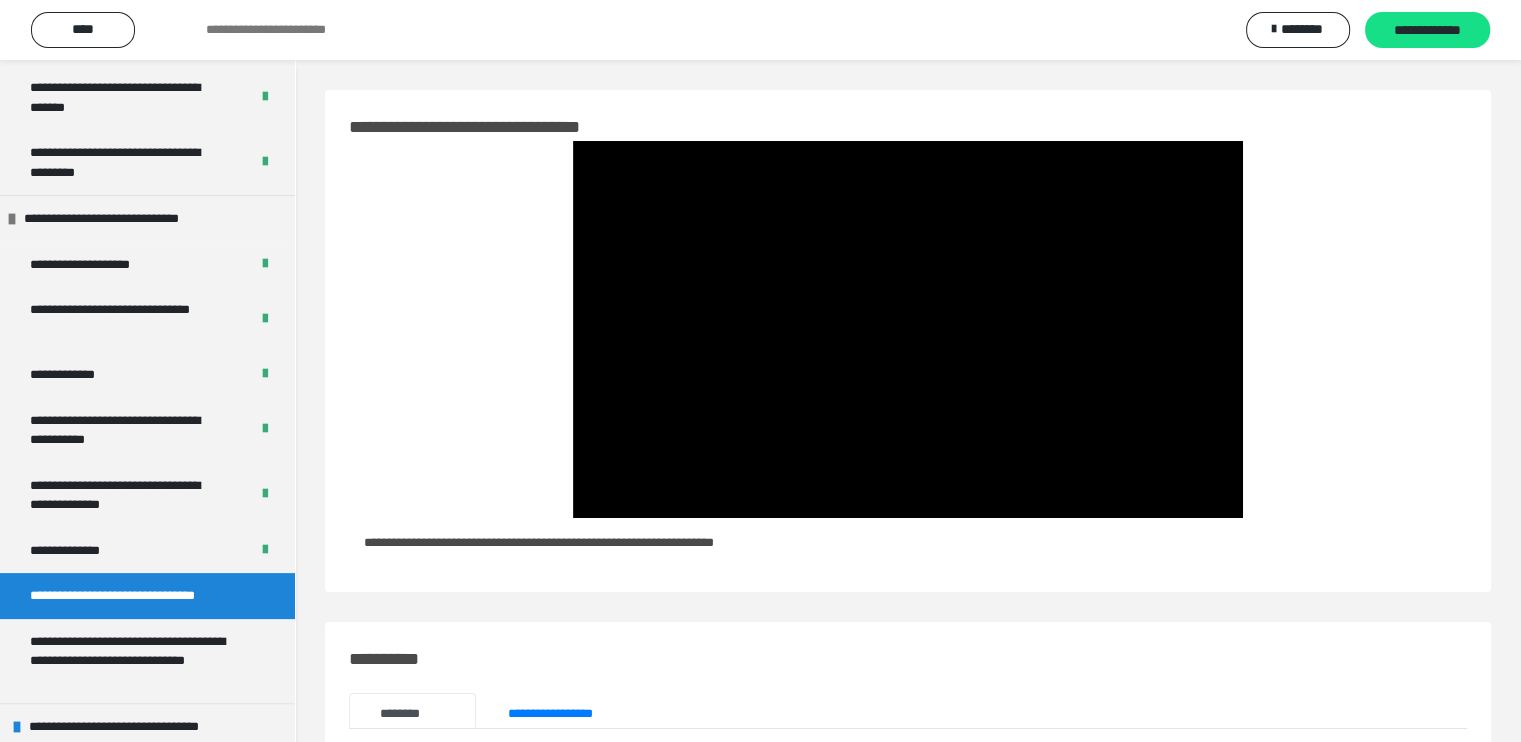 click on "**********" at bounding box center (539, 542) 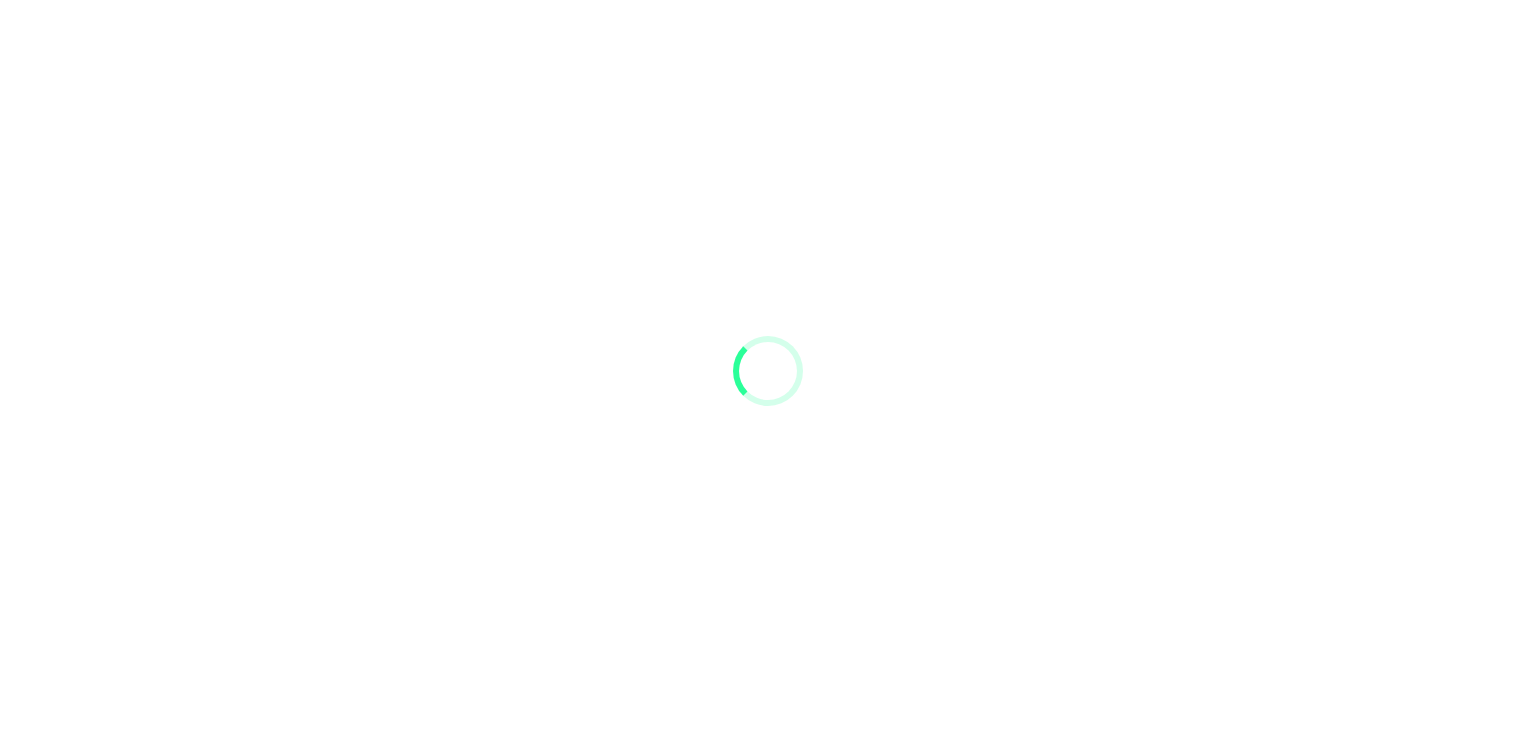 scroll, scrollTop: 0, scrollLeft: 0, axis: both 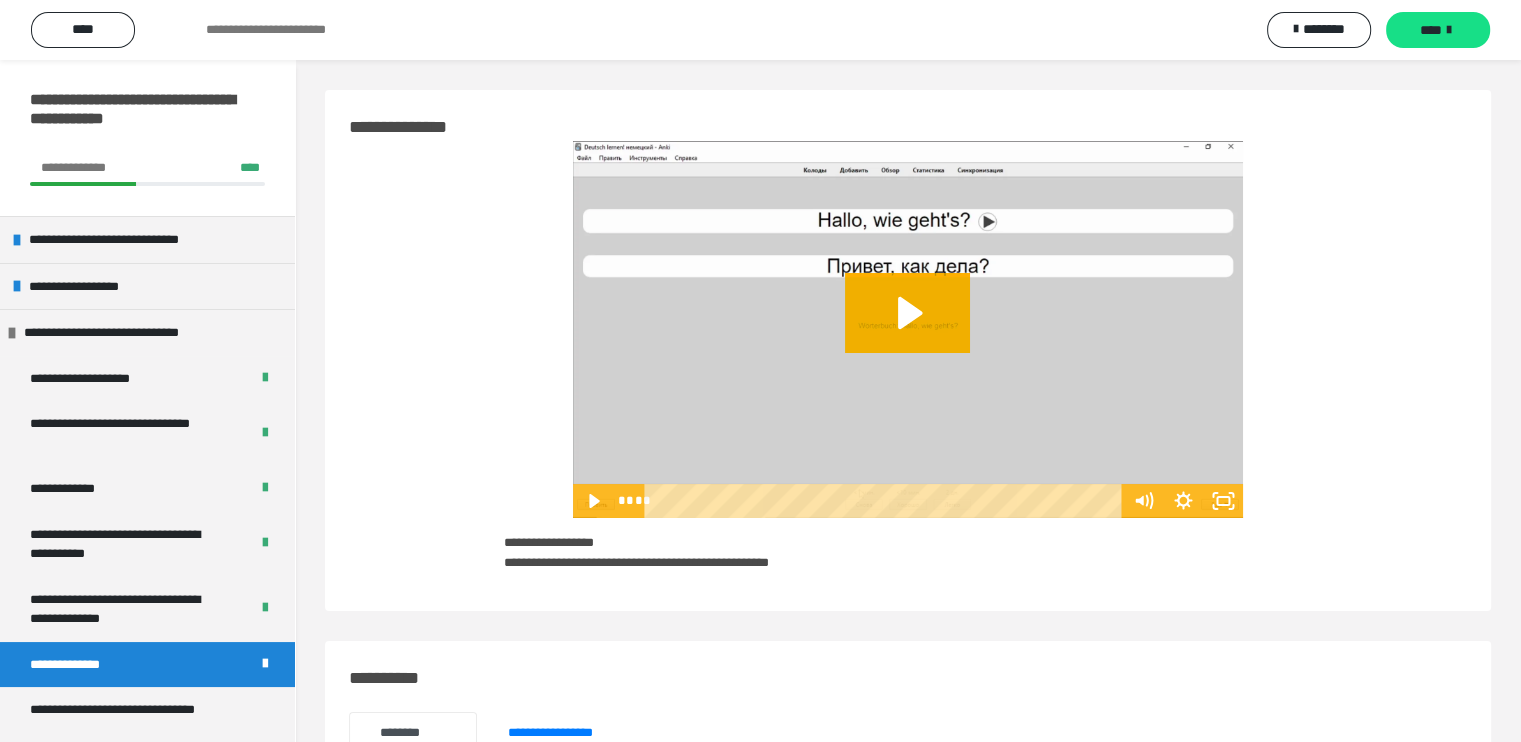 click on "**********" at bounding box center [908, 350] 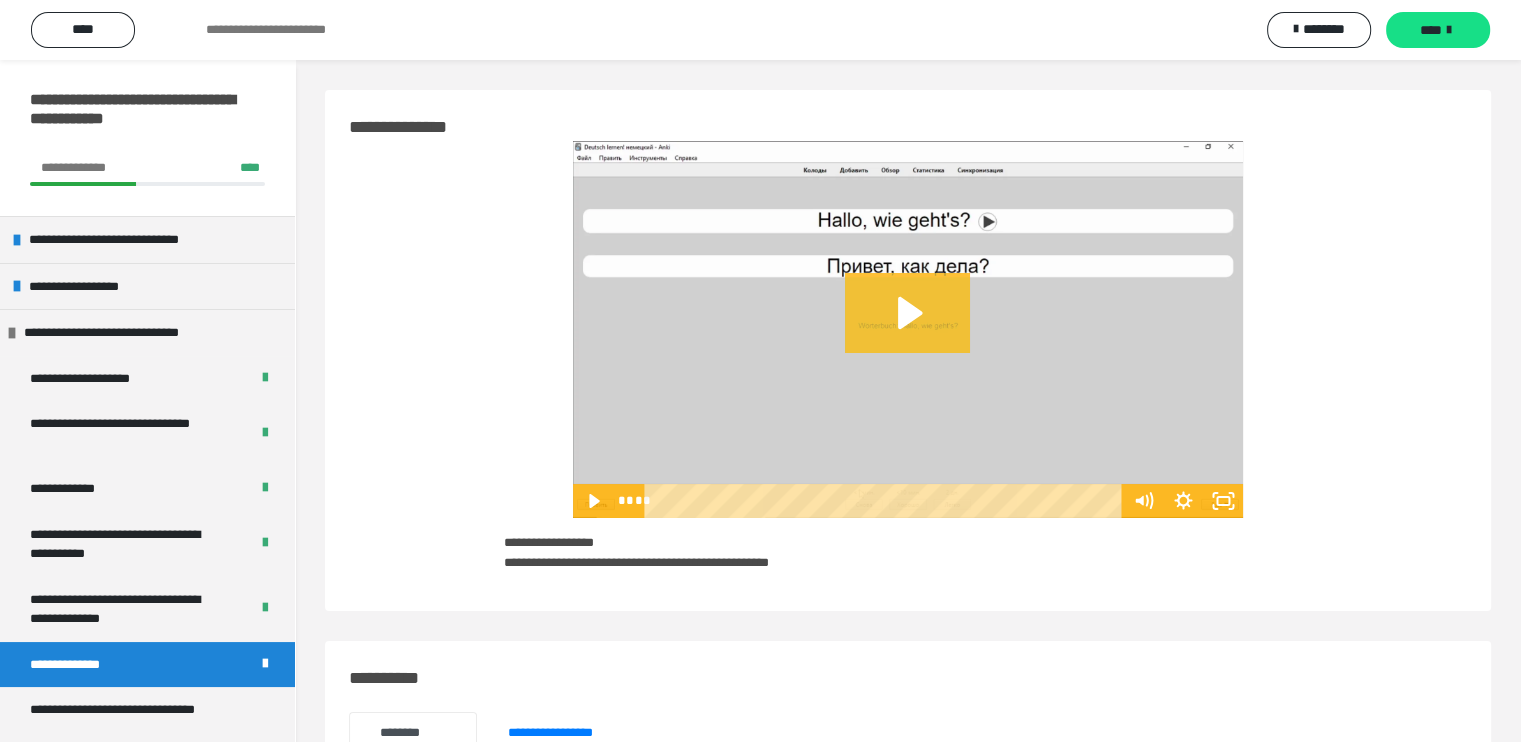 click 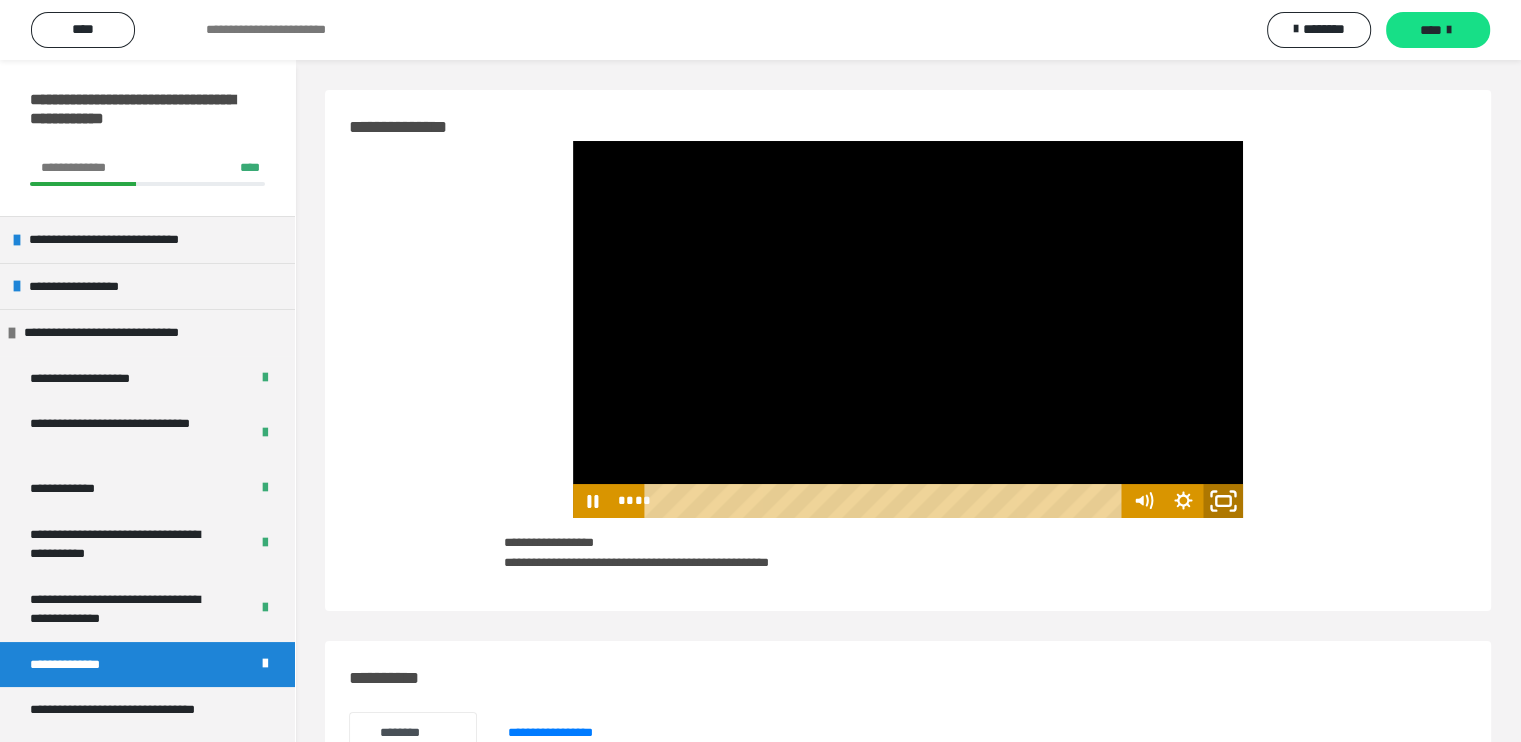 click 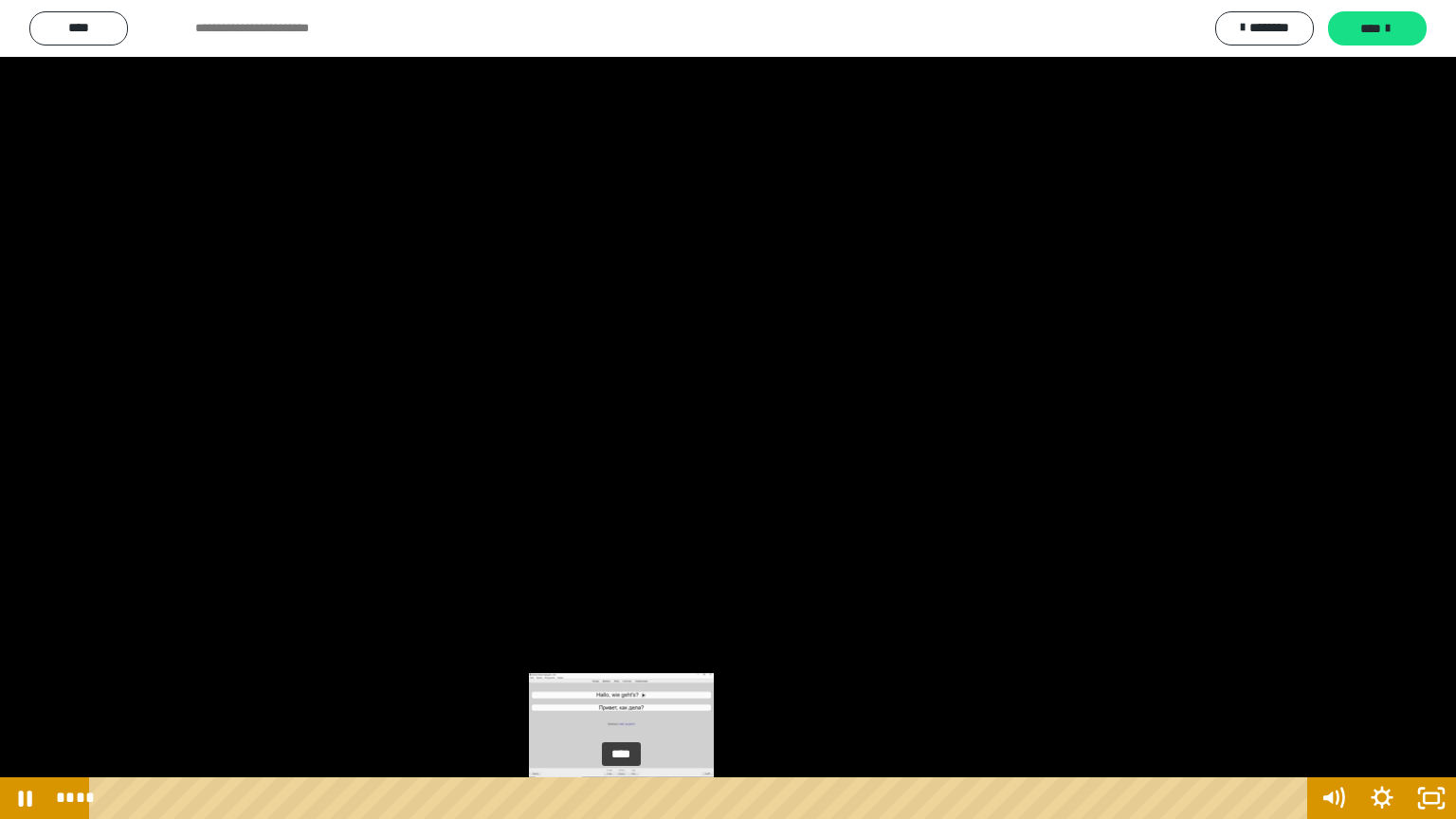 click on "****" at bounding box center [701, 798] 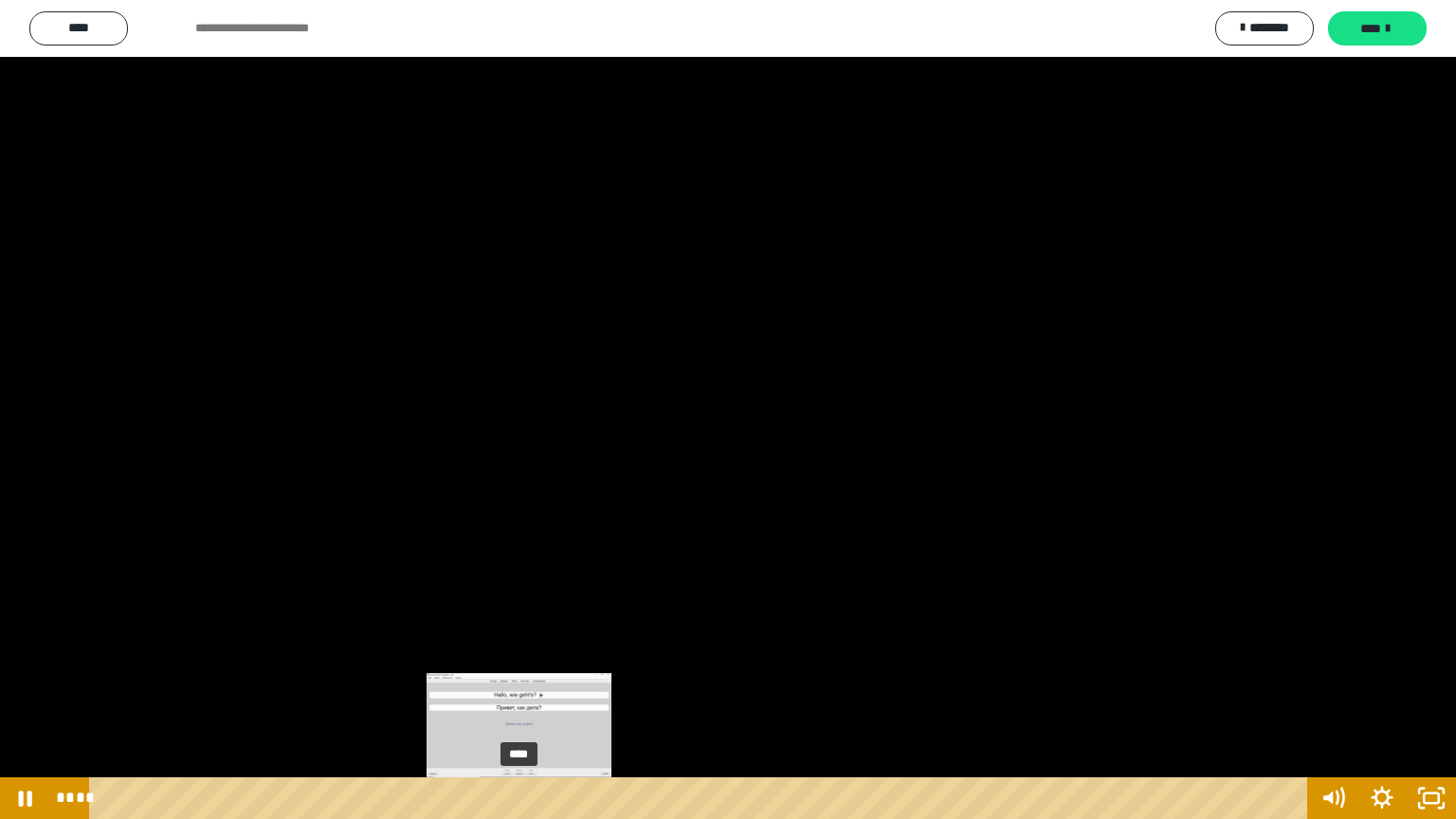click on "****" at bounding box center (701, 798) 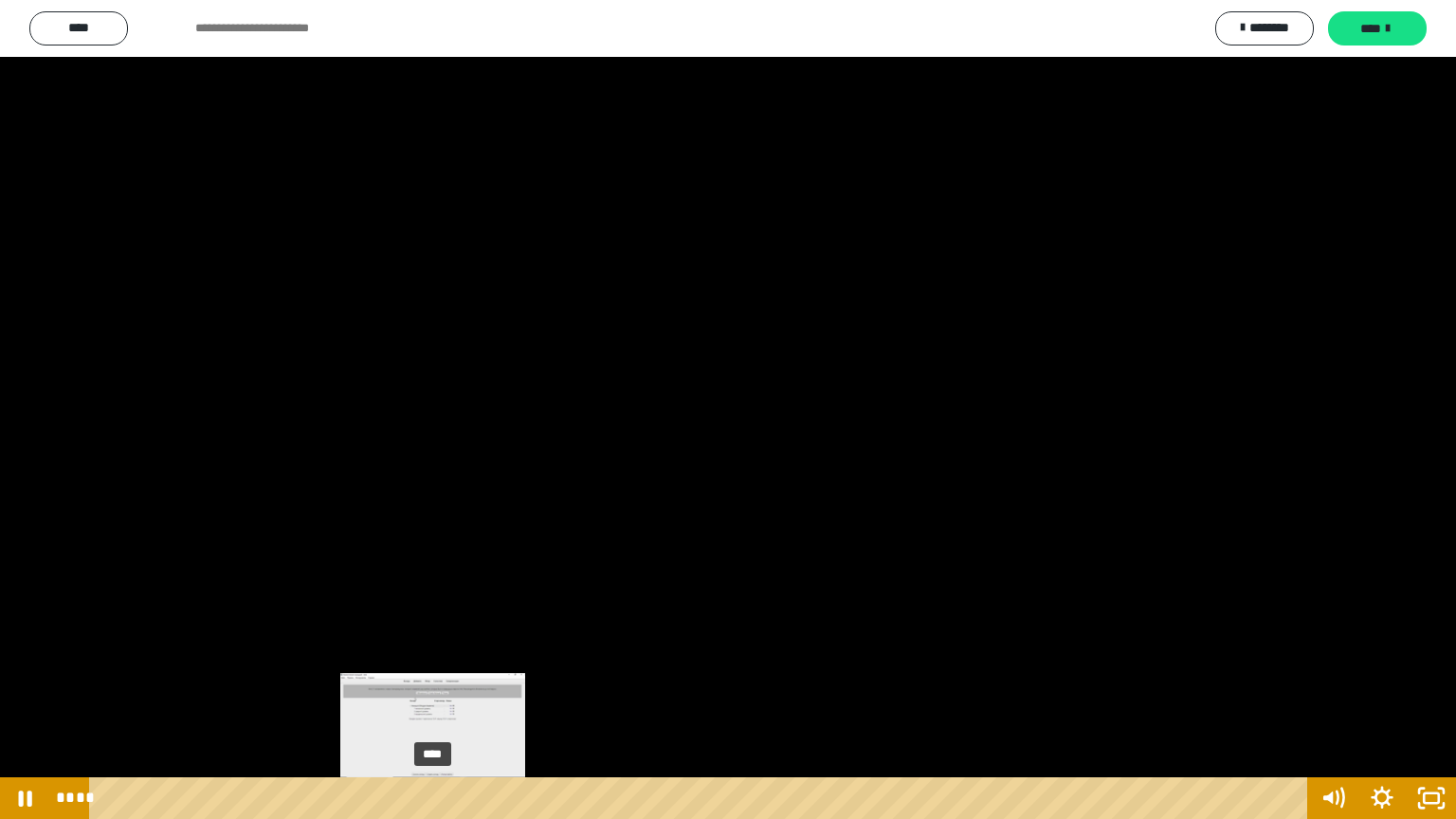 click on "****" at bounding box center (701, 798) 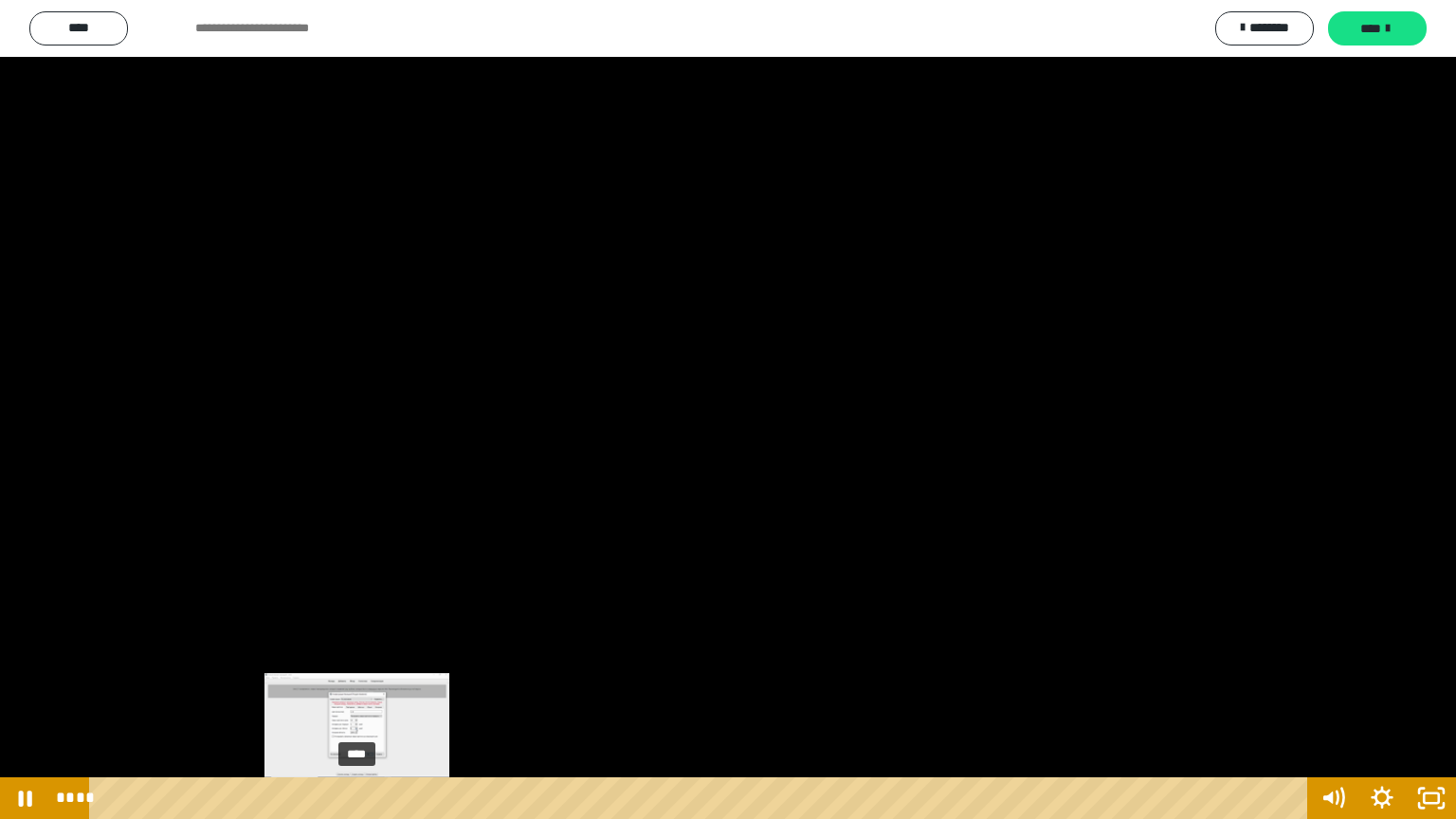 click on "****" at bounding box center [701, 798] 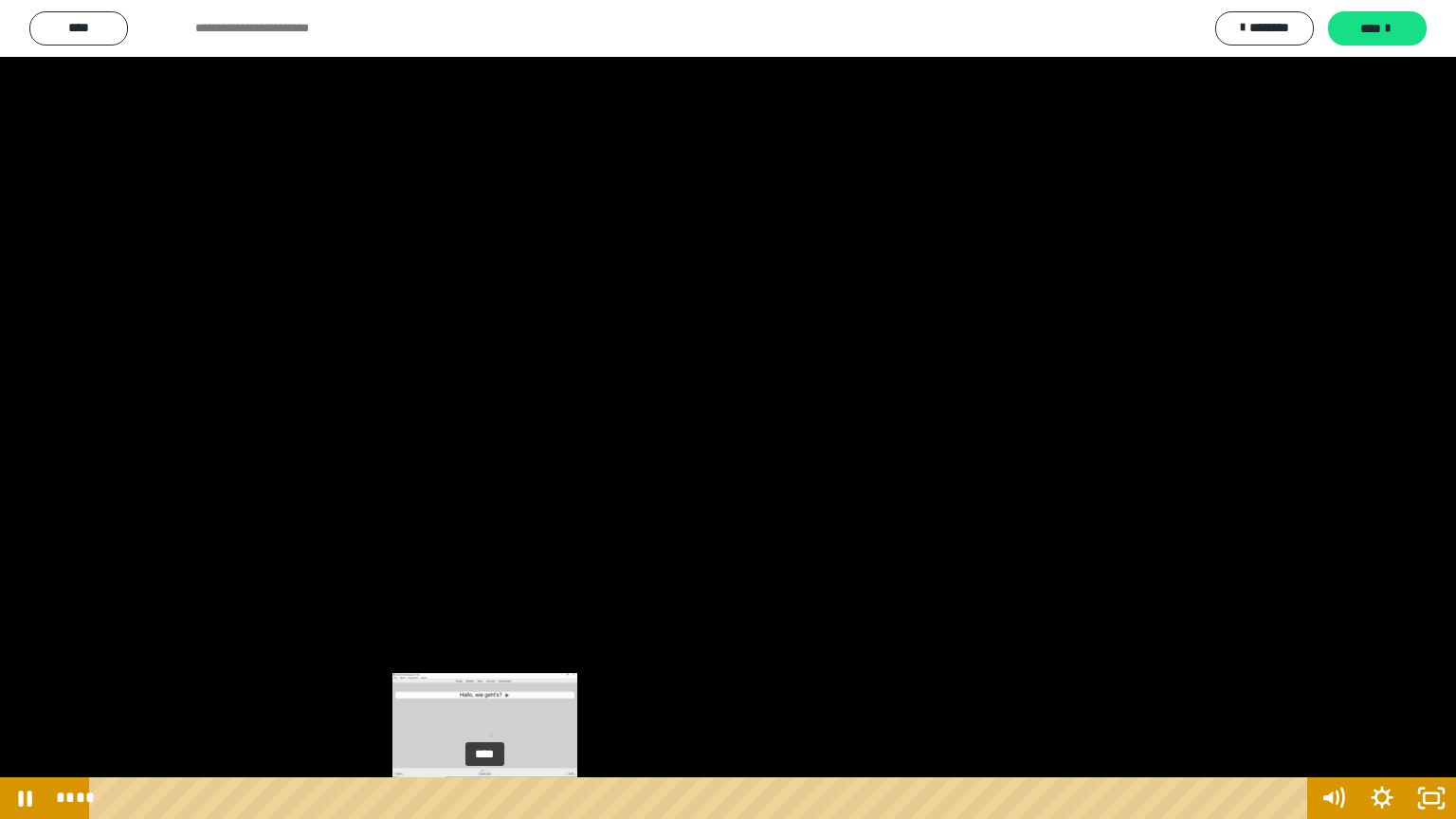 click on "****" at bounding box center (701, 798) 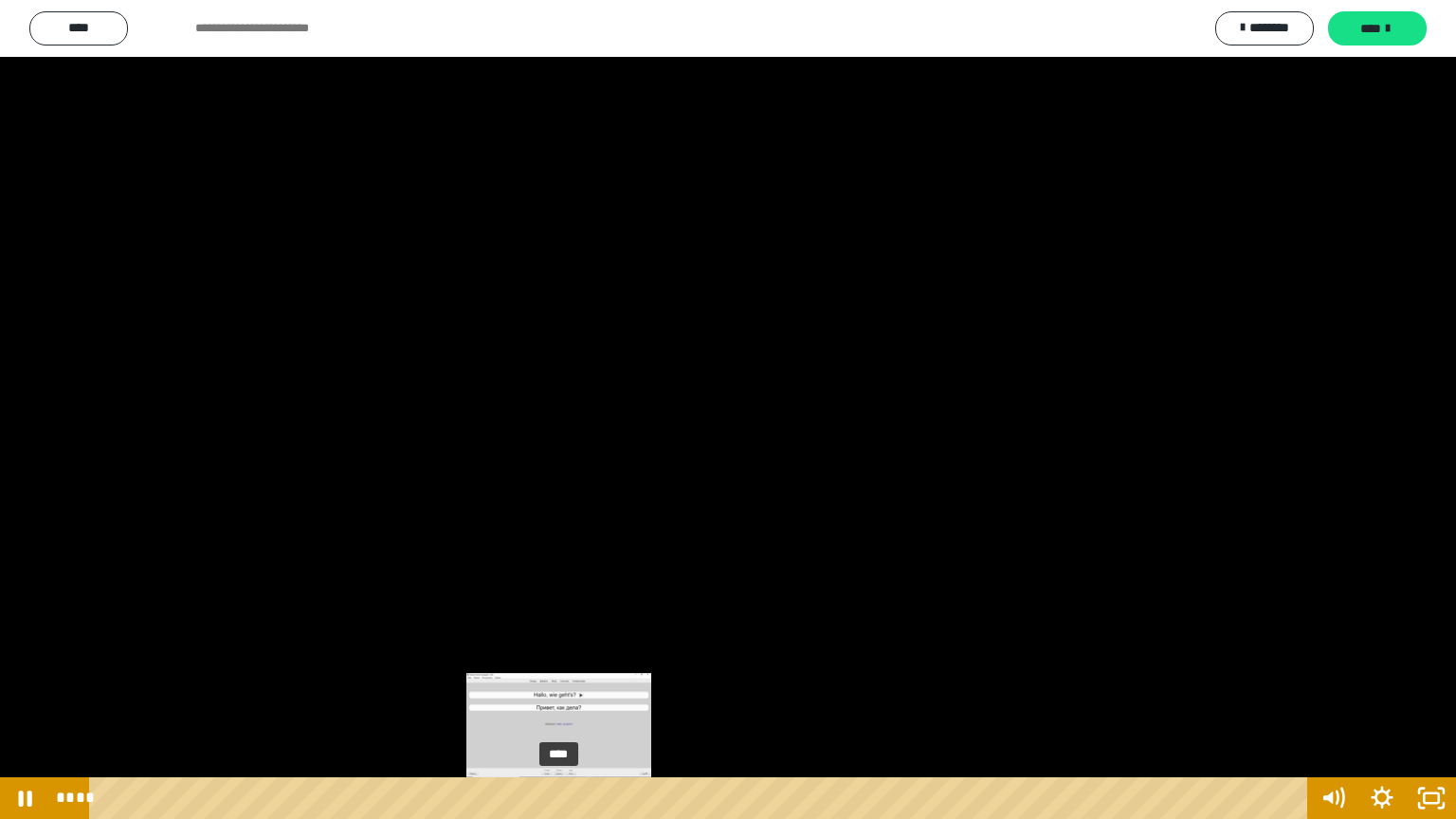 click on "****" at bounding box center [701, 798] 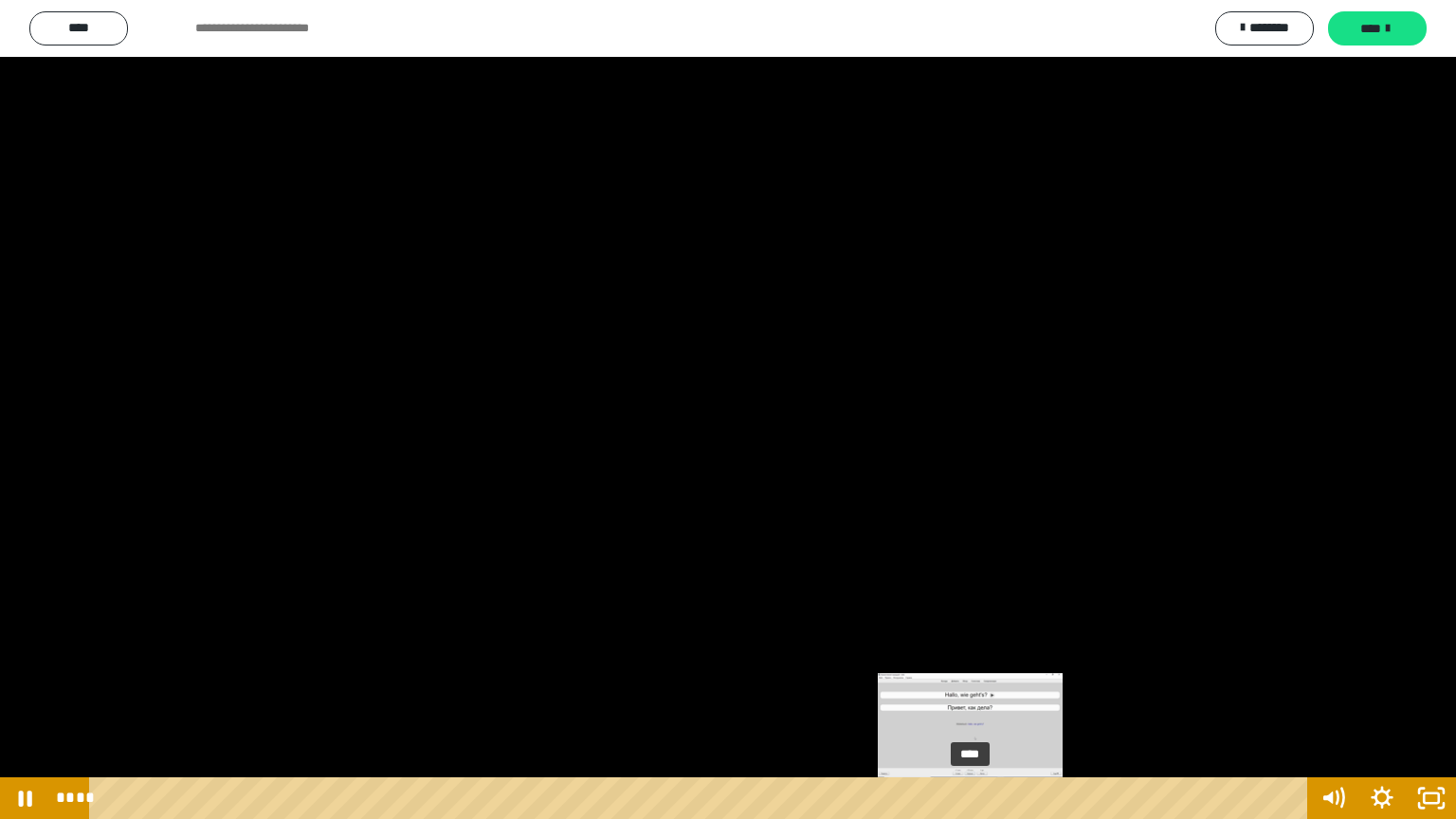 click on "****" at bounding box center [701, 798] 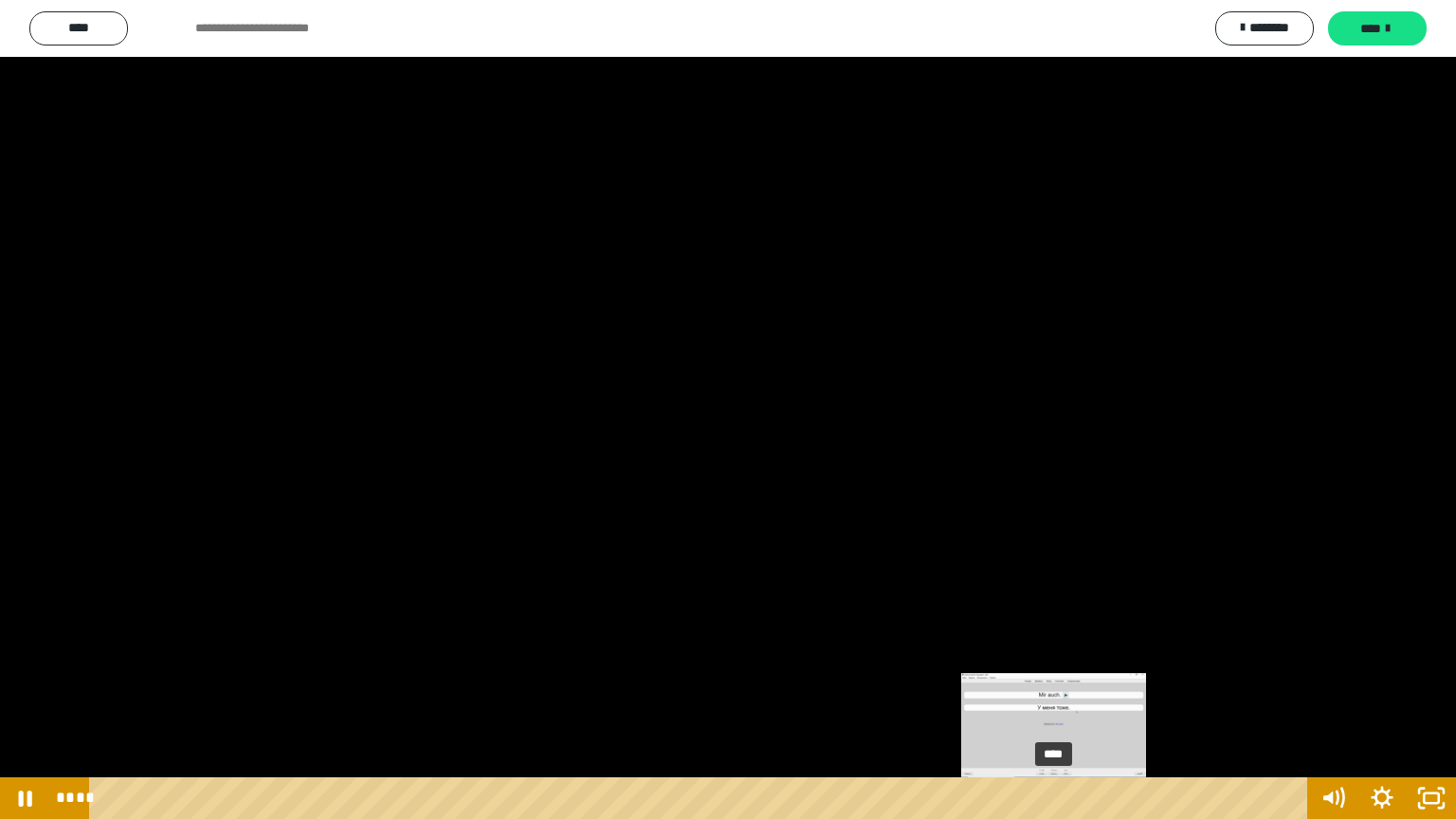 click on "****" at bounding box center [701, 798] 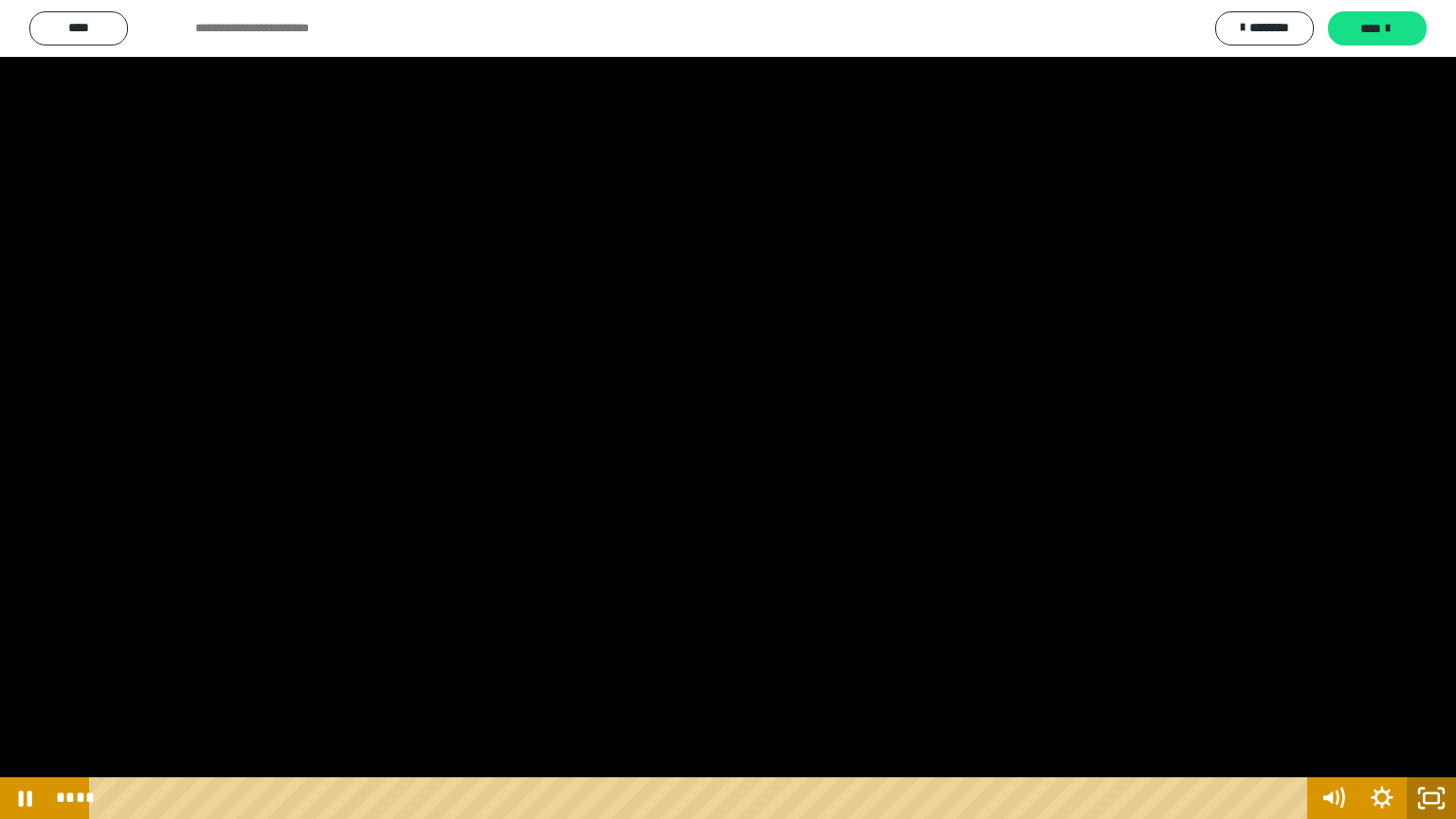 click 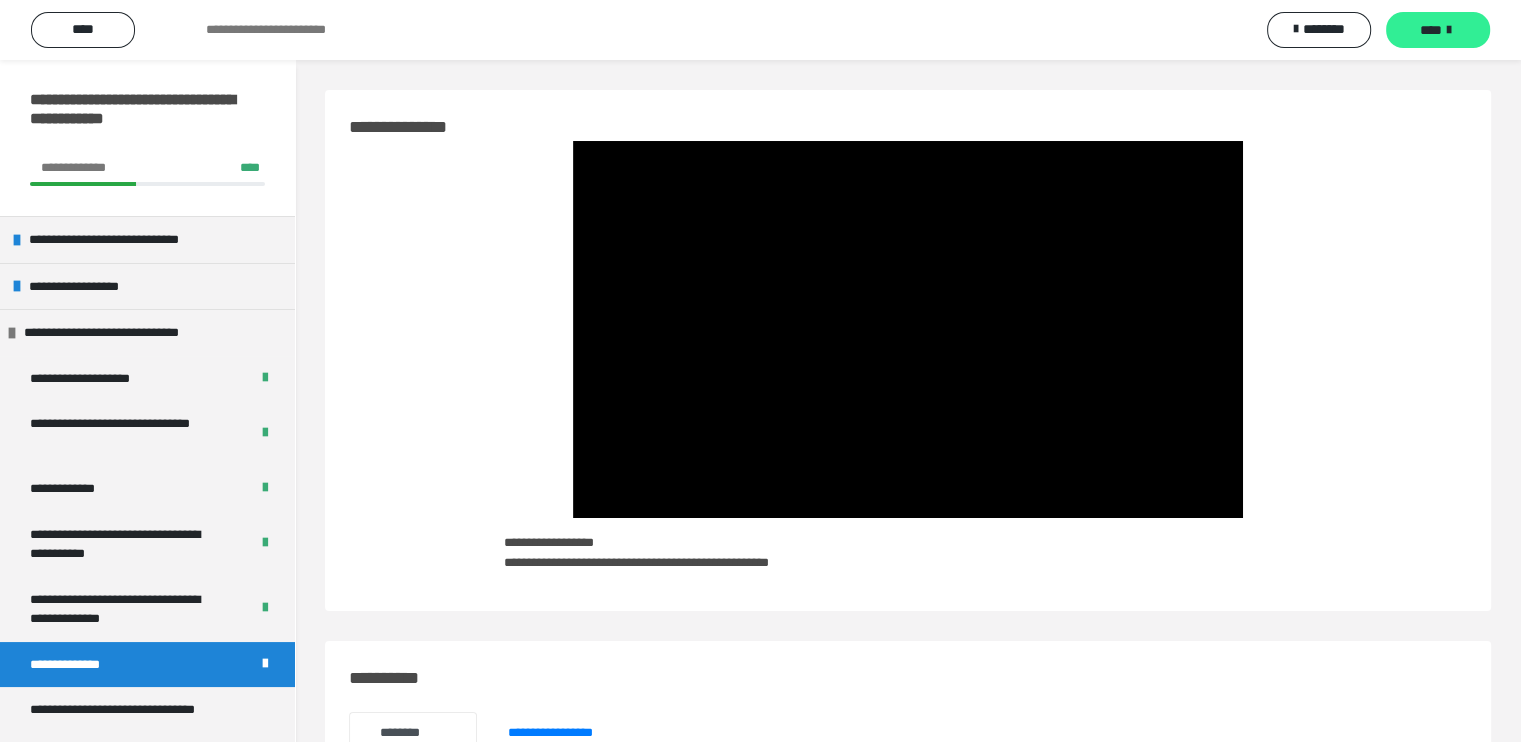 click on "****" at bounding box center (1438, 30) 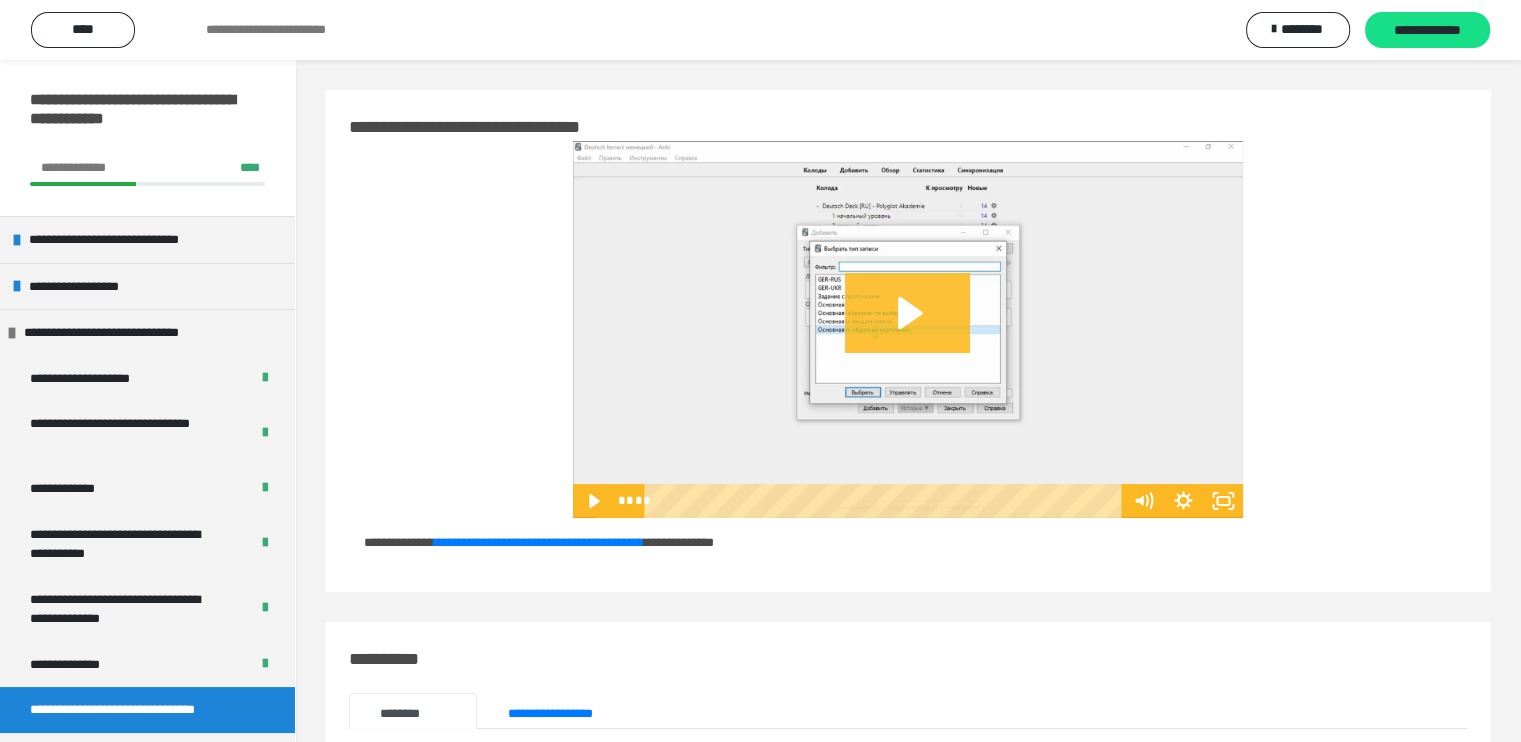 click 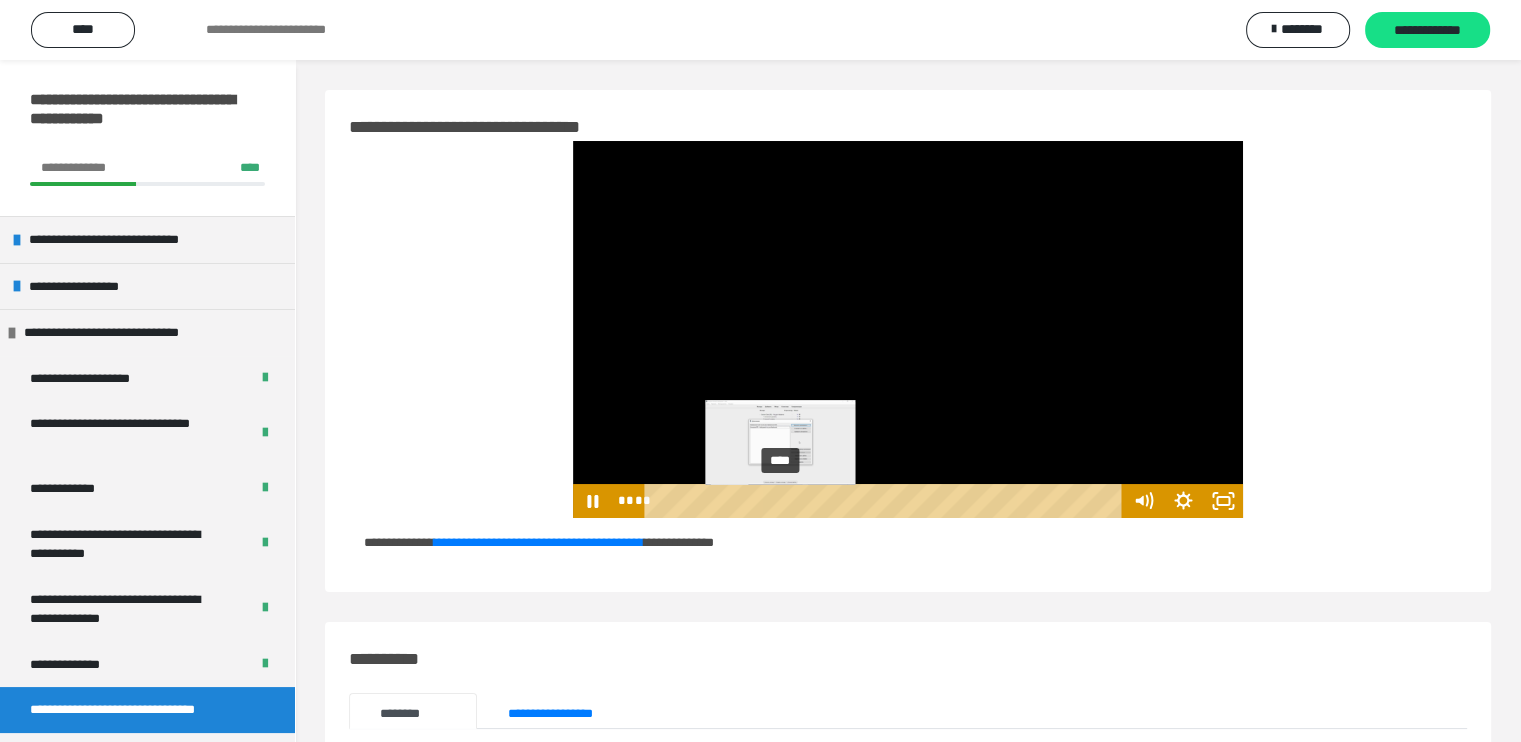 click on "****" at bounding box center [886, 501] 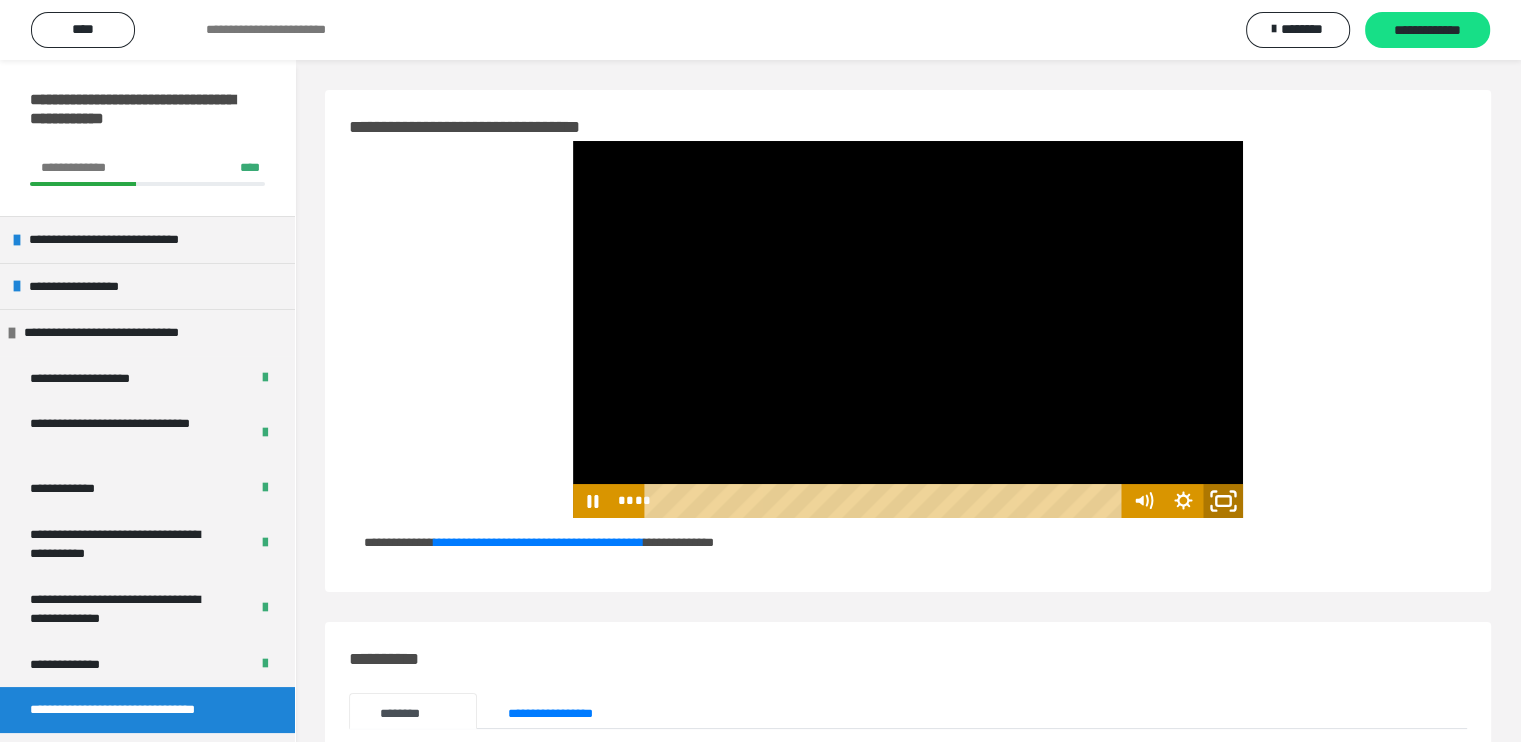 click 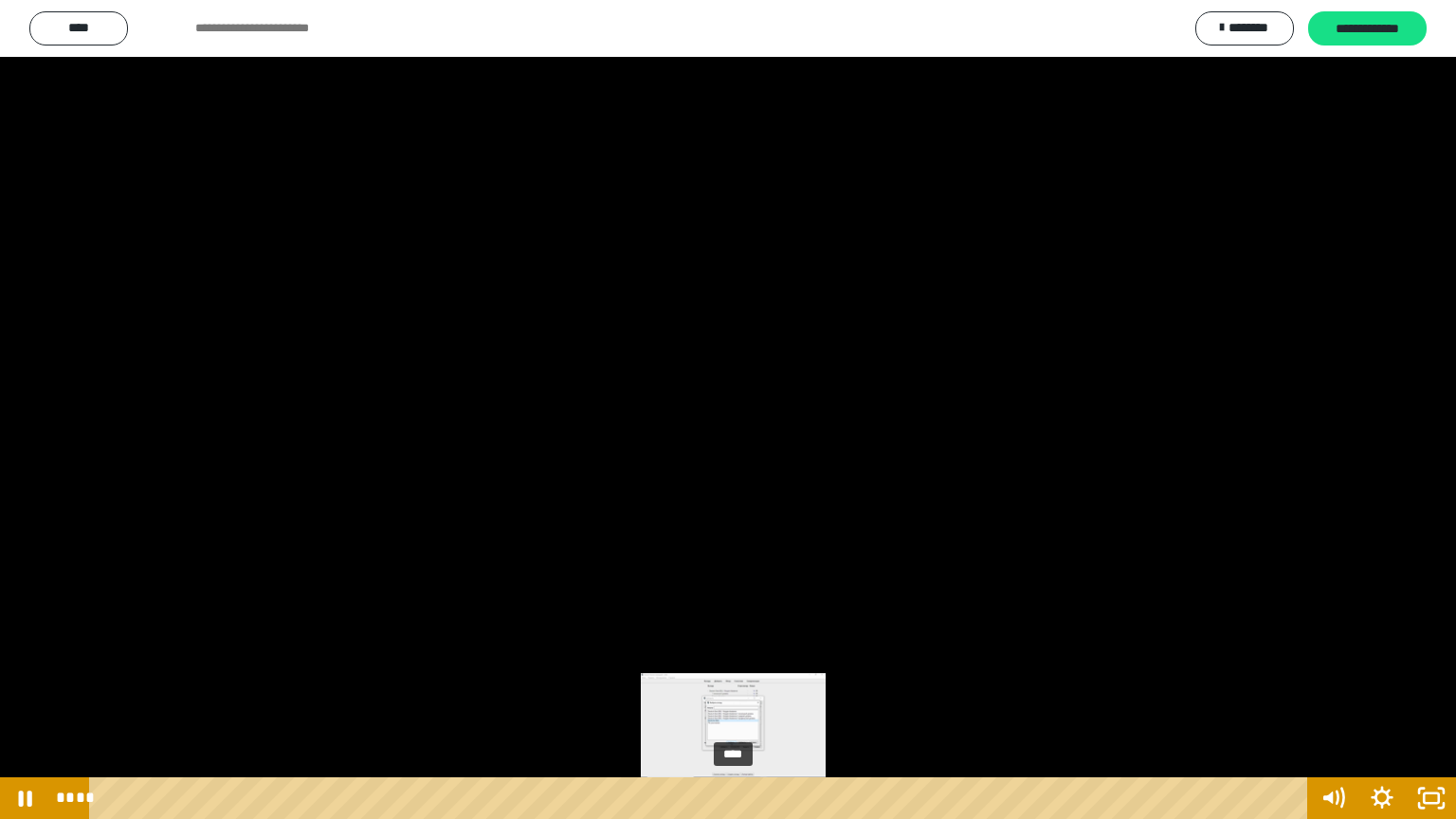 click on "****" at bounding box center (701, 798) 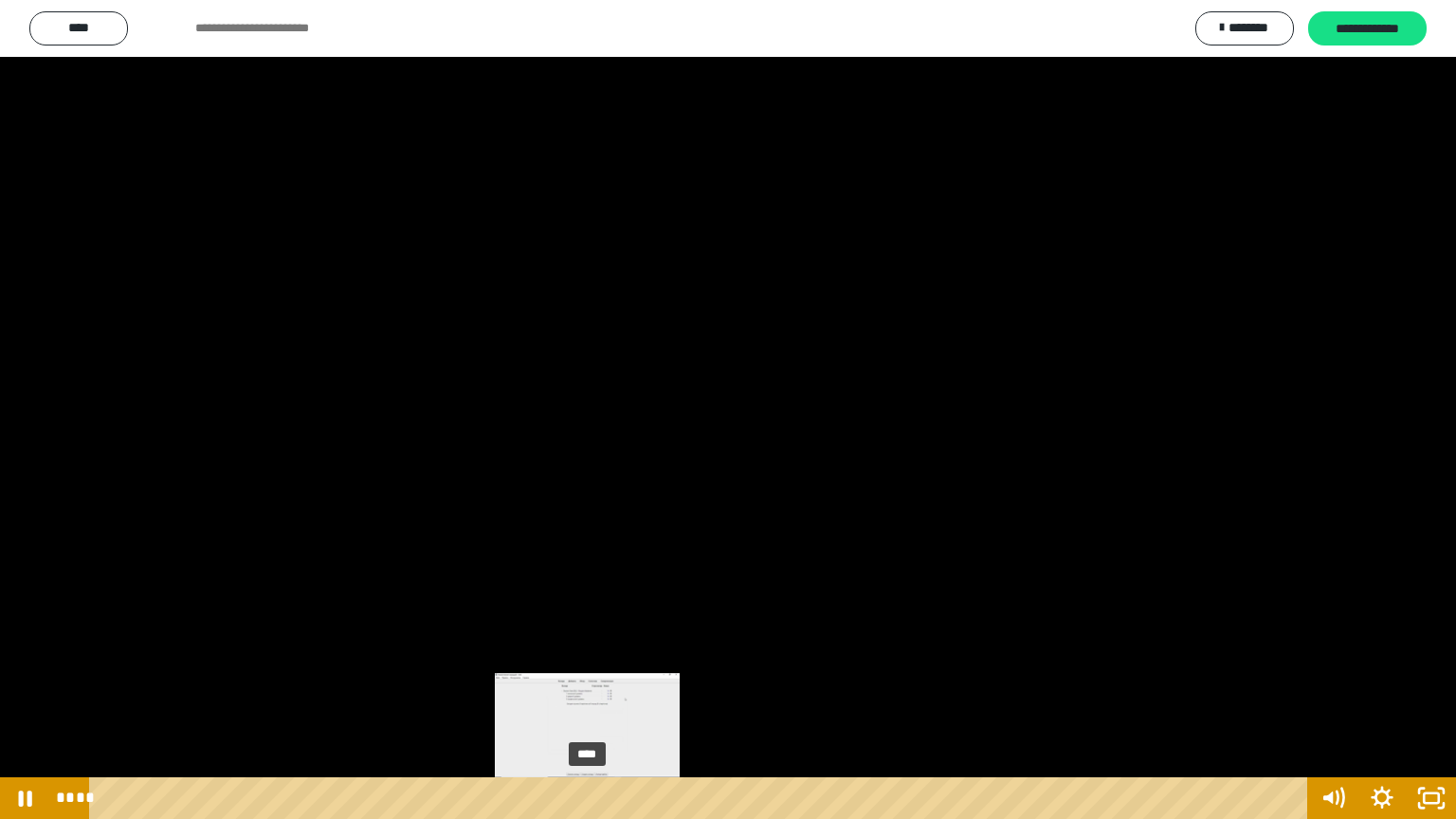 click on "****" at bounding box center [701, 798] 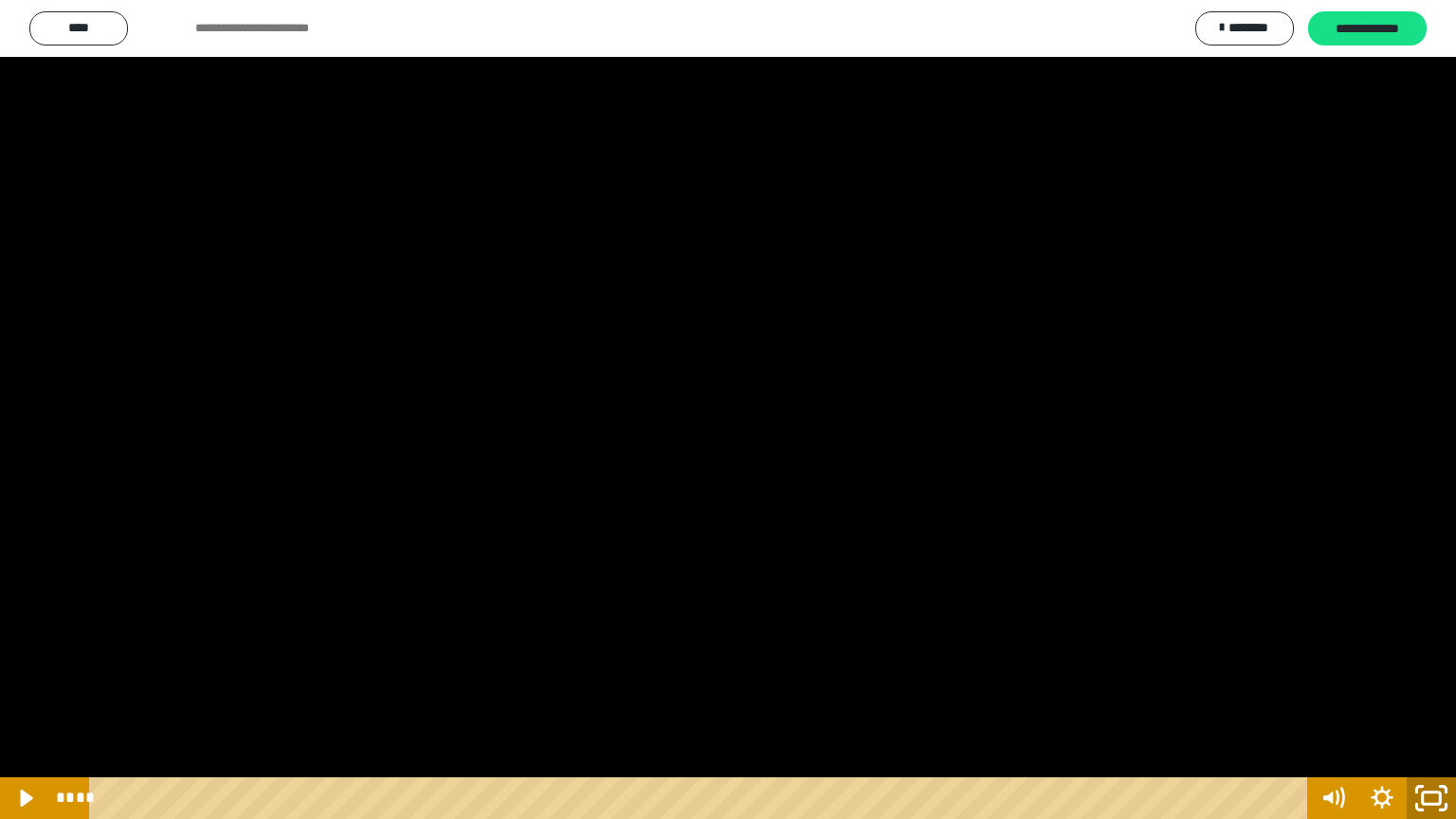 click 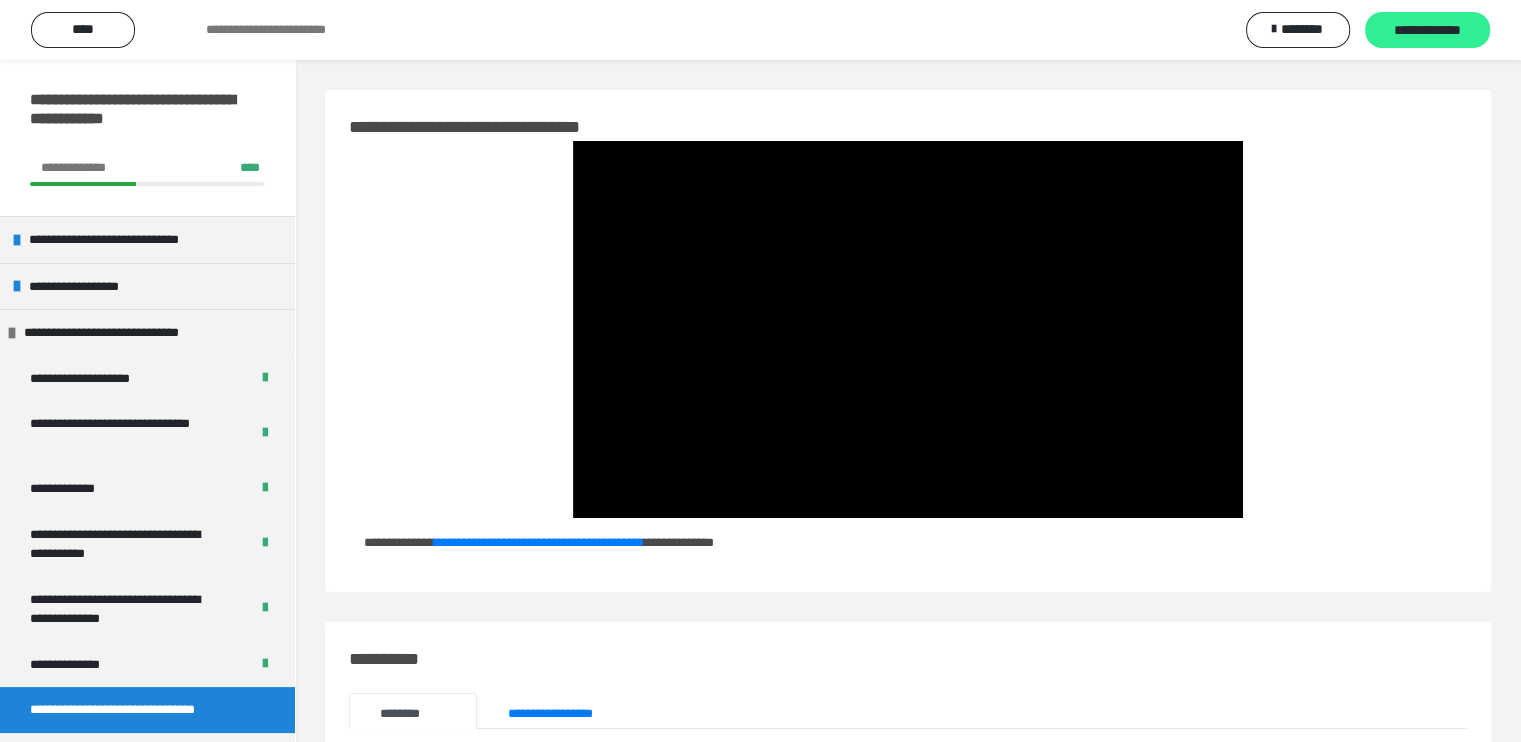 click on "**********" at bounding box center (1427, 31) 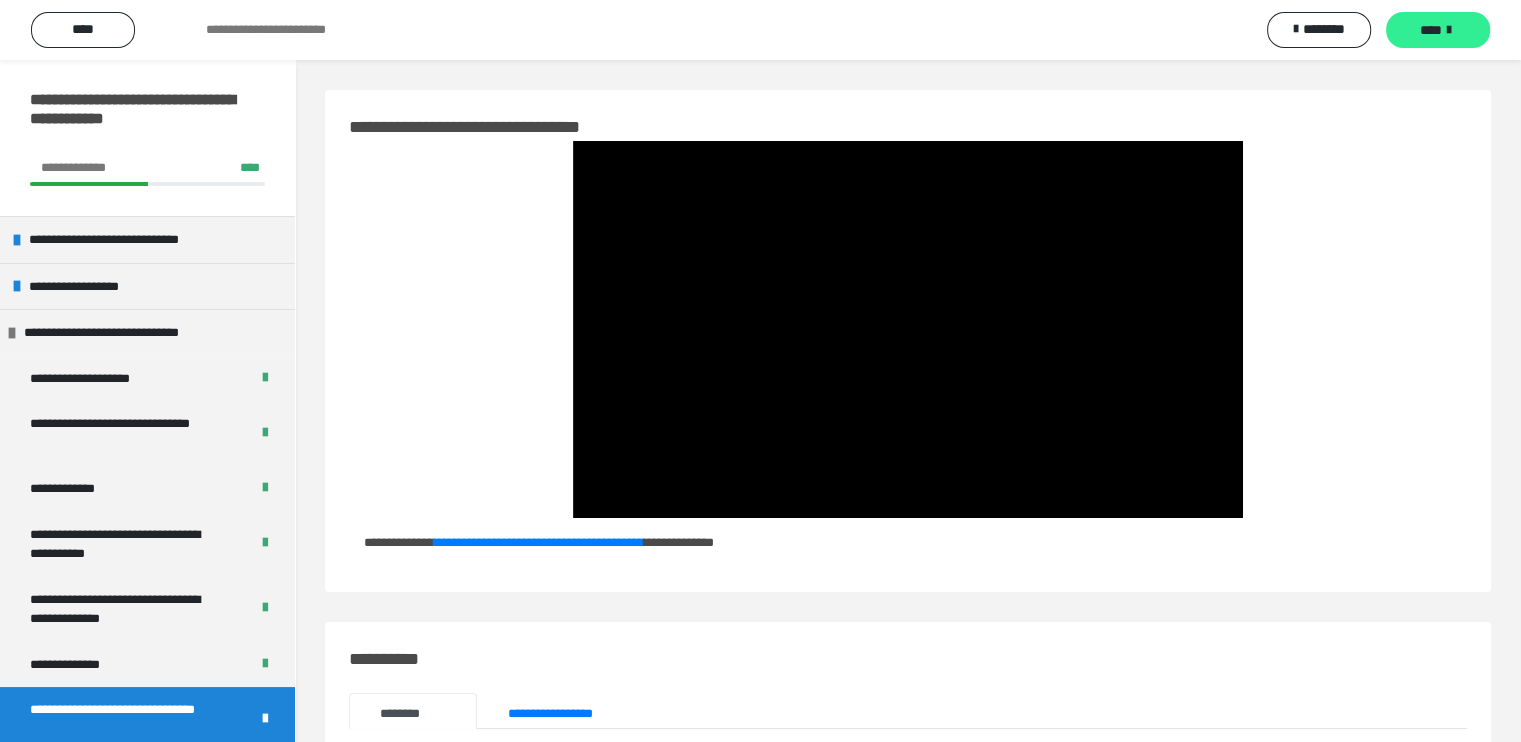 click on "****" at bounding box center [1431, 30] 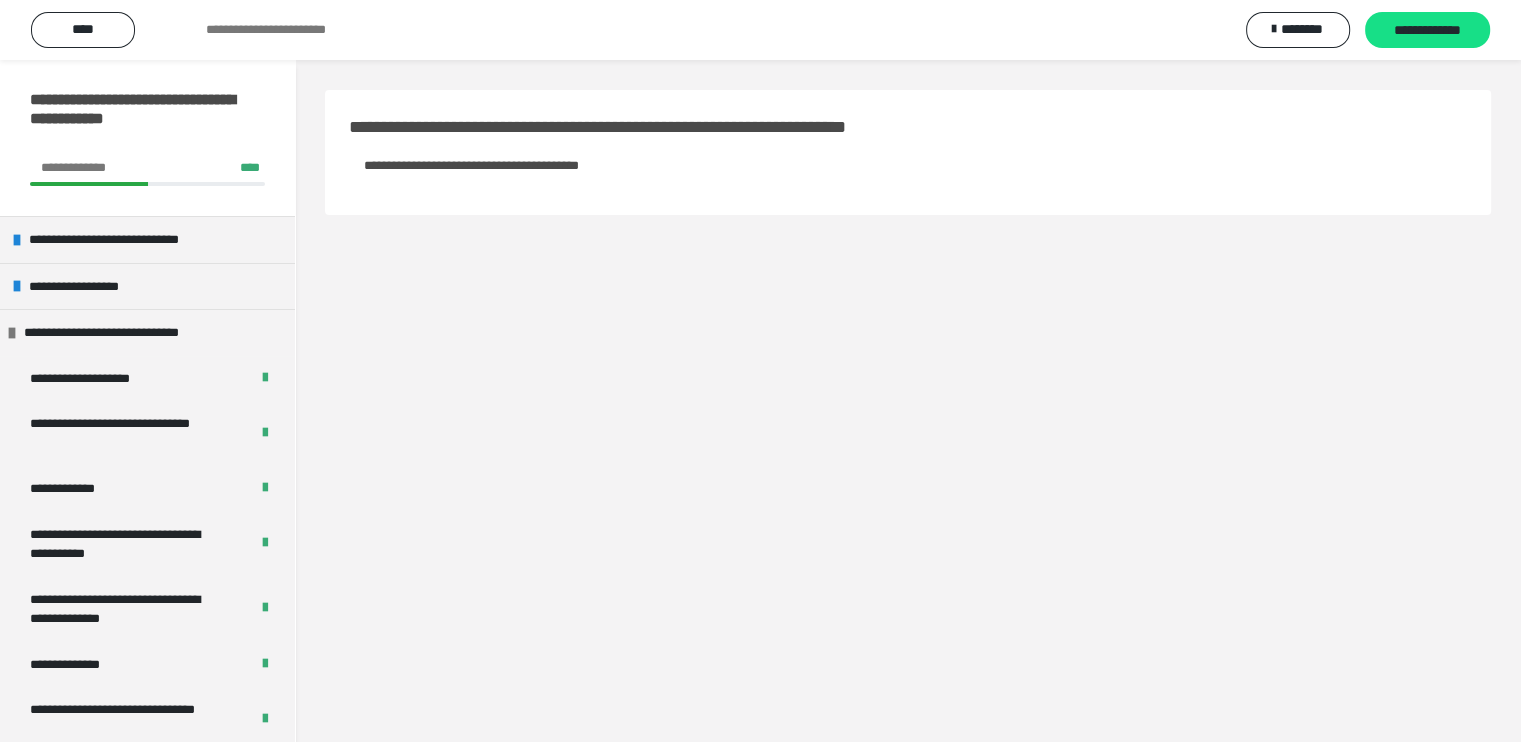 click on "**********" at bounding box center [471, 165] 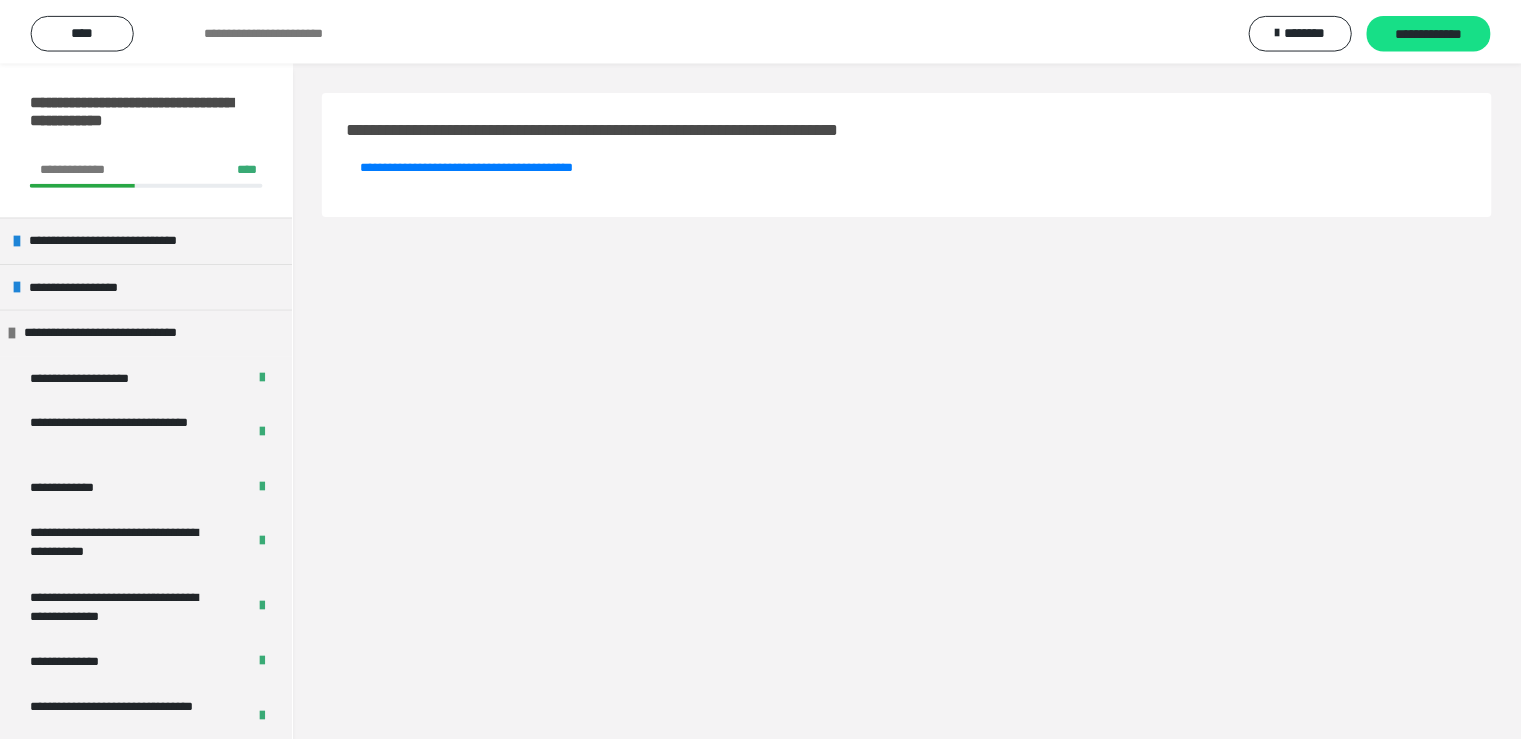 scroll, scrollTop: 0, scrollLeft: 0, axis: both 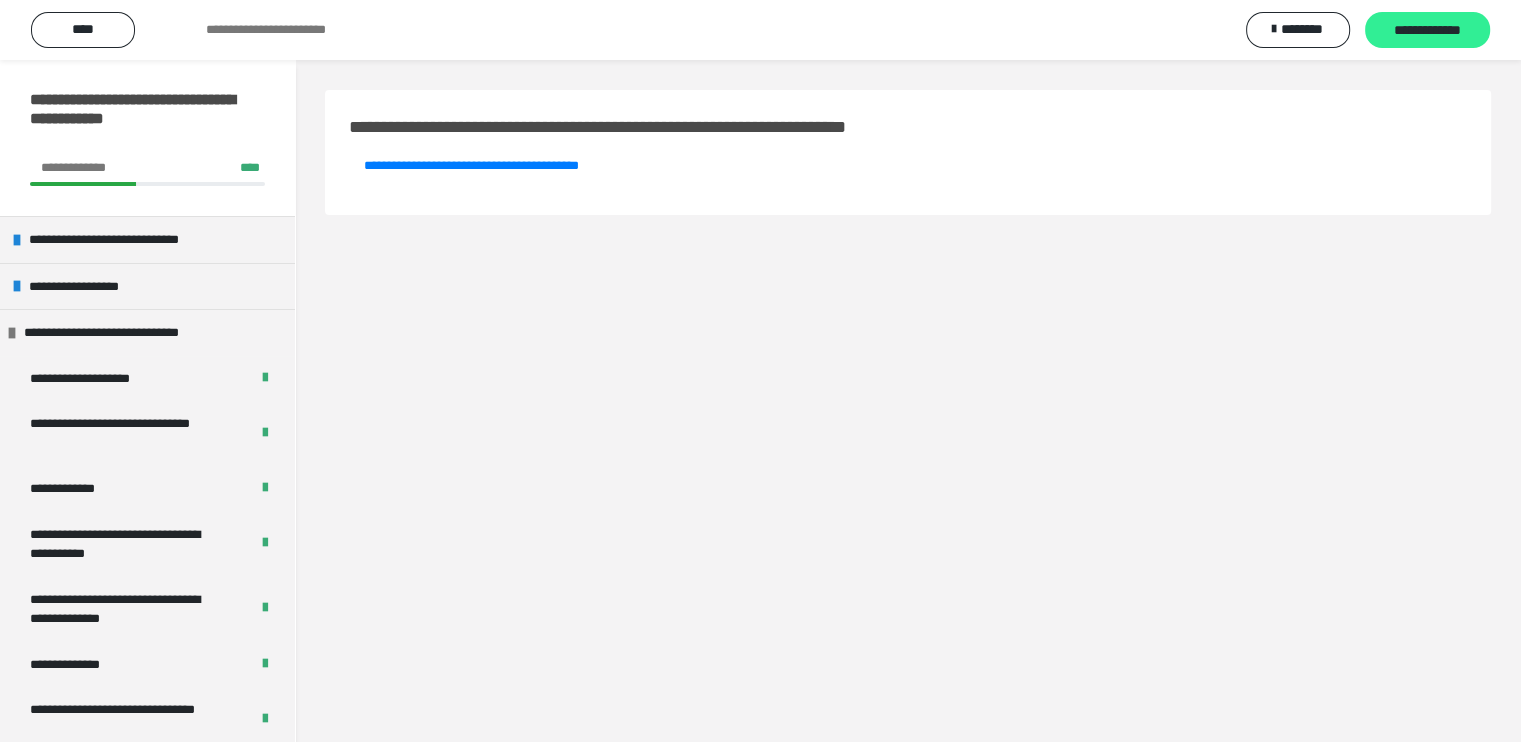 click on "**********" at bounding box center (1427, 31) 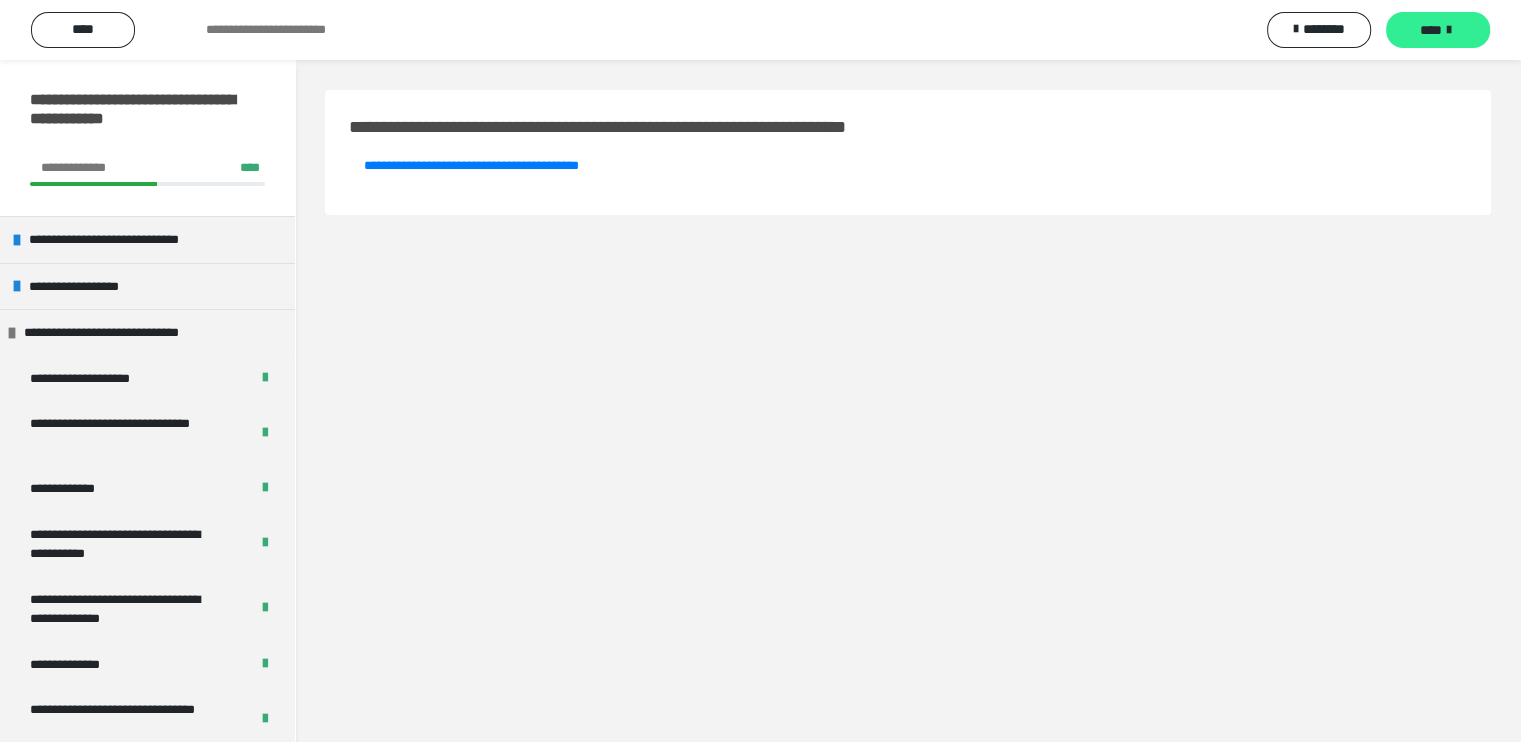 click on "****" at bounding box center [1431, 30] 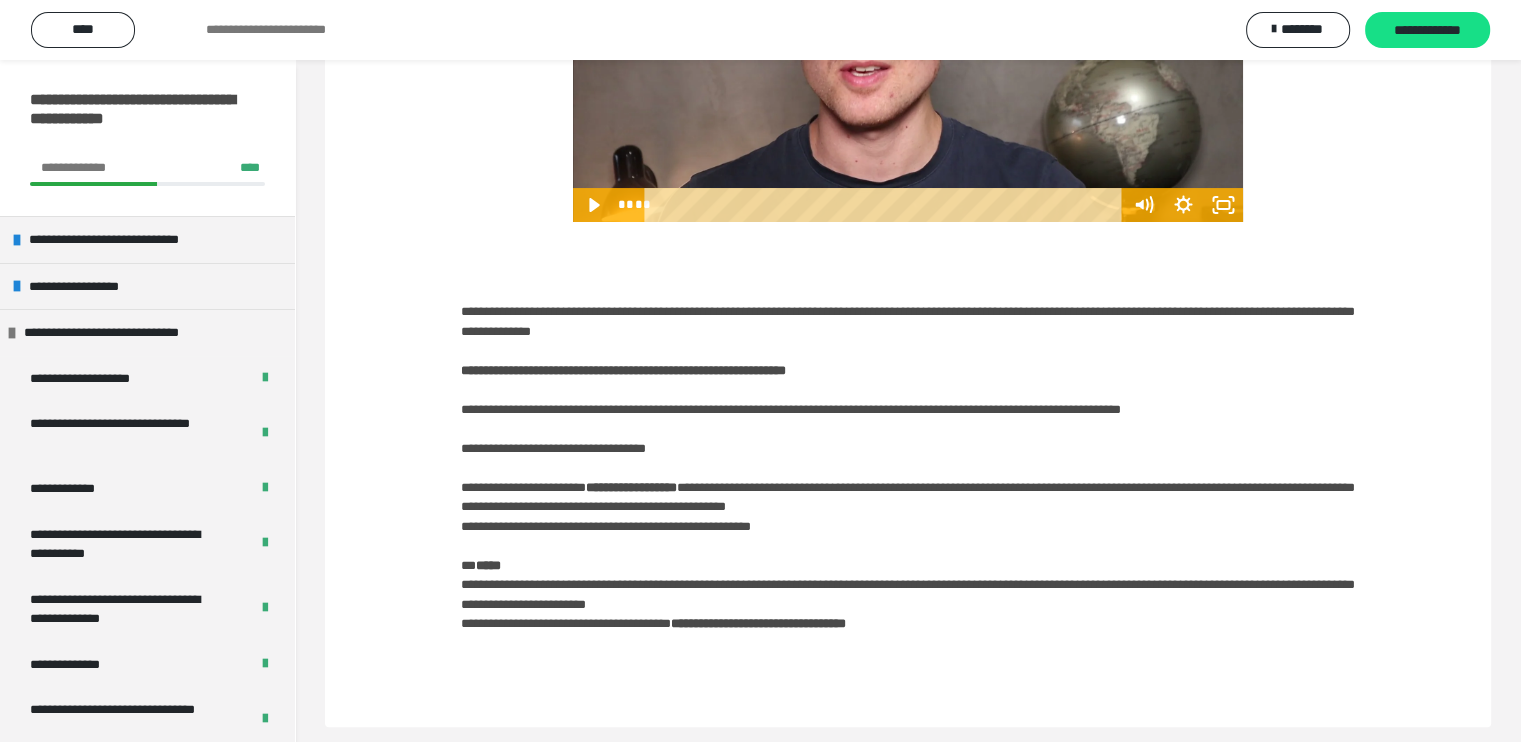 scroll, scrollTop: 400, scrollLeft: 0, axis: vertical 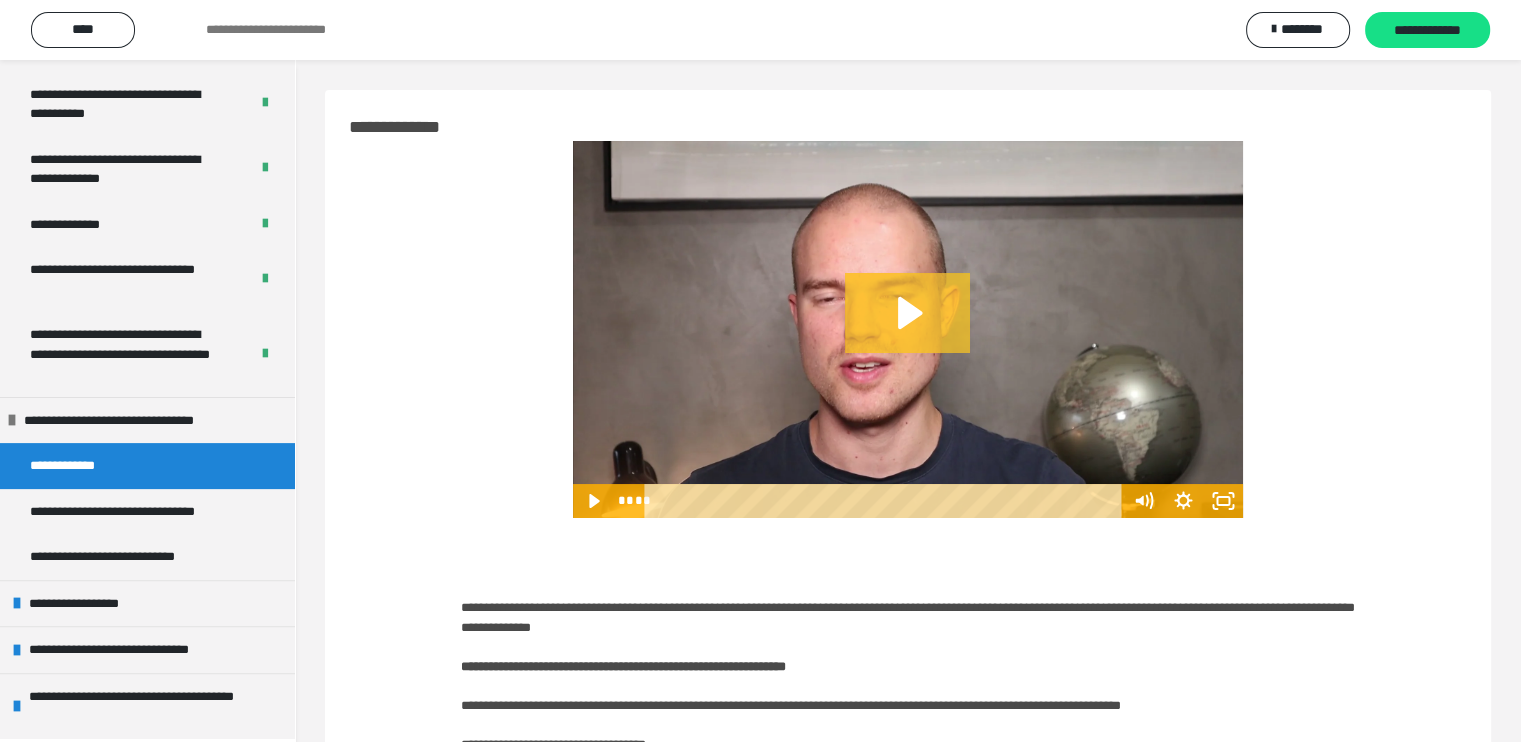 click 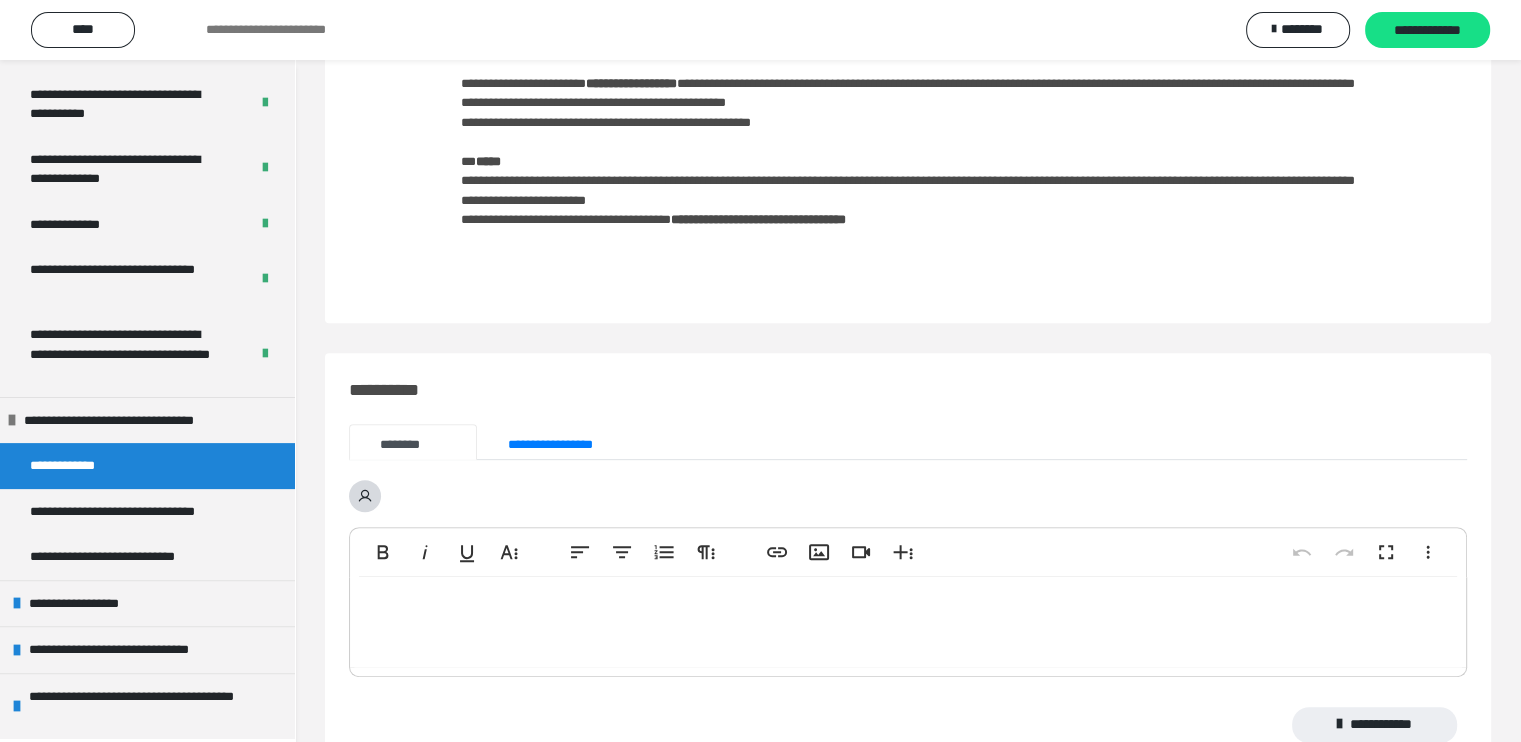 scroll, scrollTop: 784, scrollLeft: 0, axis: vertical 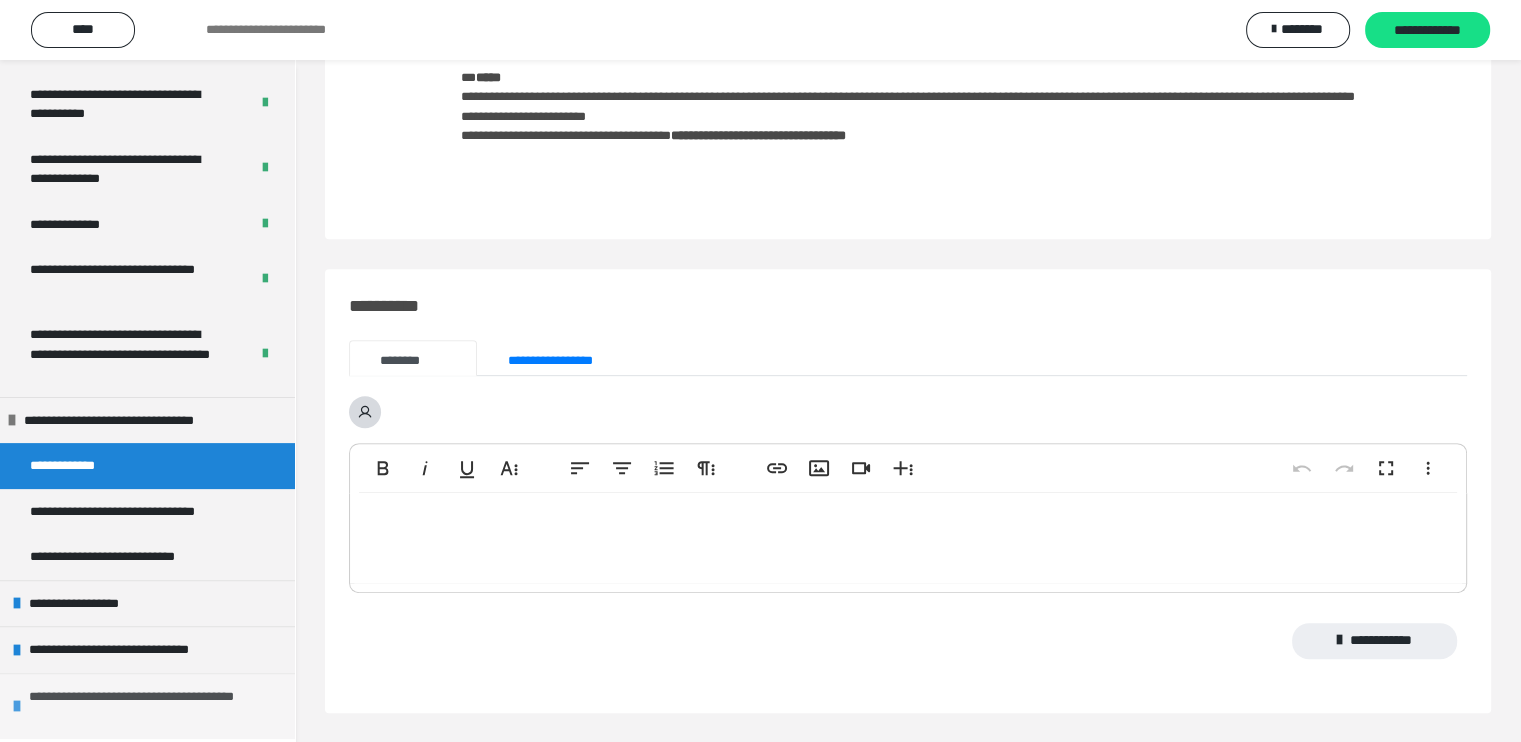 click on "**********" at bounding box center (149, 706) 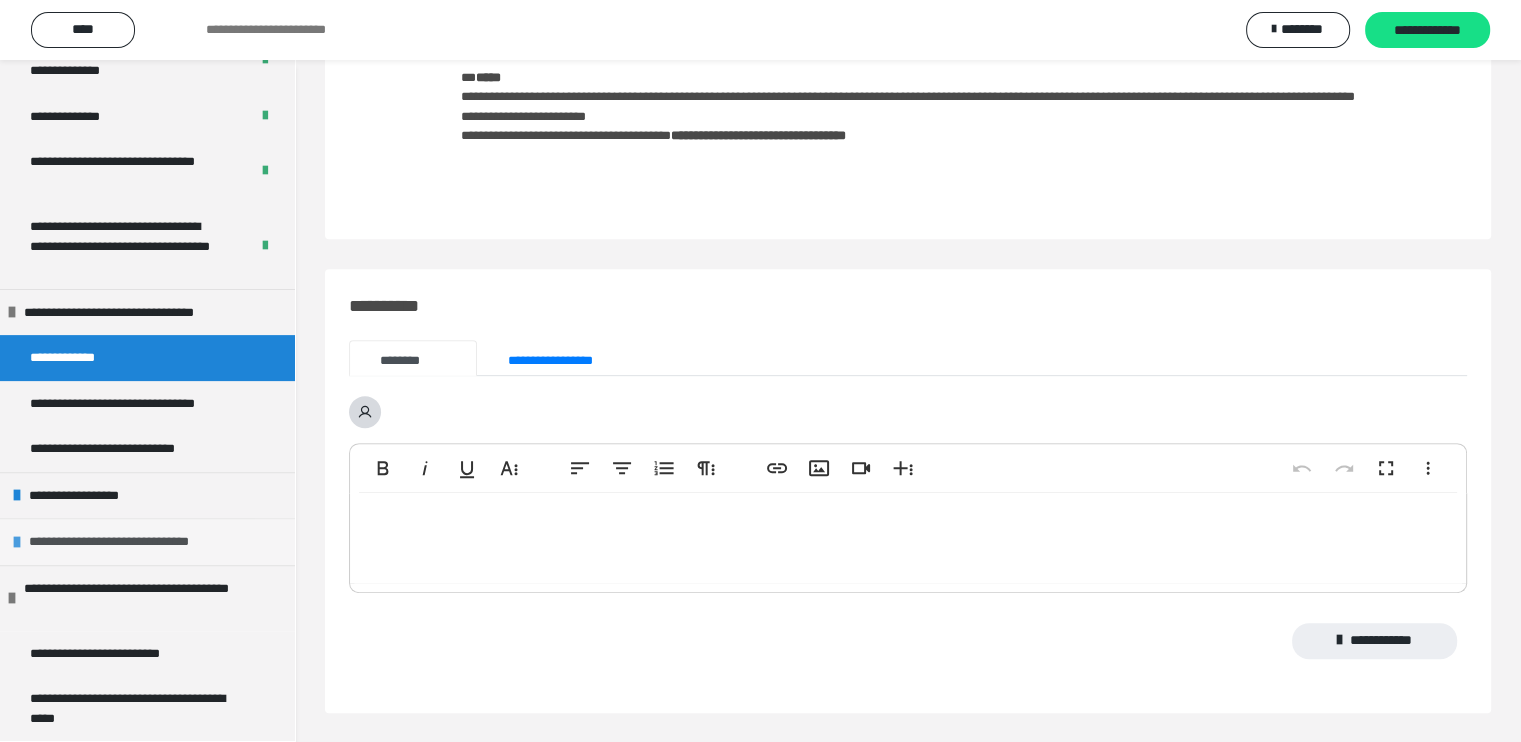 scroll, scrollTop: 551, scrollLeft: 0, axis: vertical 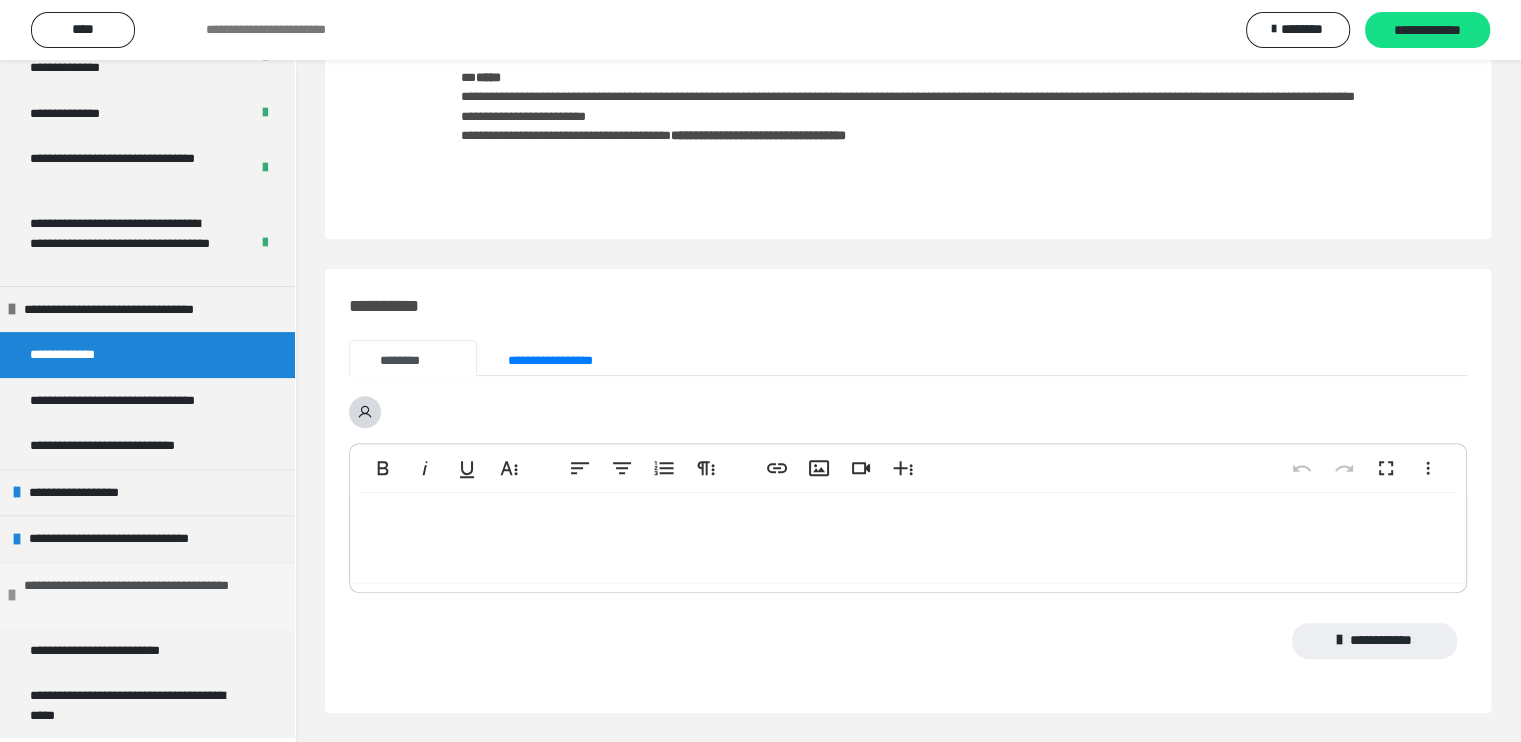 click on "**********" at bounding box center [144, 595] 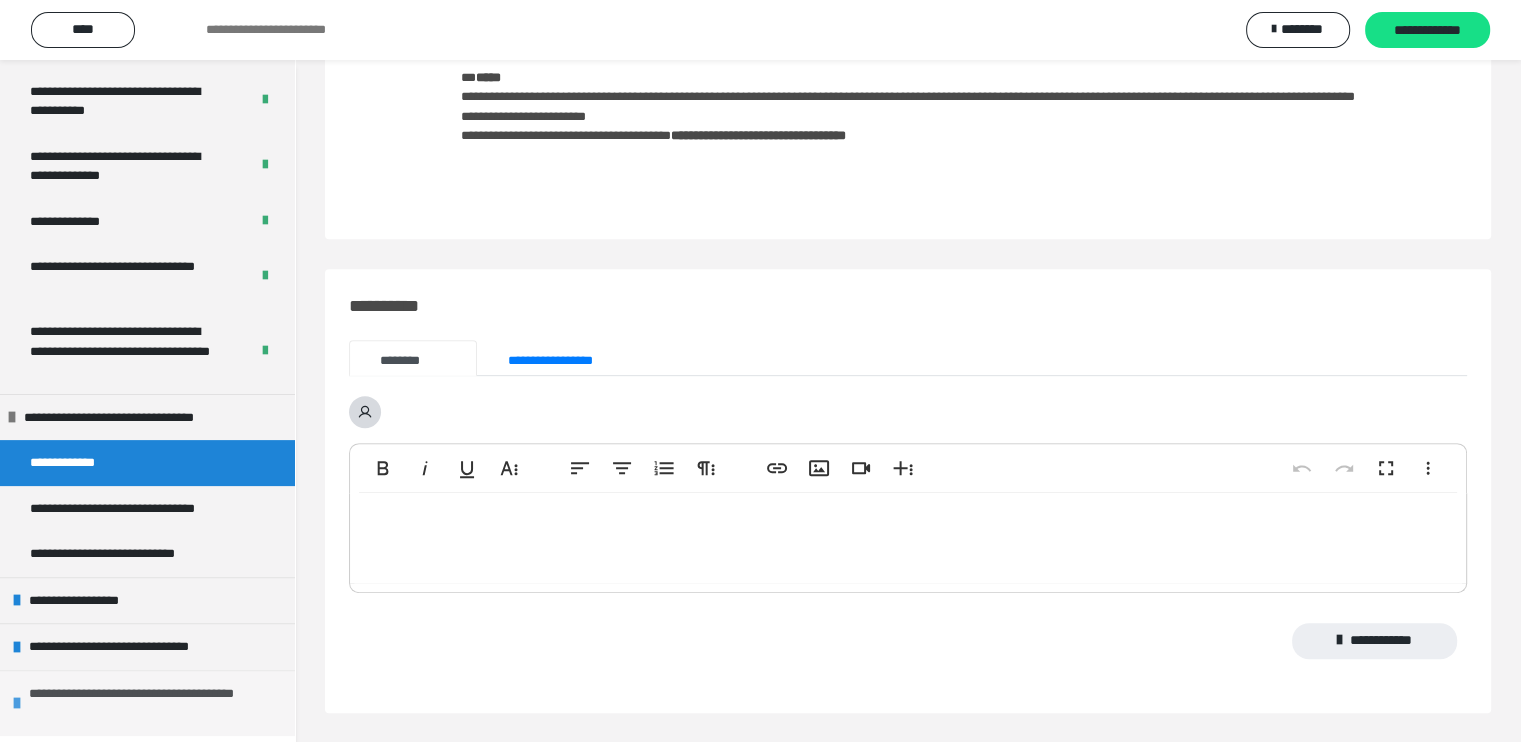 scroll, scrollTop: 440, scrollLeft: 0, axis: vertical 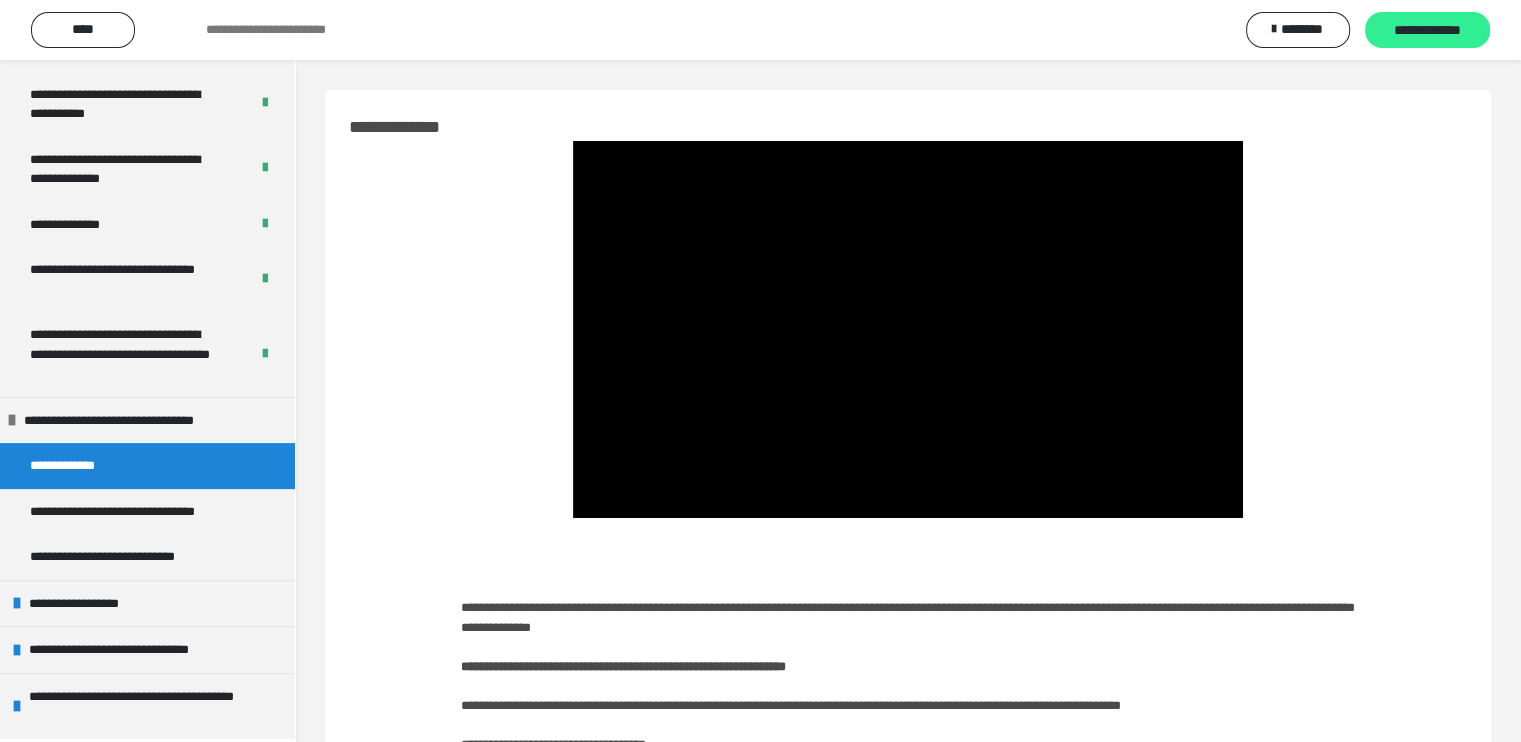 click on "**********" at bounding box center (1427, 31) 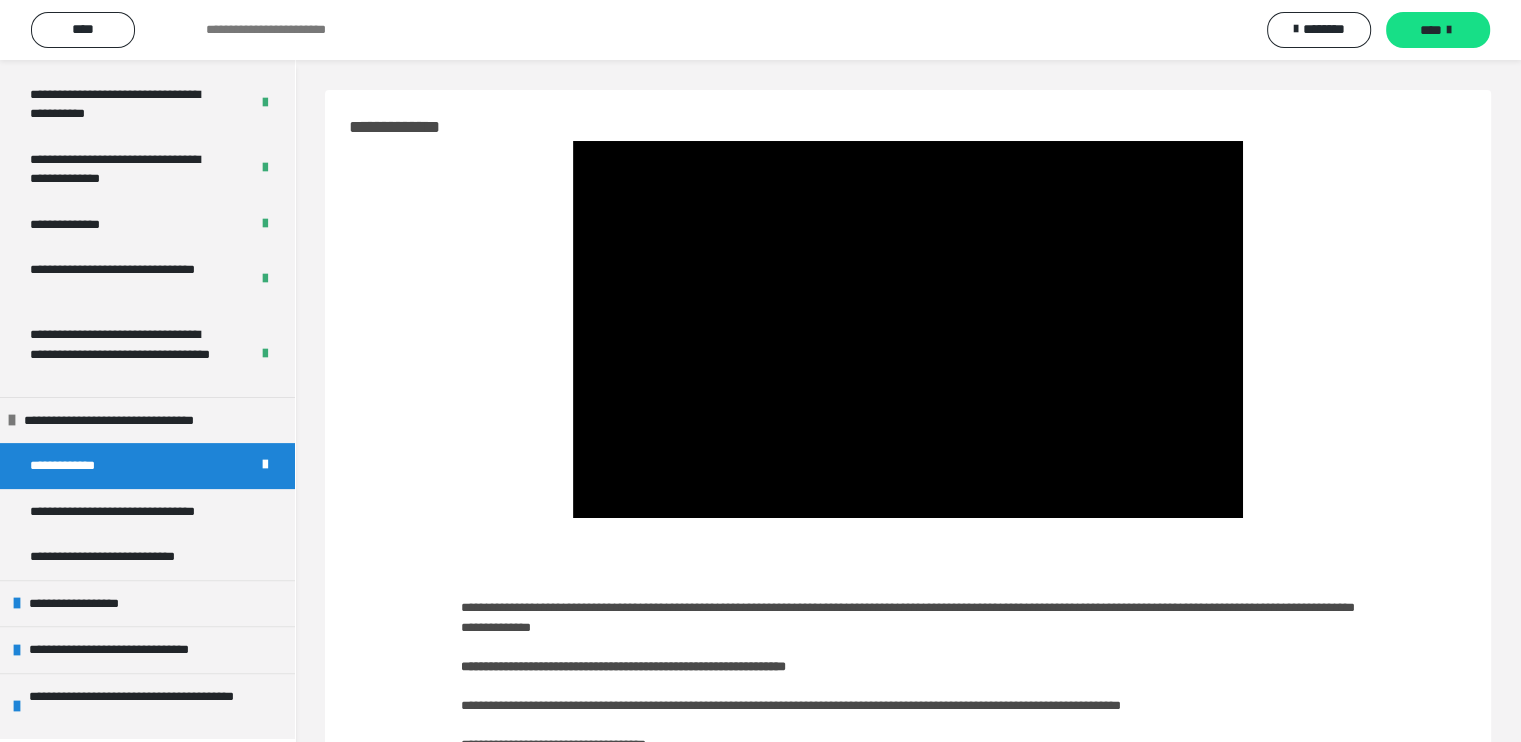click on "****" at bounding box center [1438, 30] 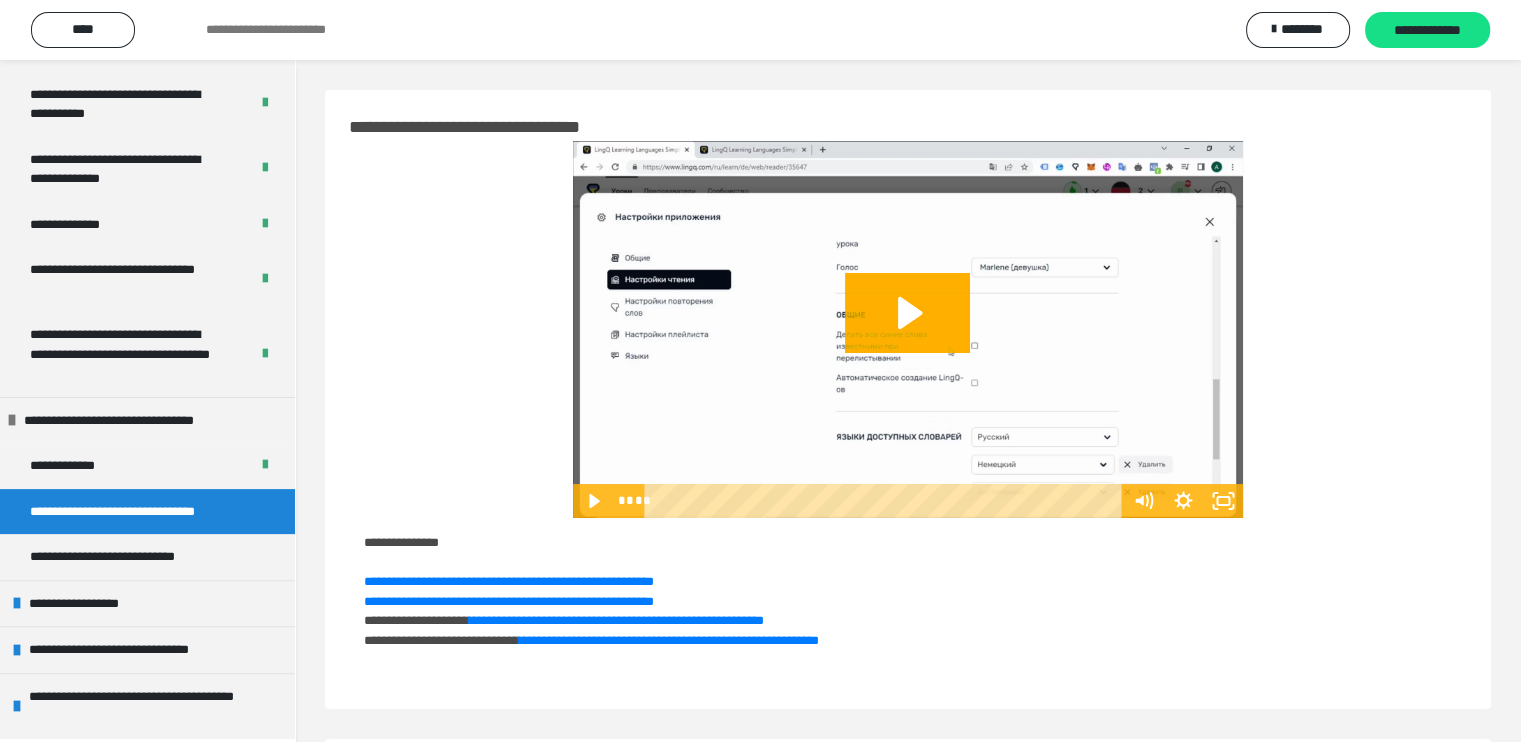 click at bounding box center (908, 329) 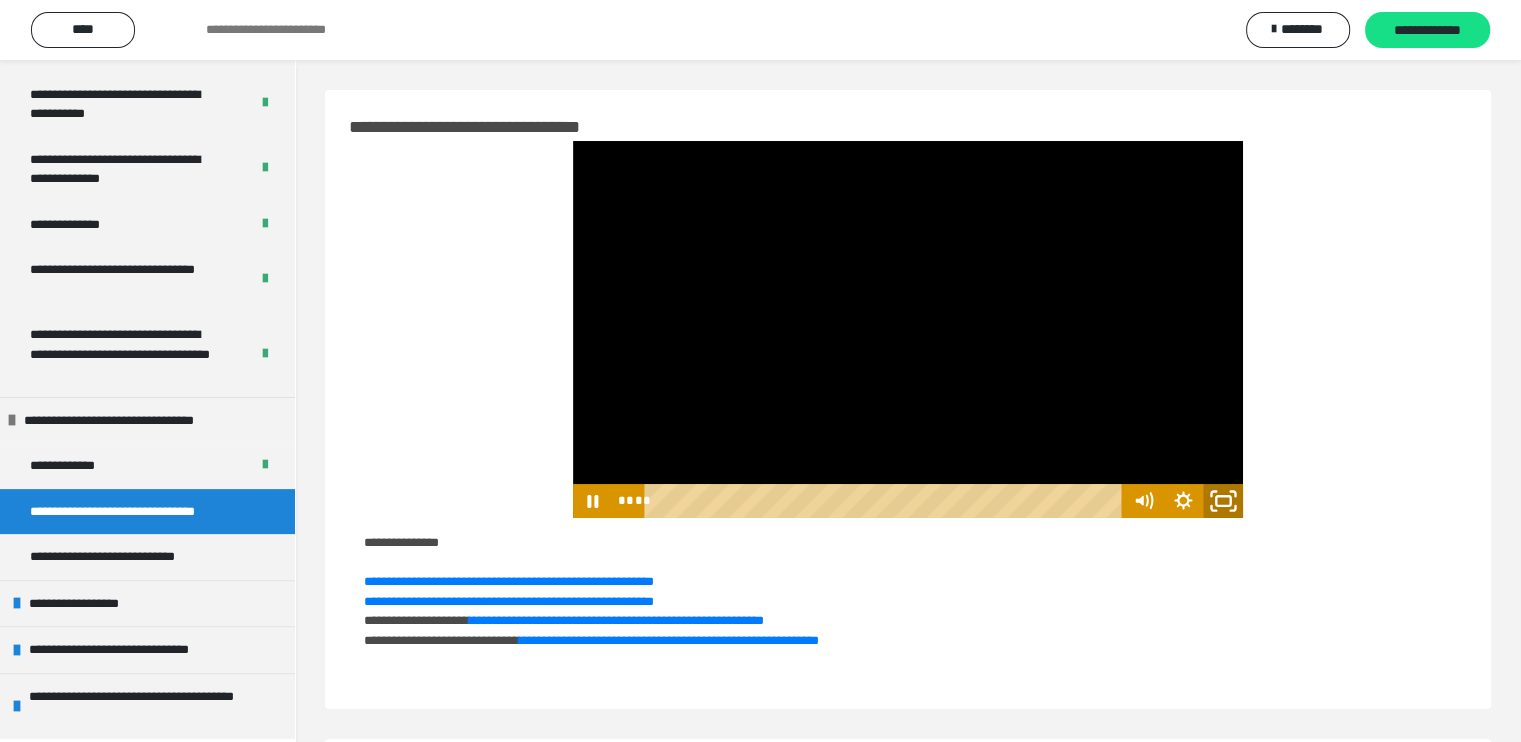 click 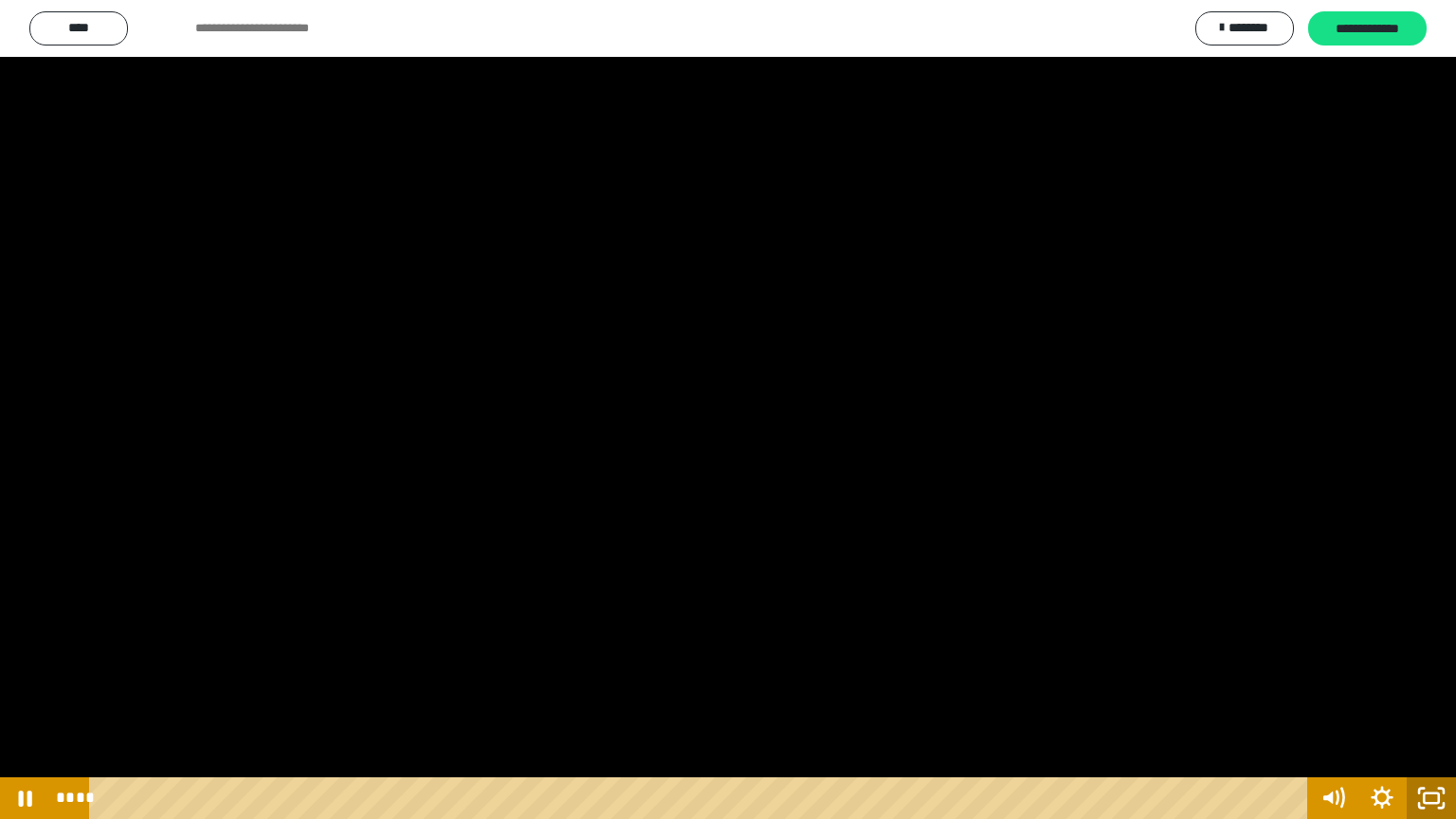 click 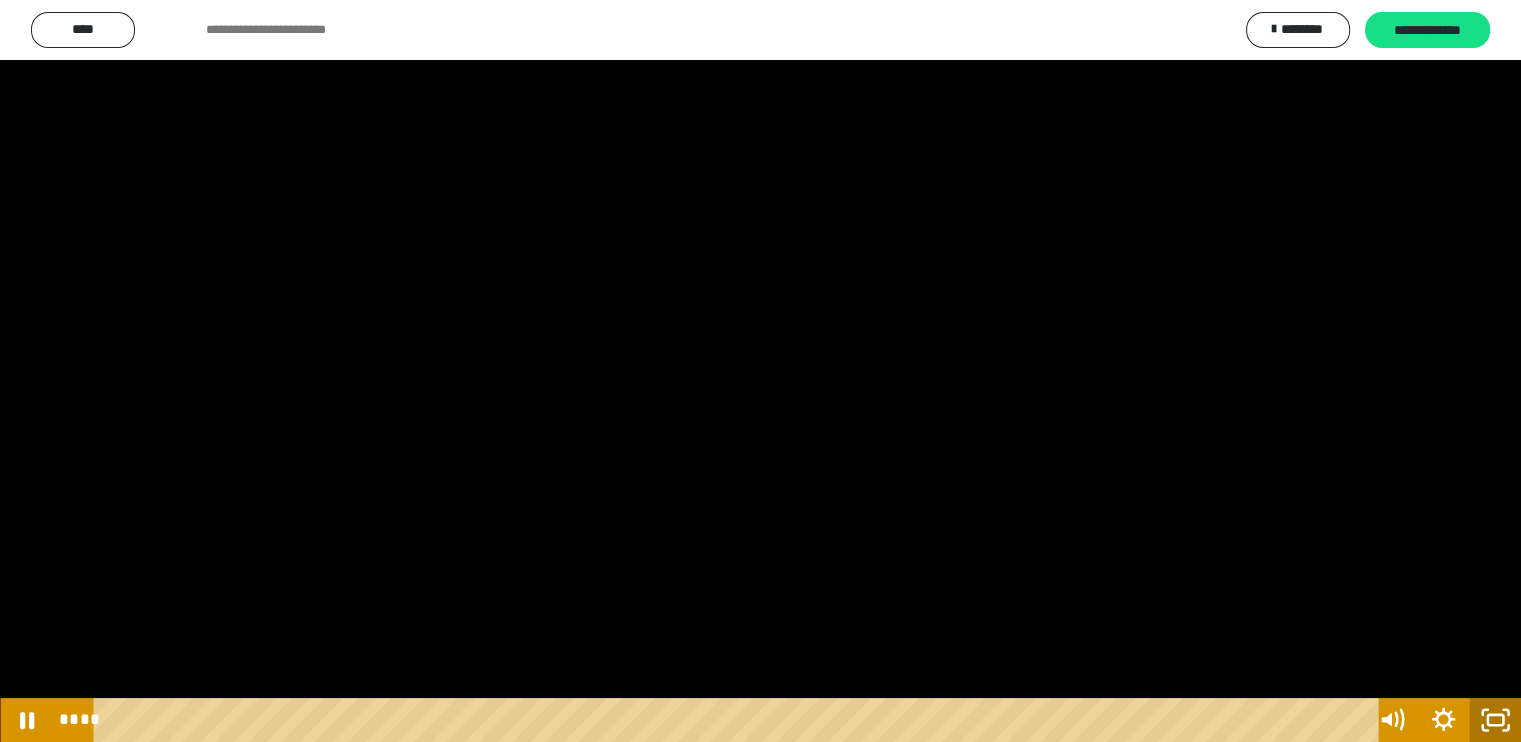 scroll, scrollTop: 440, scrollLeft: 0, axis: vertical 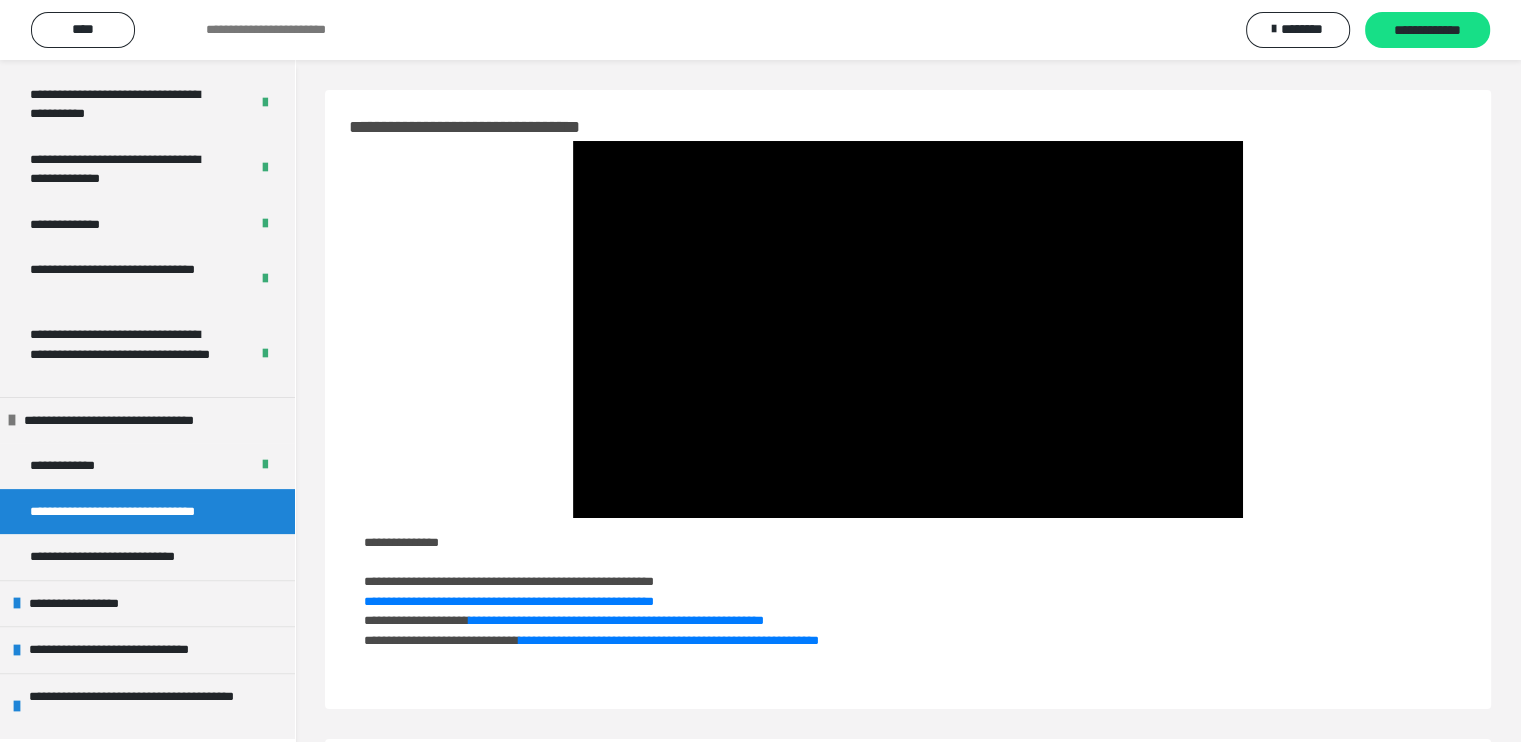 click on "**********" at bounding box center (509, 581) 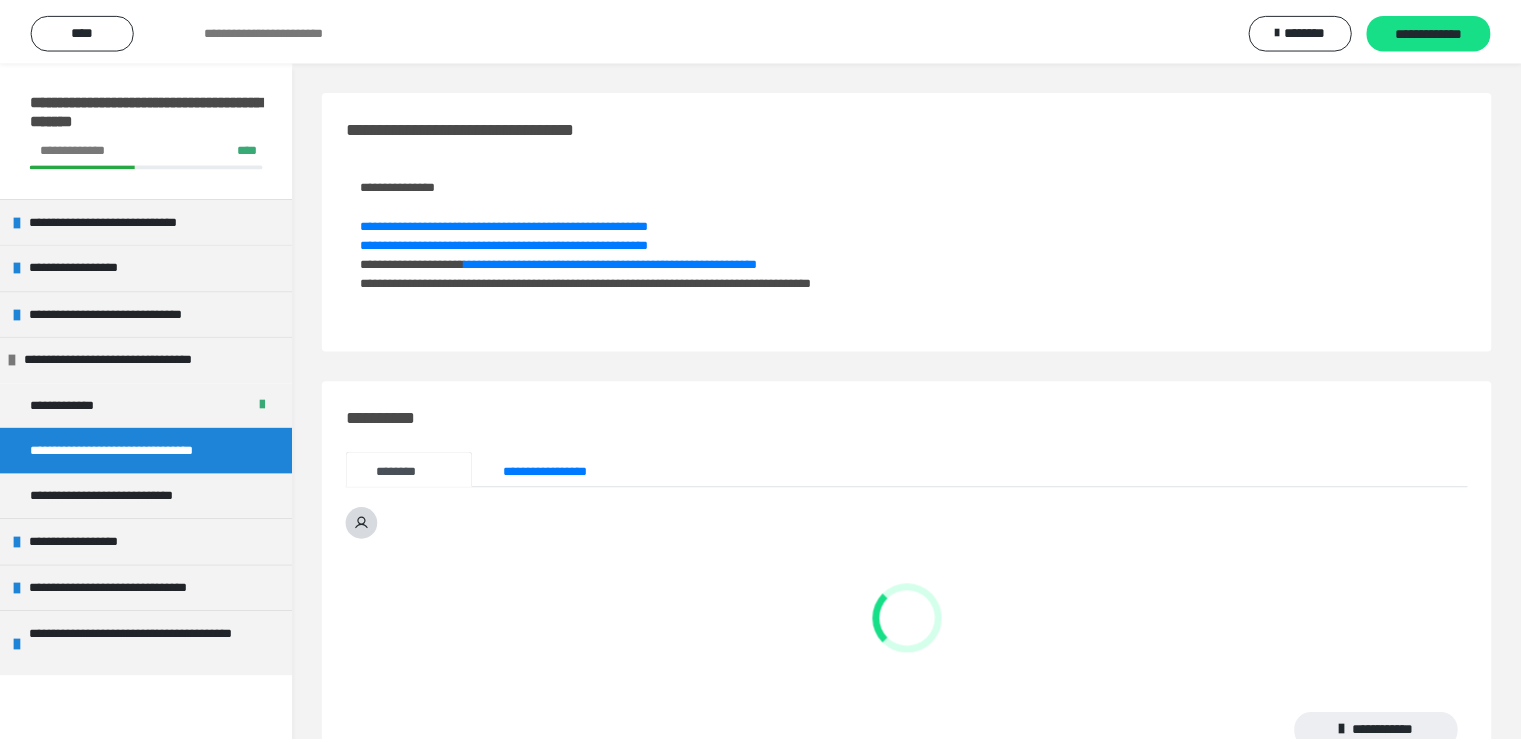 scroll, scrollTop: 0, scrollLeft: 0, axis: both 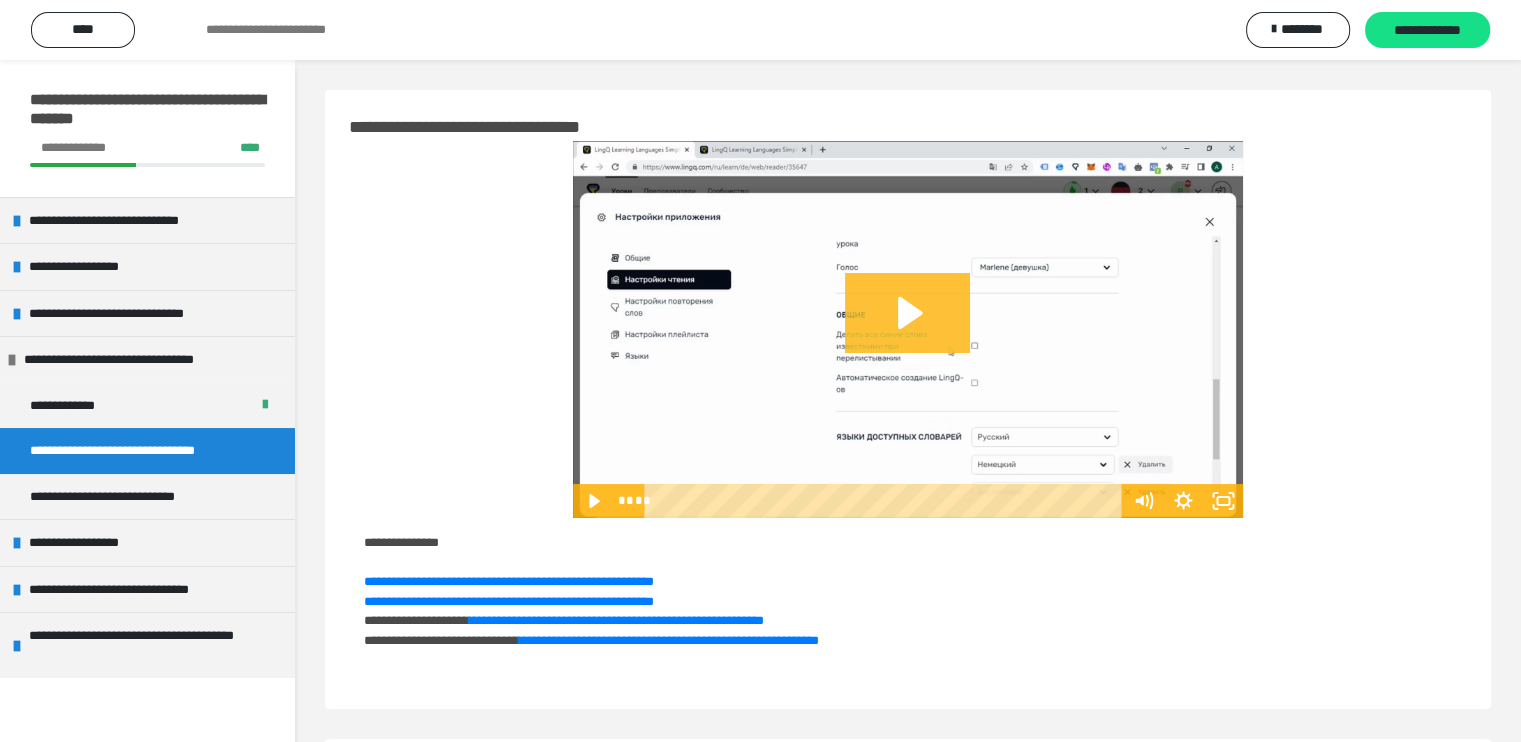 click 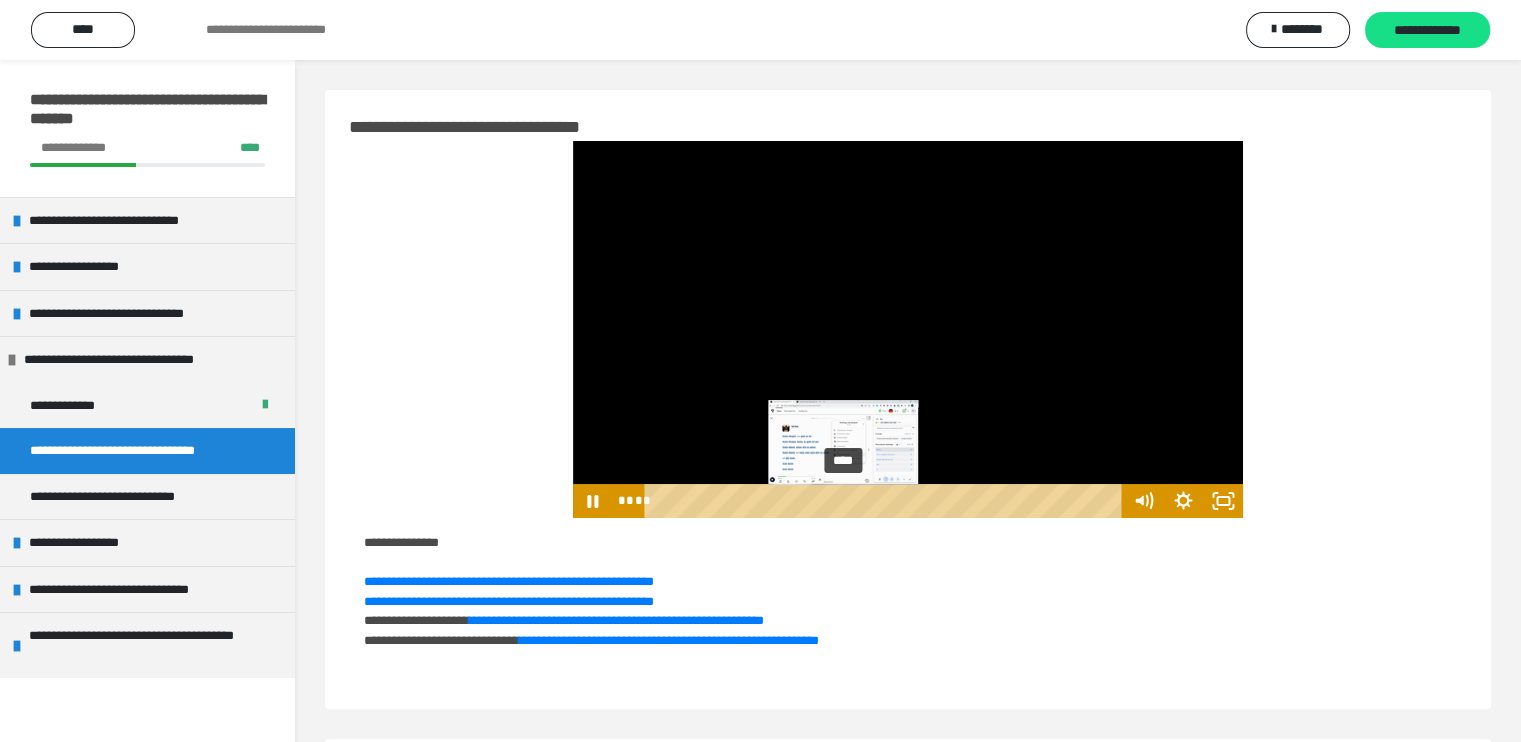 click on "****" at bounding box center (886, 501) 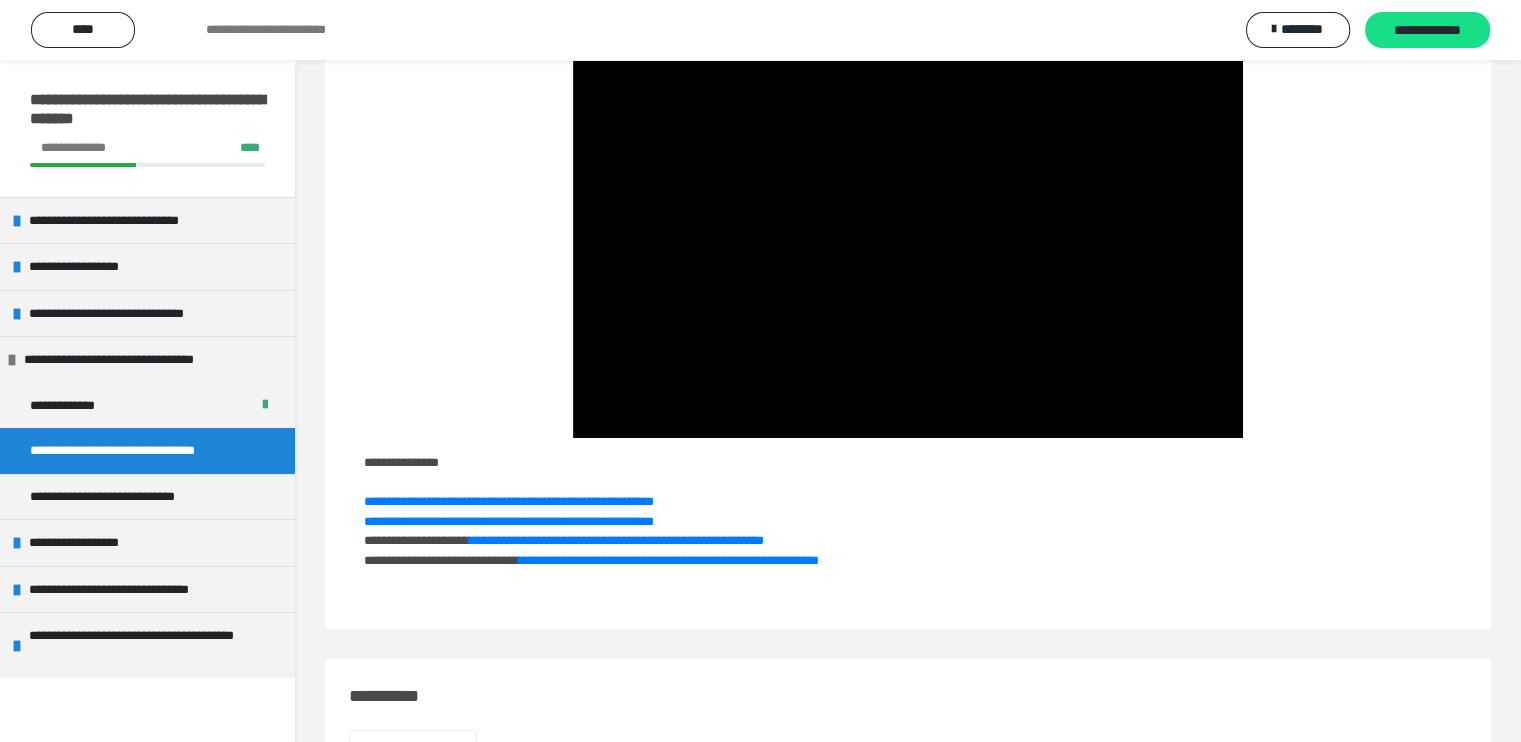 scroll, scrollTop: 200, scrollLeft: 0, axis: vertical 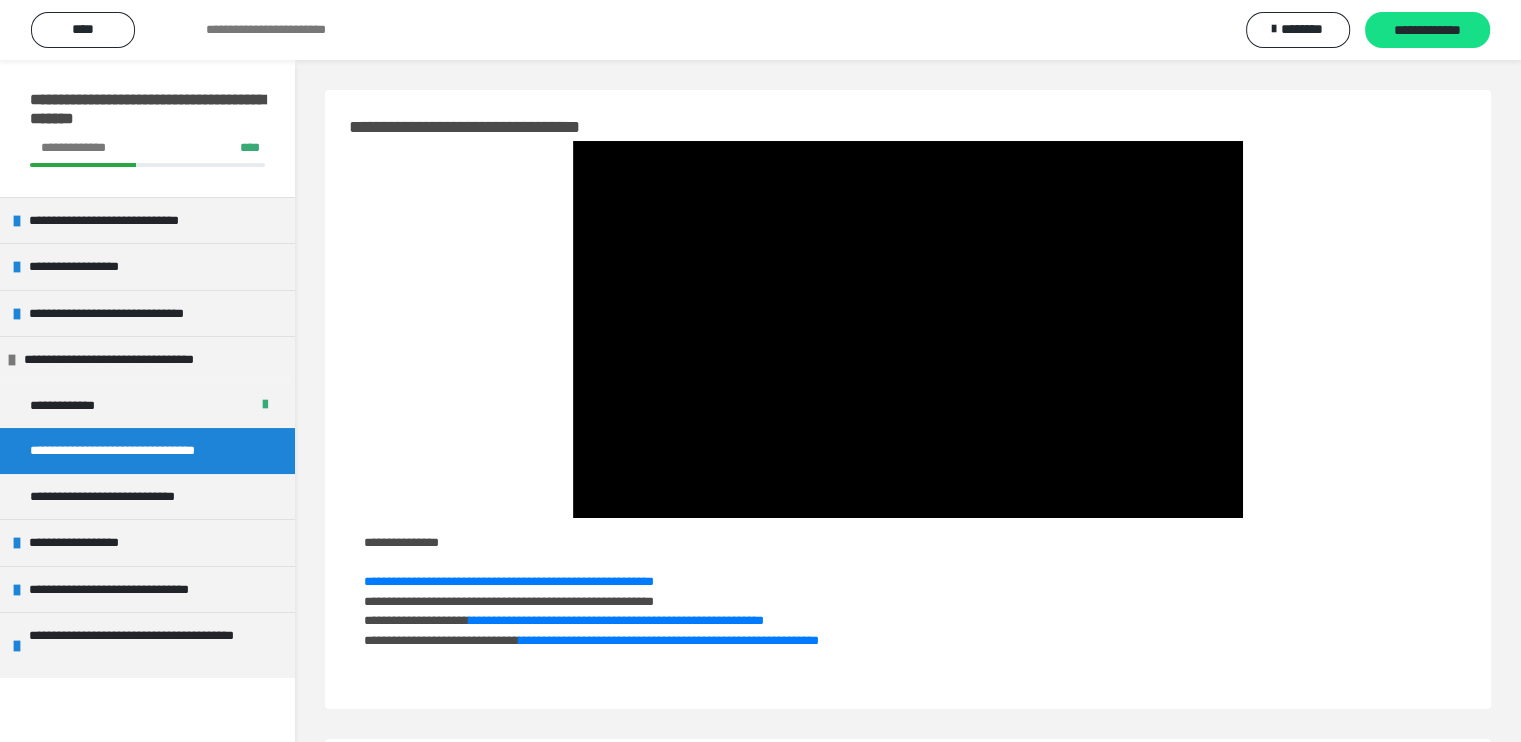 click on "**********" at bounding box center (509, 601) 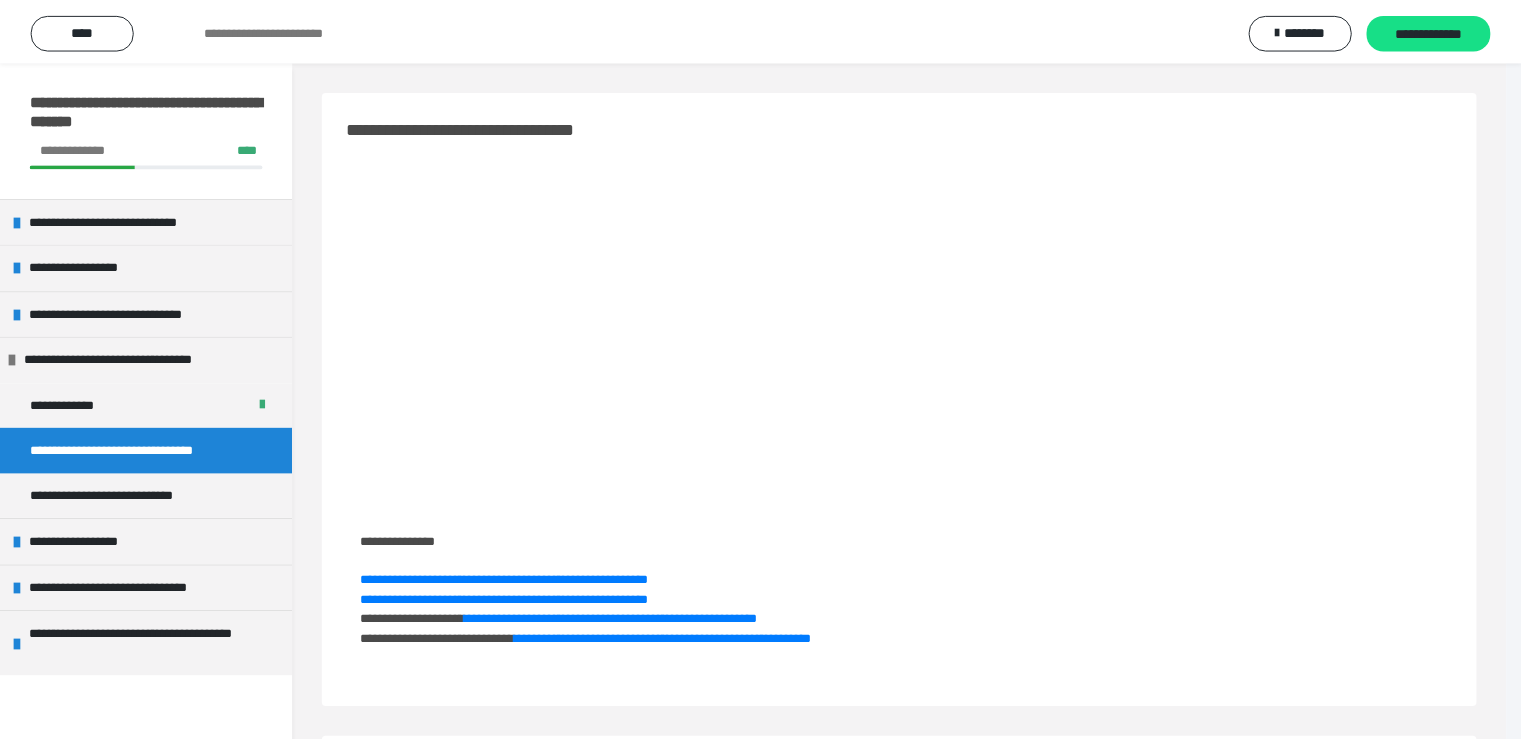 scroll, scrollTop: 0, scrollLeft: 0, axis: both 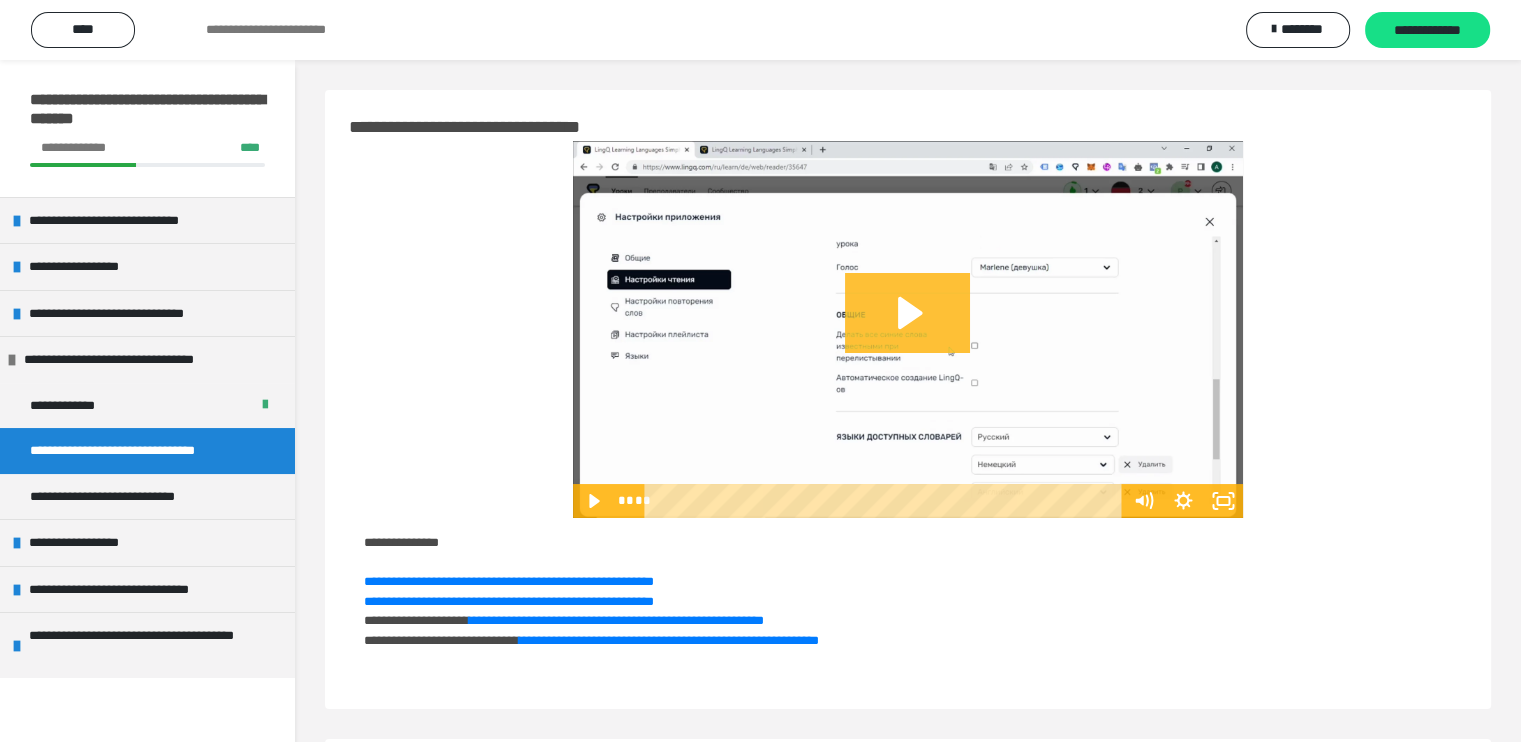 click 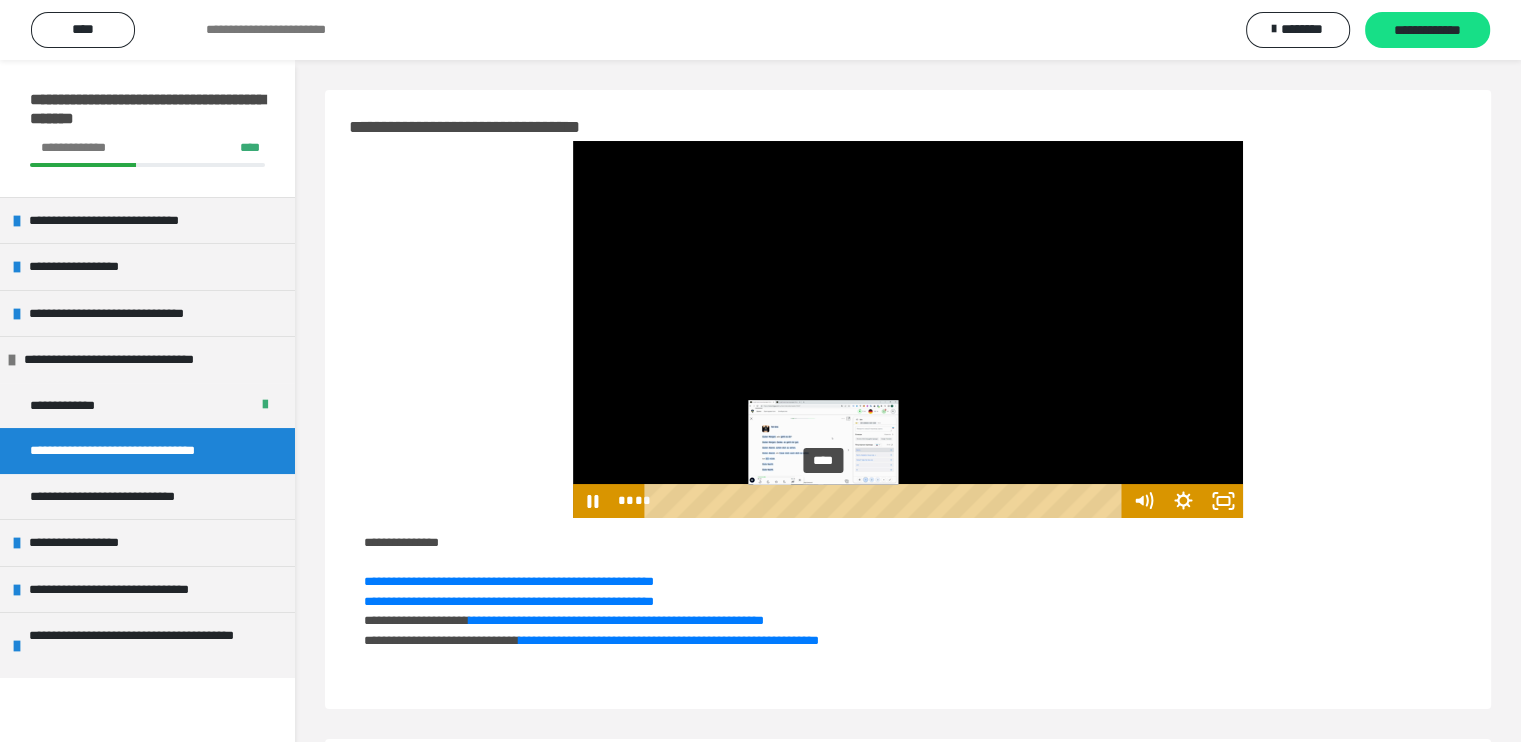 click on "****" at bounding box center (886, 501) 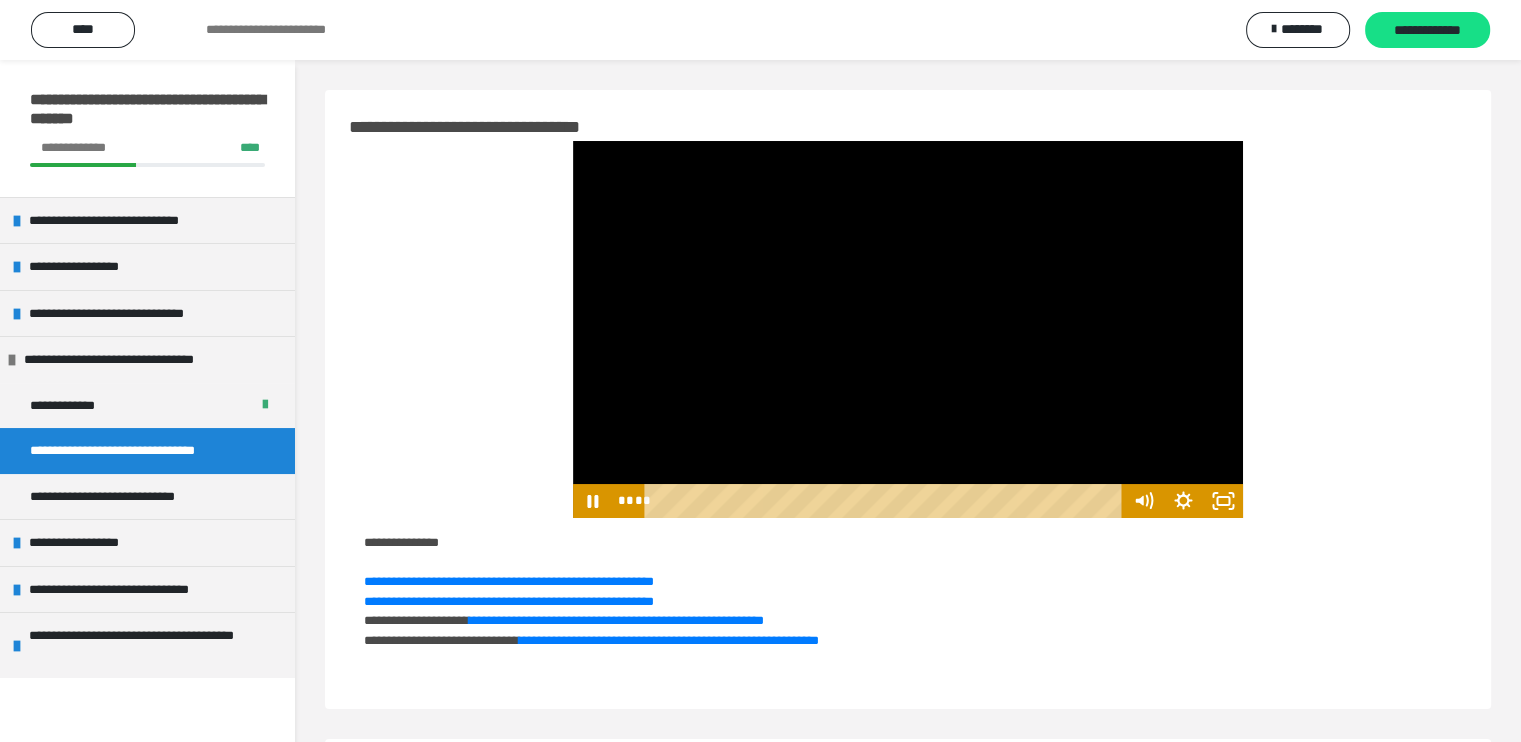 click at bounding box center [908, 329] 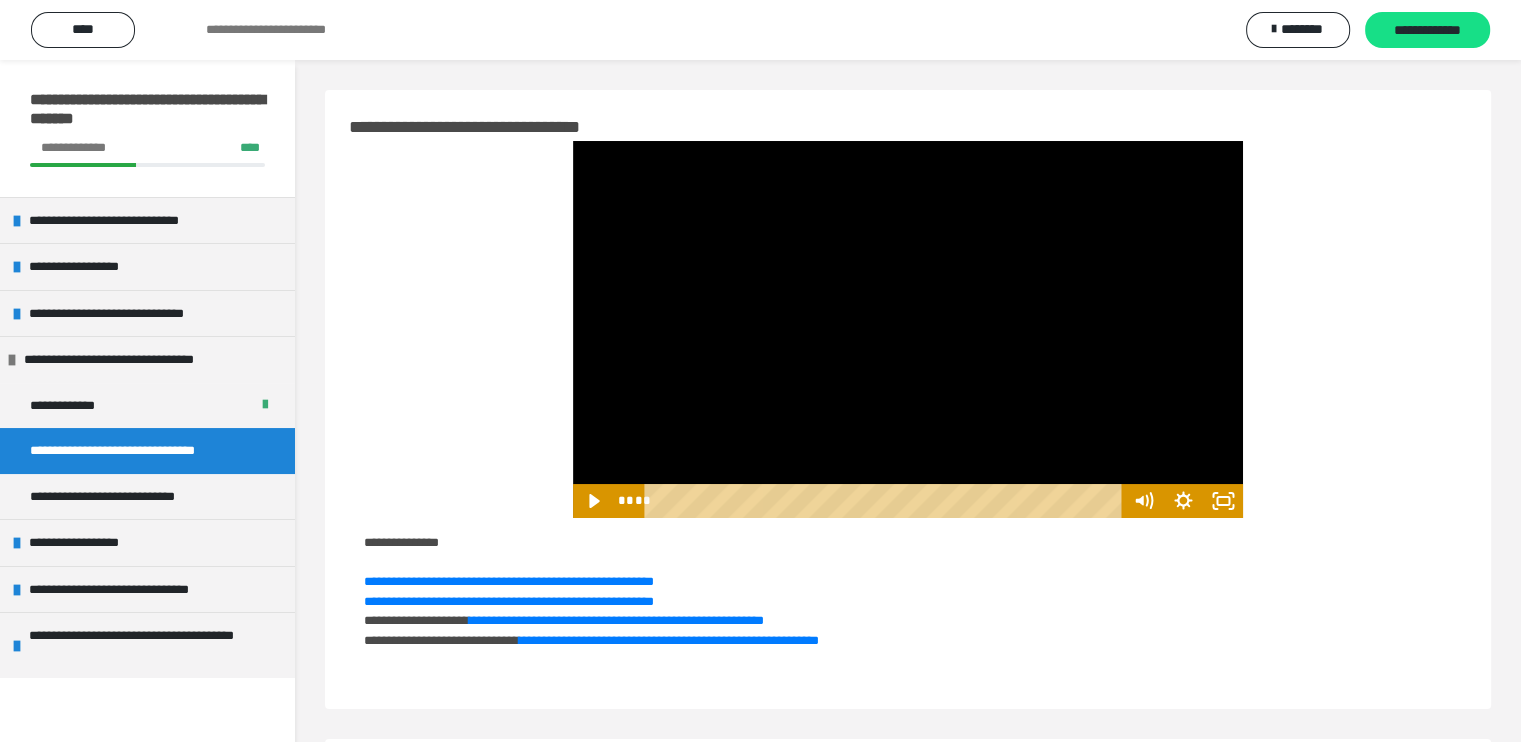 click at bounding box center [908, 329] 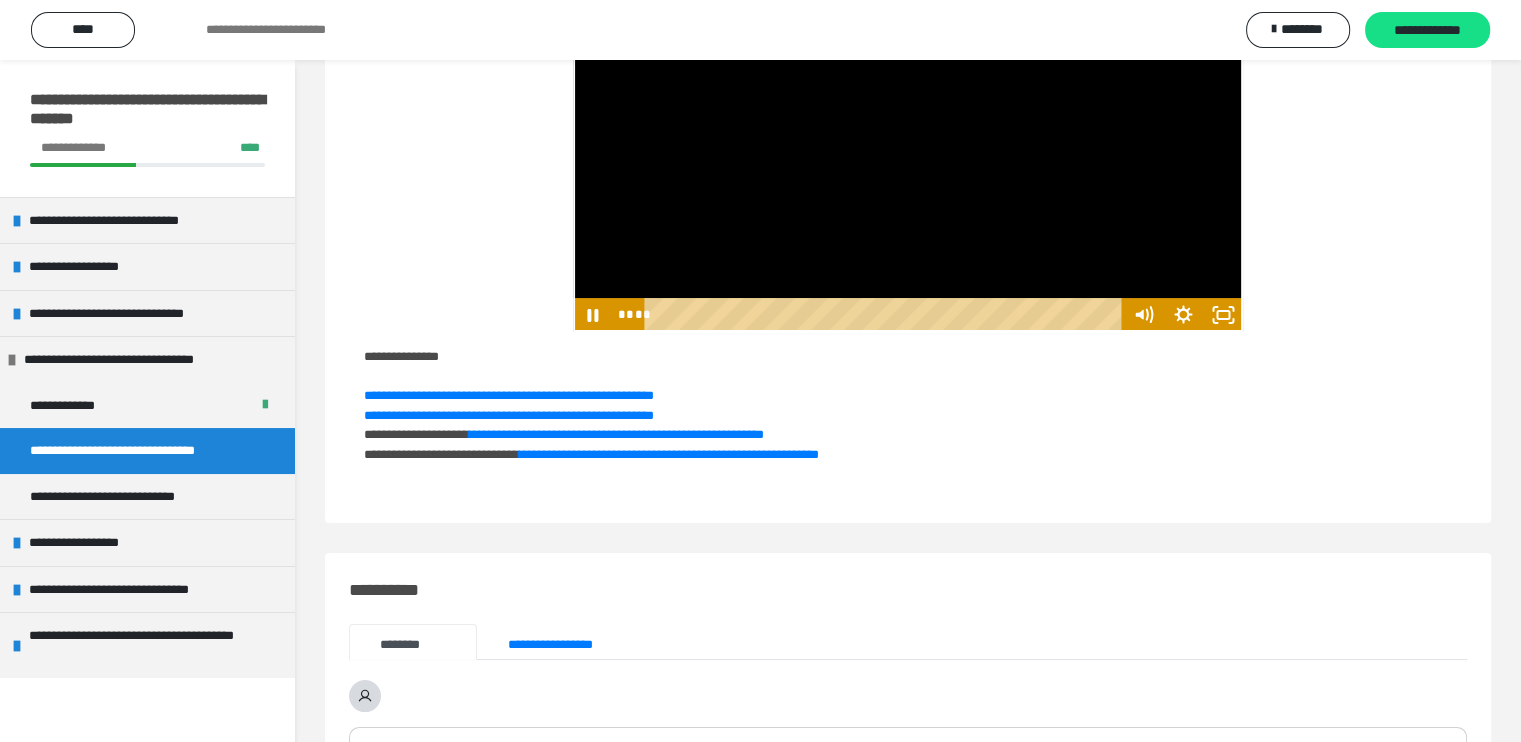 scroll, scrollTop: 300, scrollLeft: 0, axis: vertical 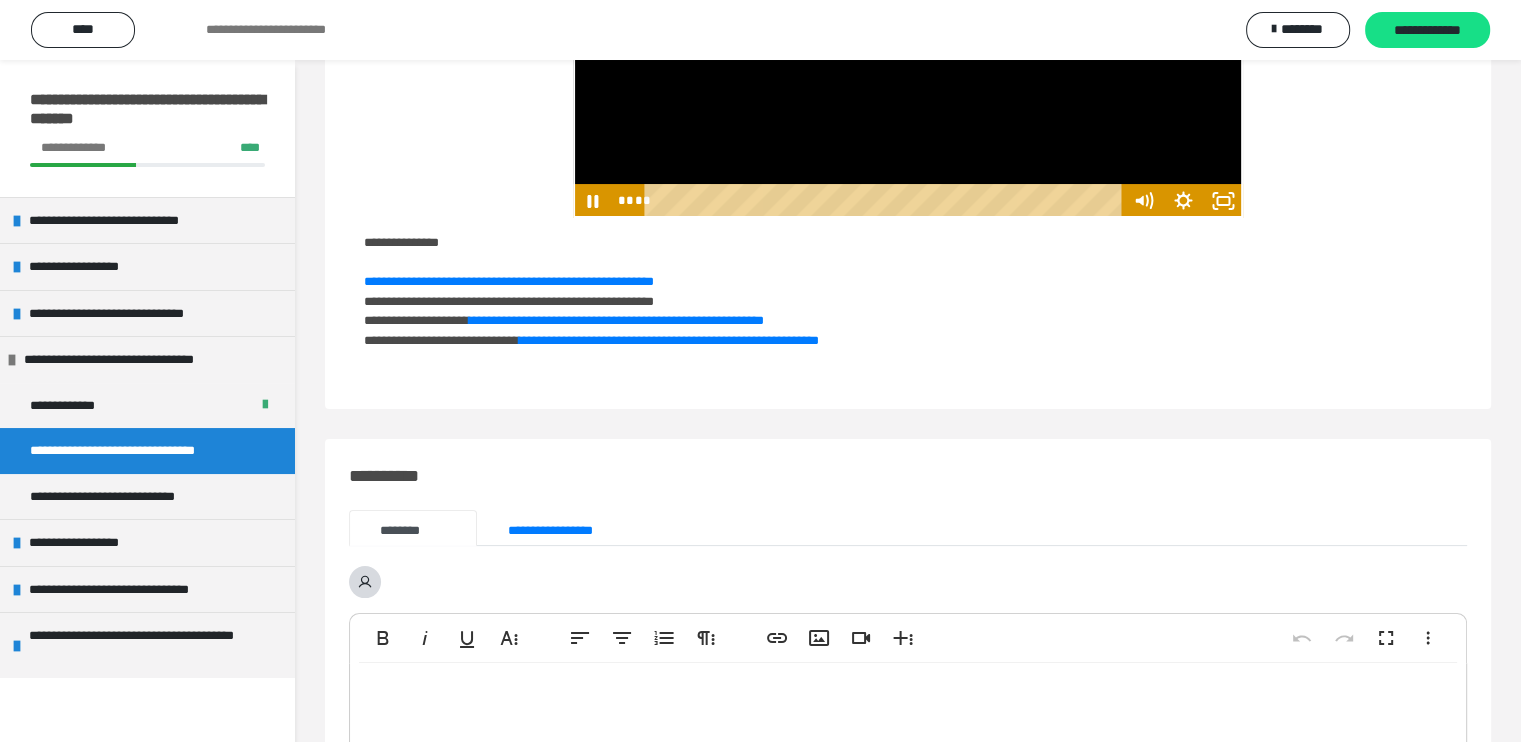 click on "**********" at bounding box center (509, 301) 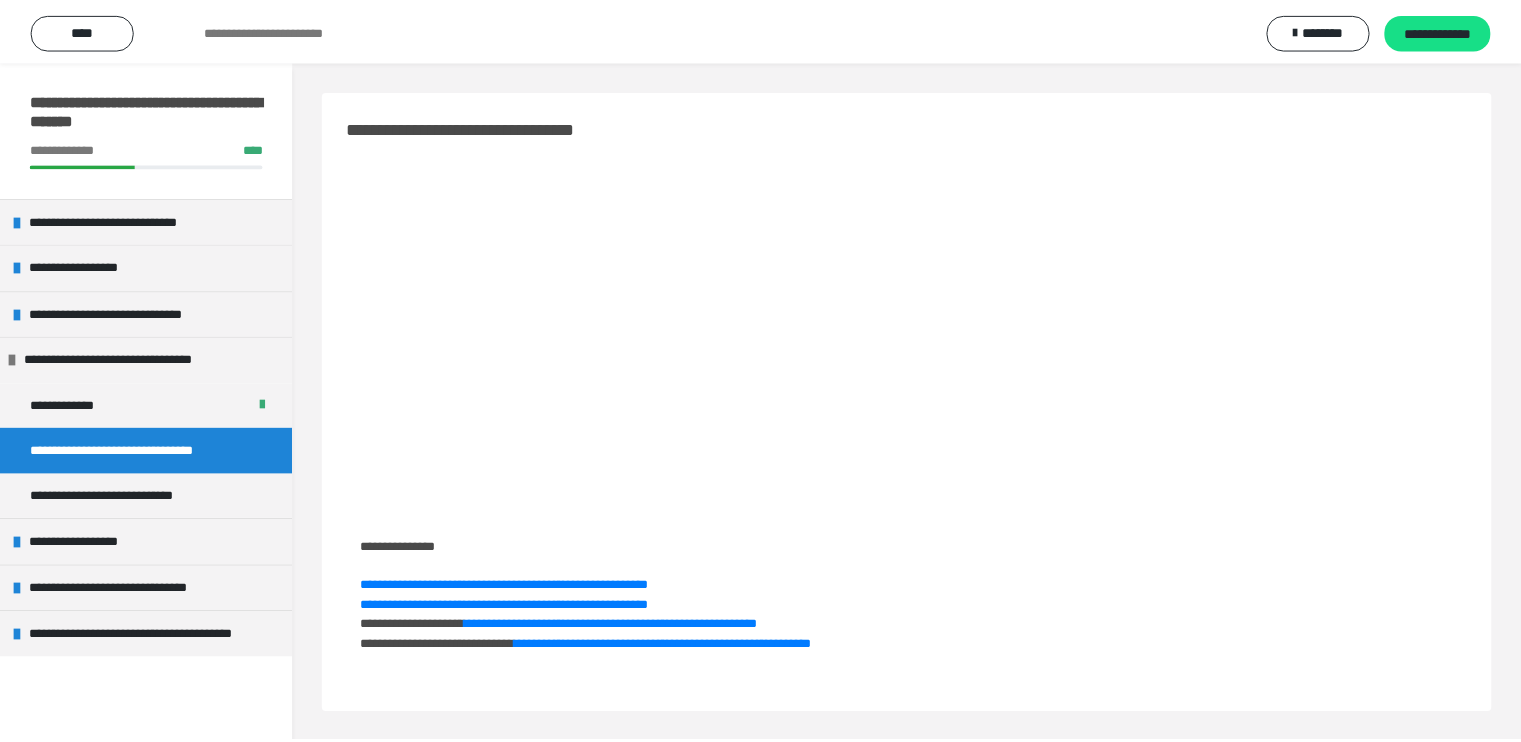 scroll, scrollTop: 143, scrollLeft: 0, axis: vertical 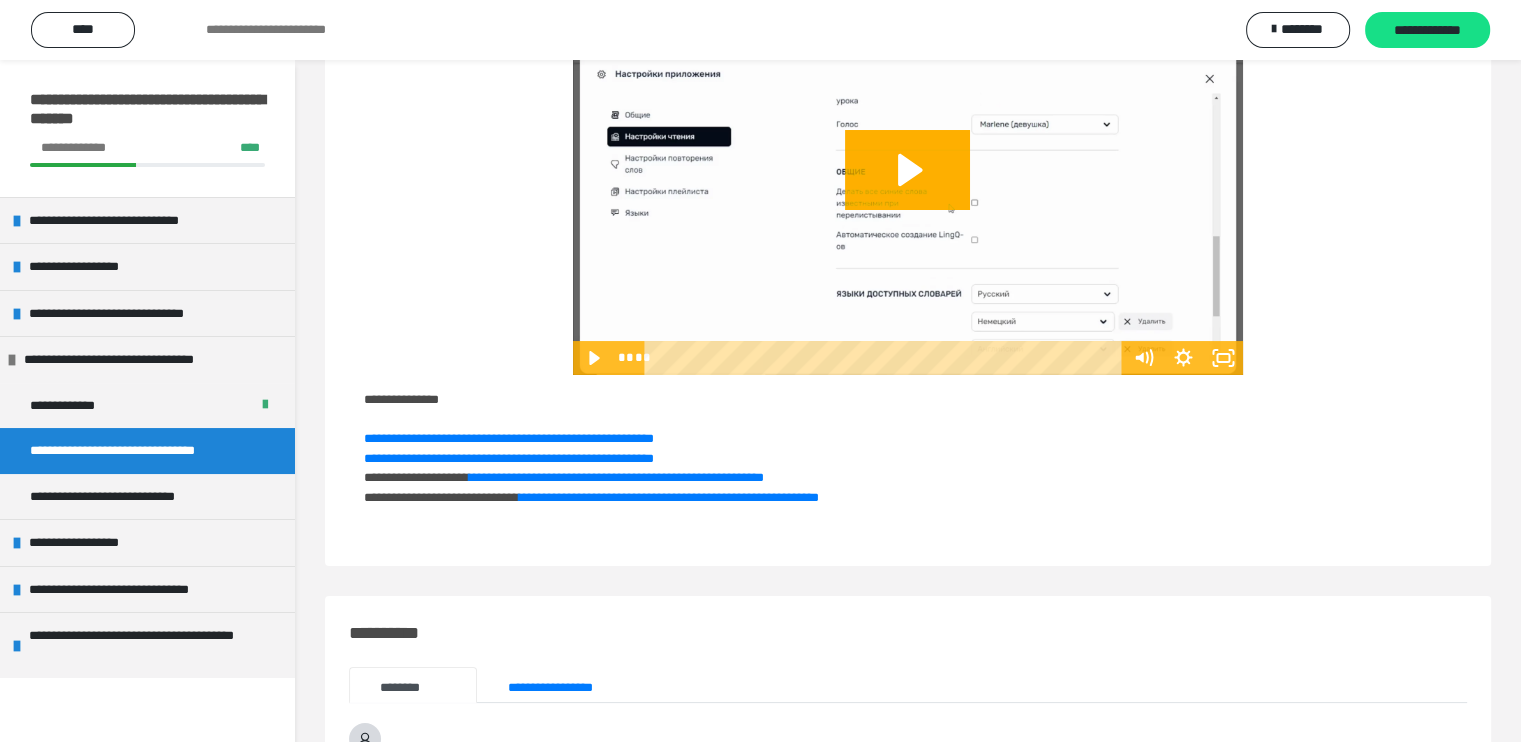 click at bounding box center [908, 186] 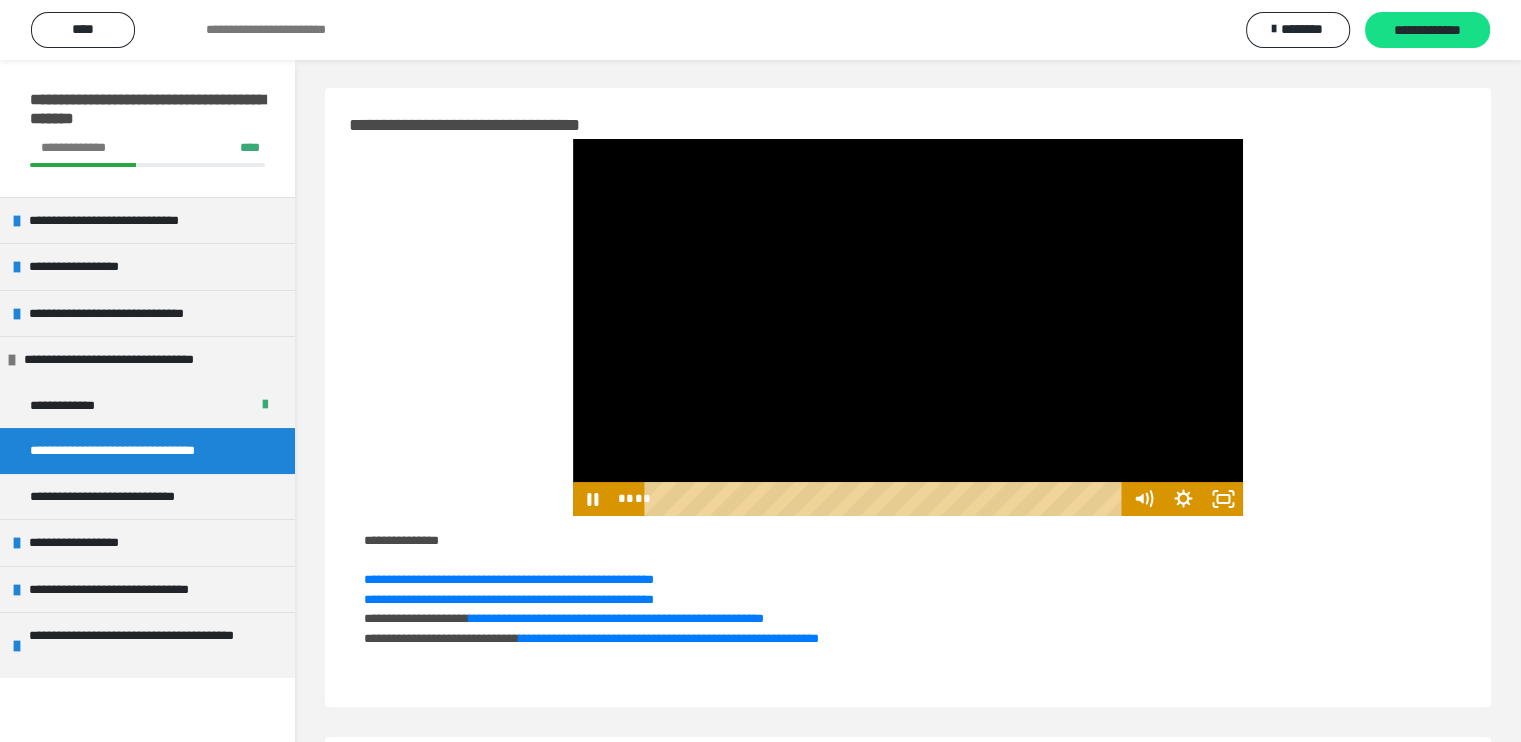 scroll, scrollTop: 0, scrollLeft: 0, axis: both 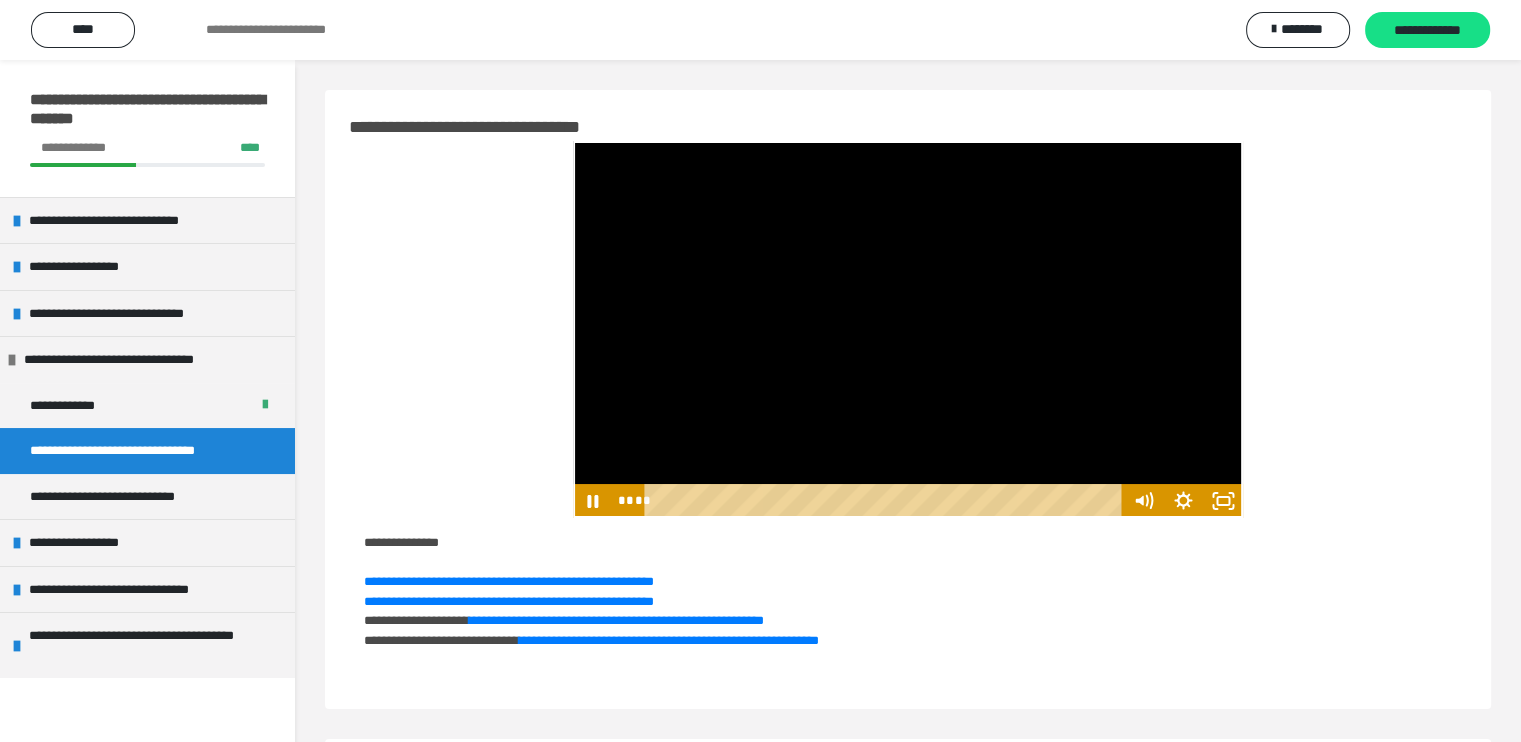 type 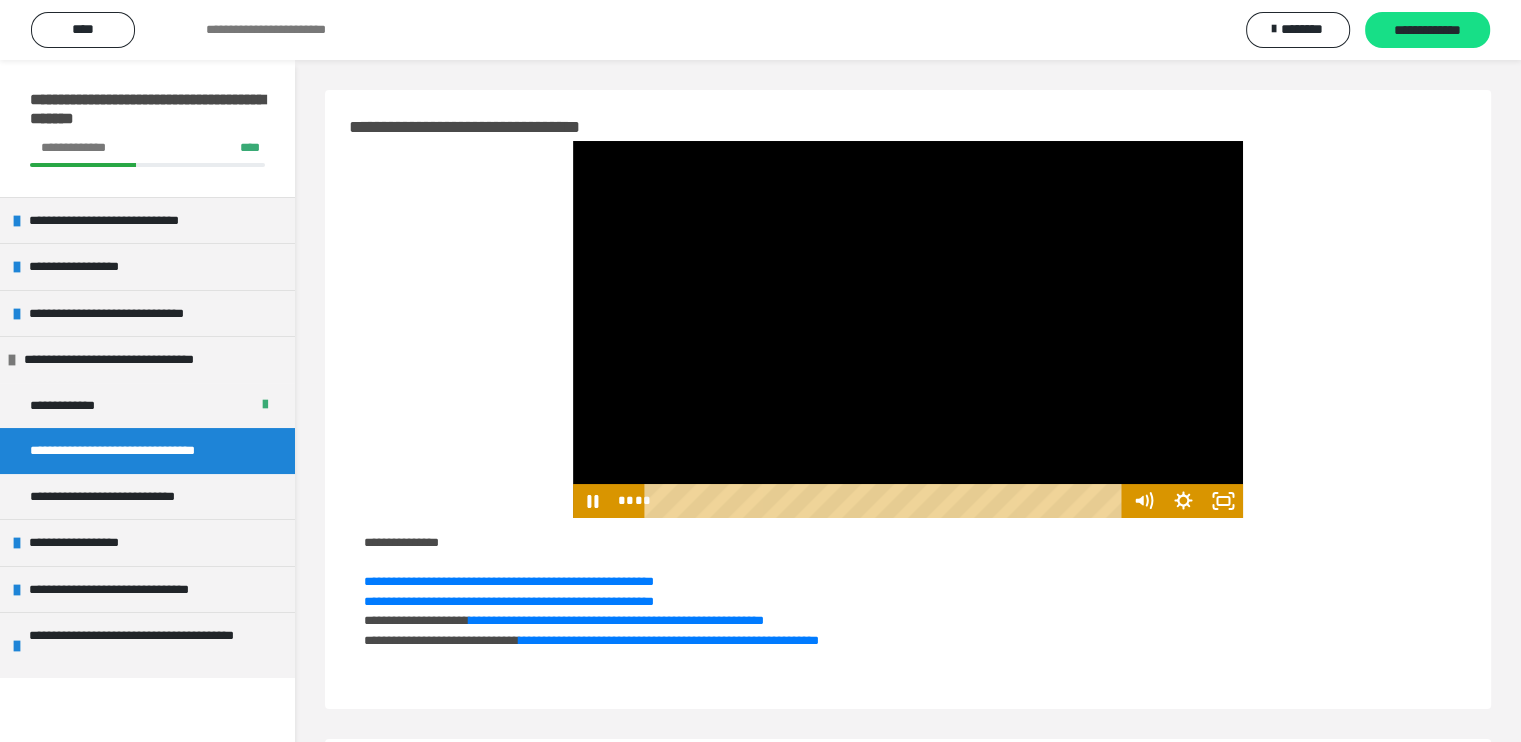 drag, startPoint x: 1412, startPoint y: 384, endPoint x: 821, endPoint y: 403, distance: 591.30536 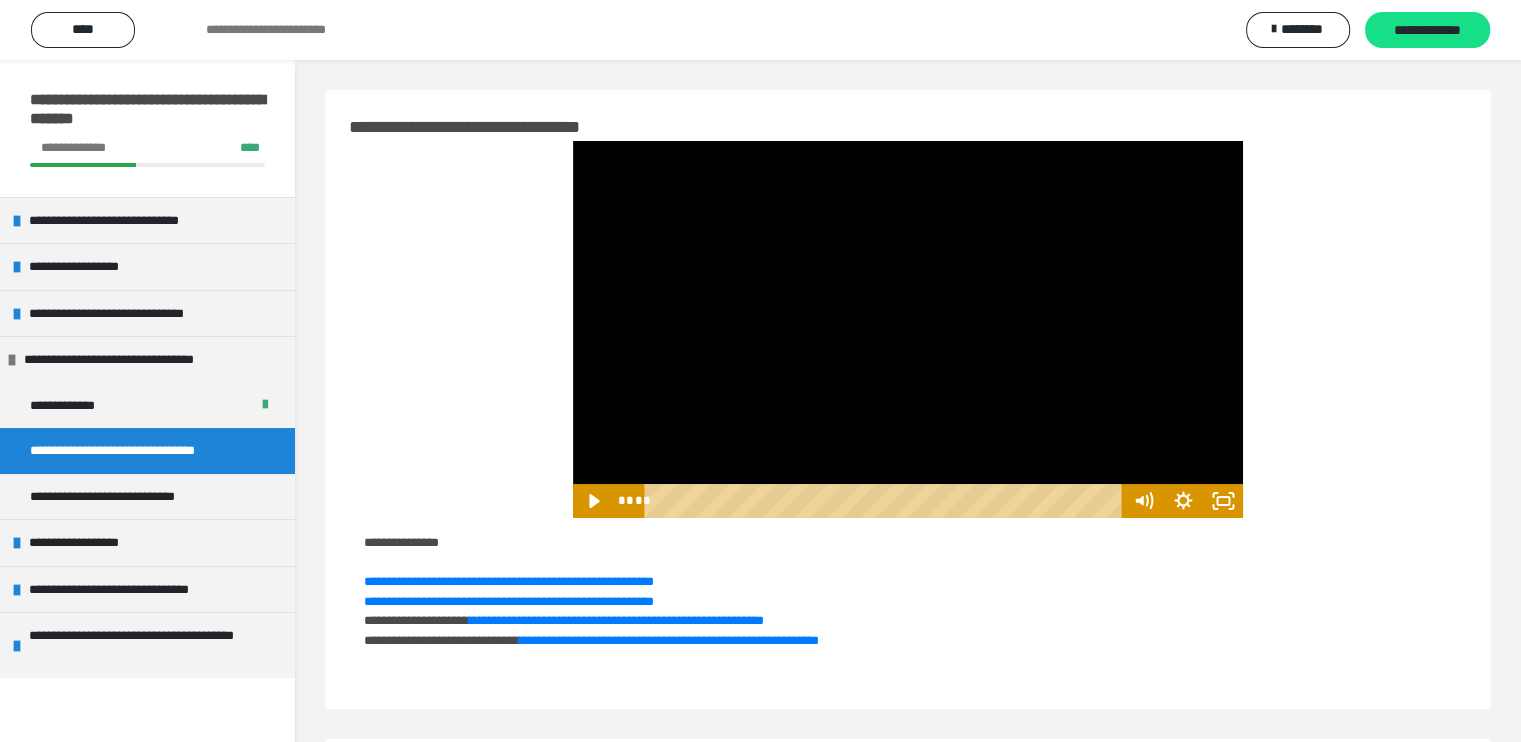 click at bounding box center [908, 329] 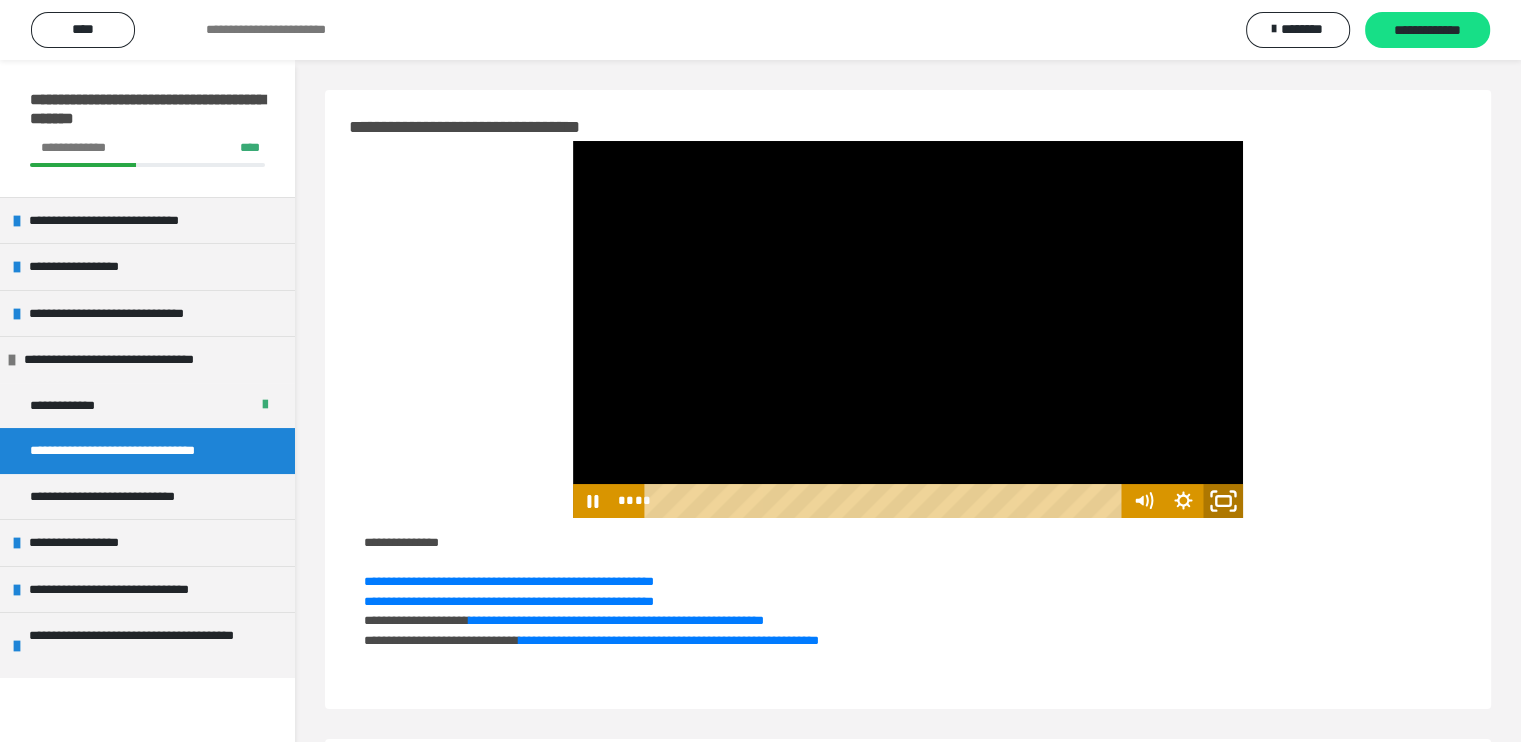 click 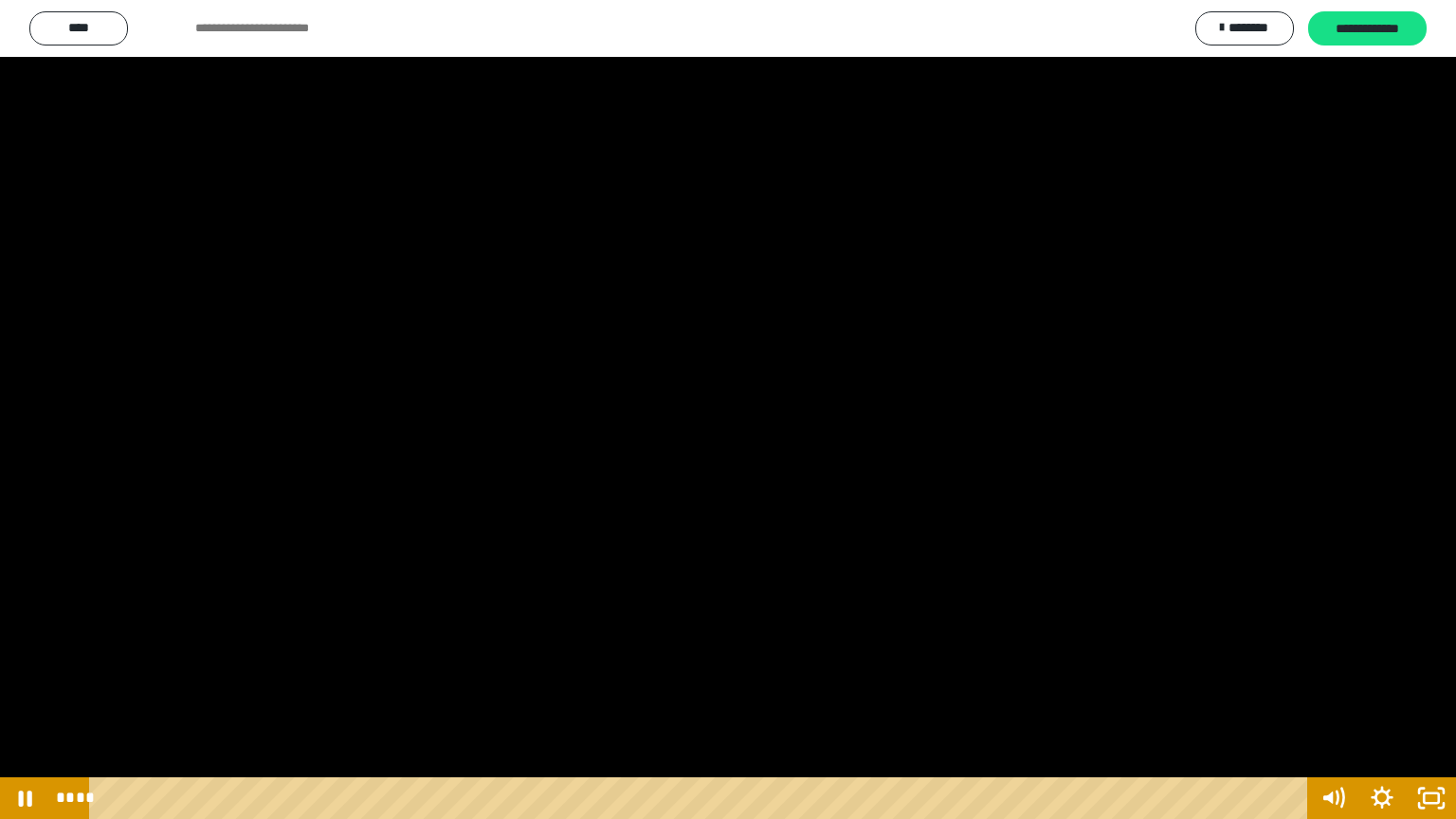click at bounding box center [728, 410] 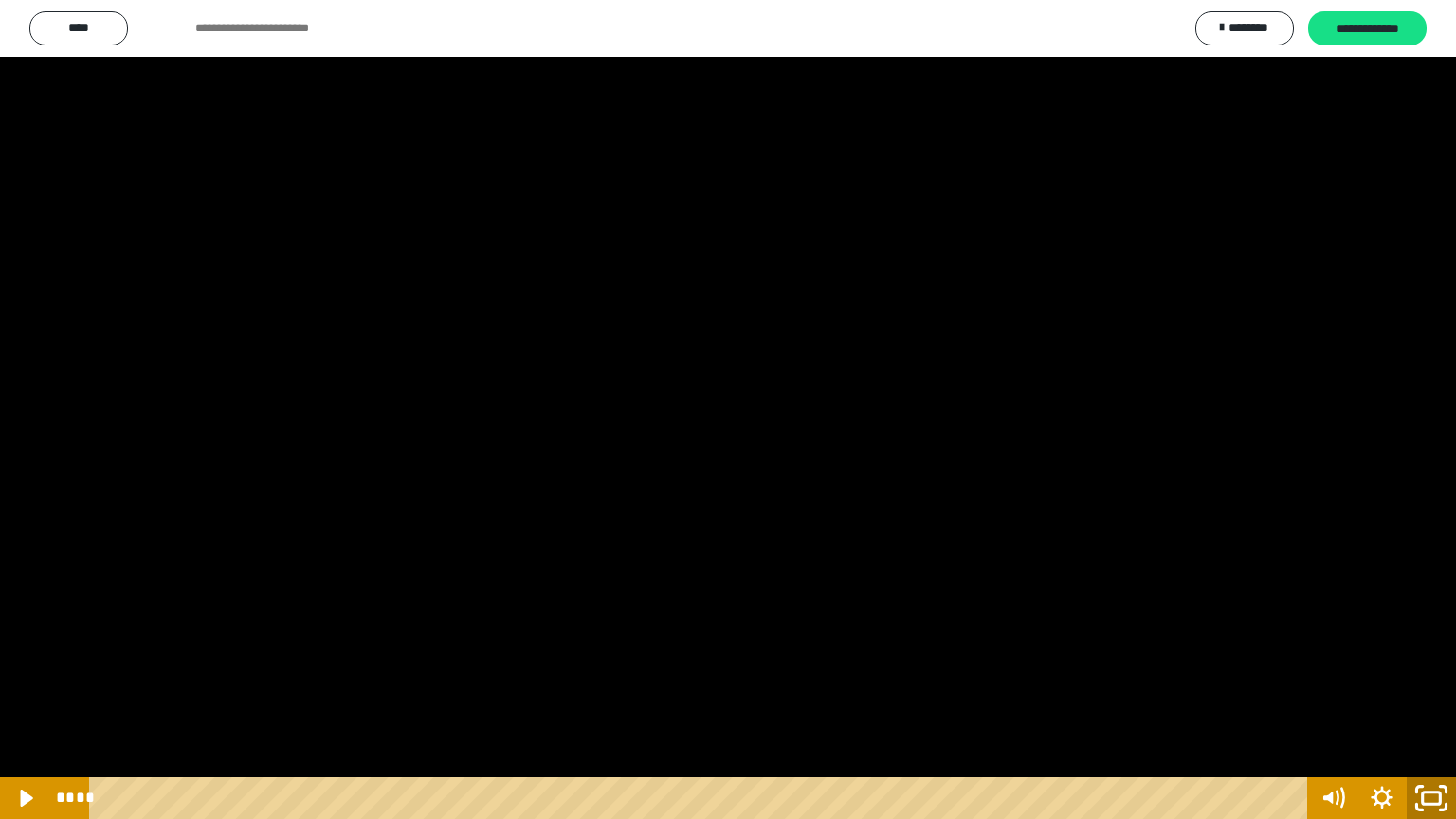 click 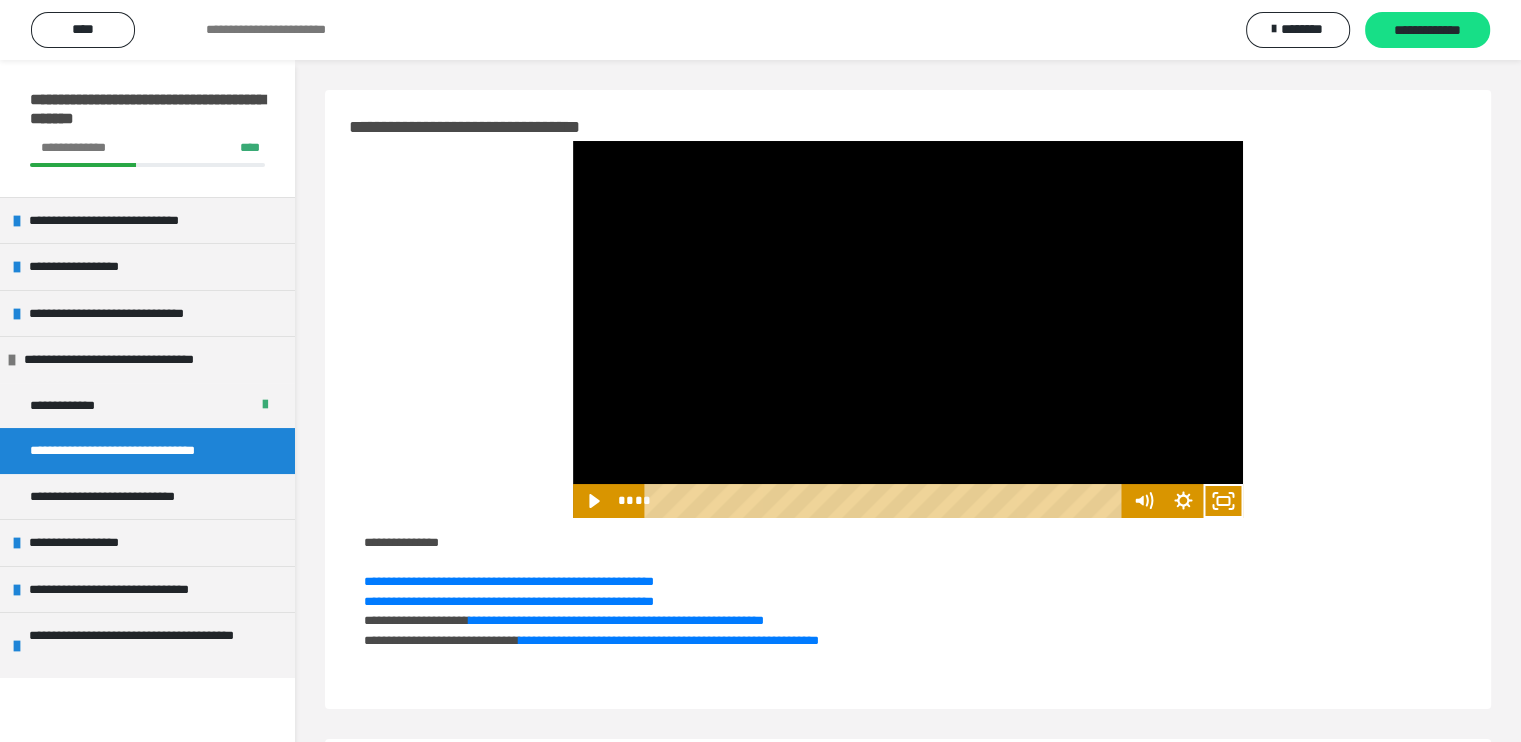 click at bounding box center (908, 329) 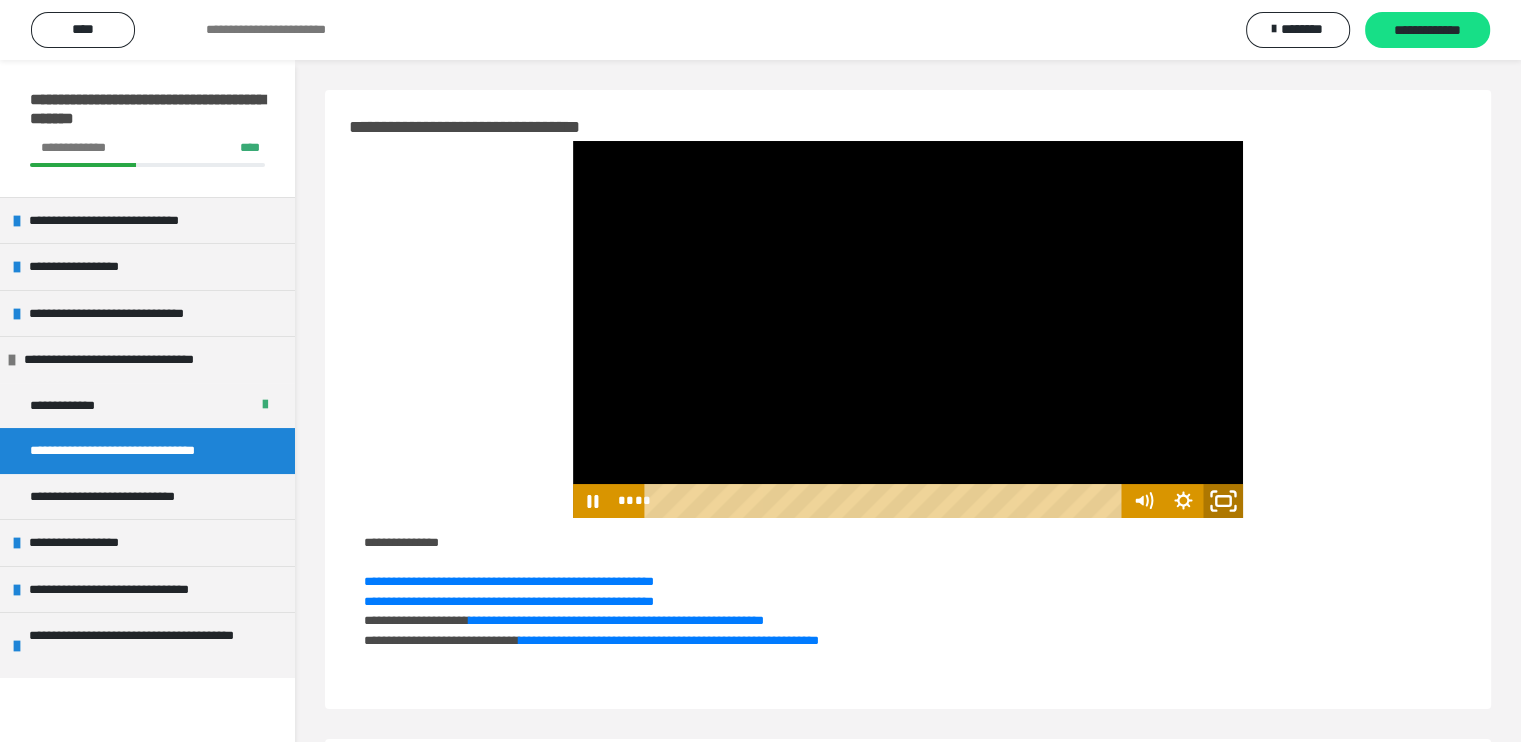 click 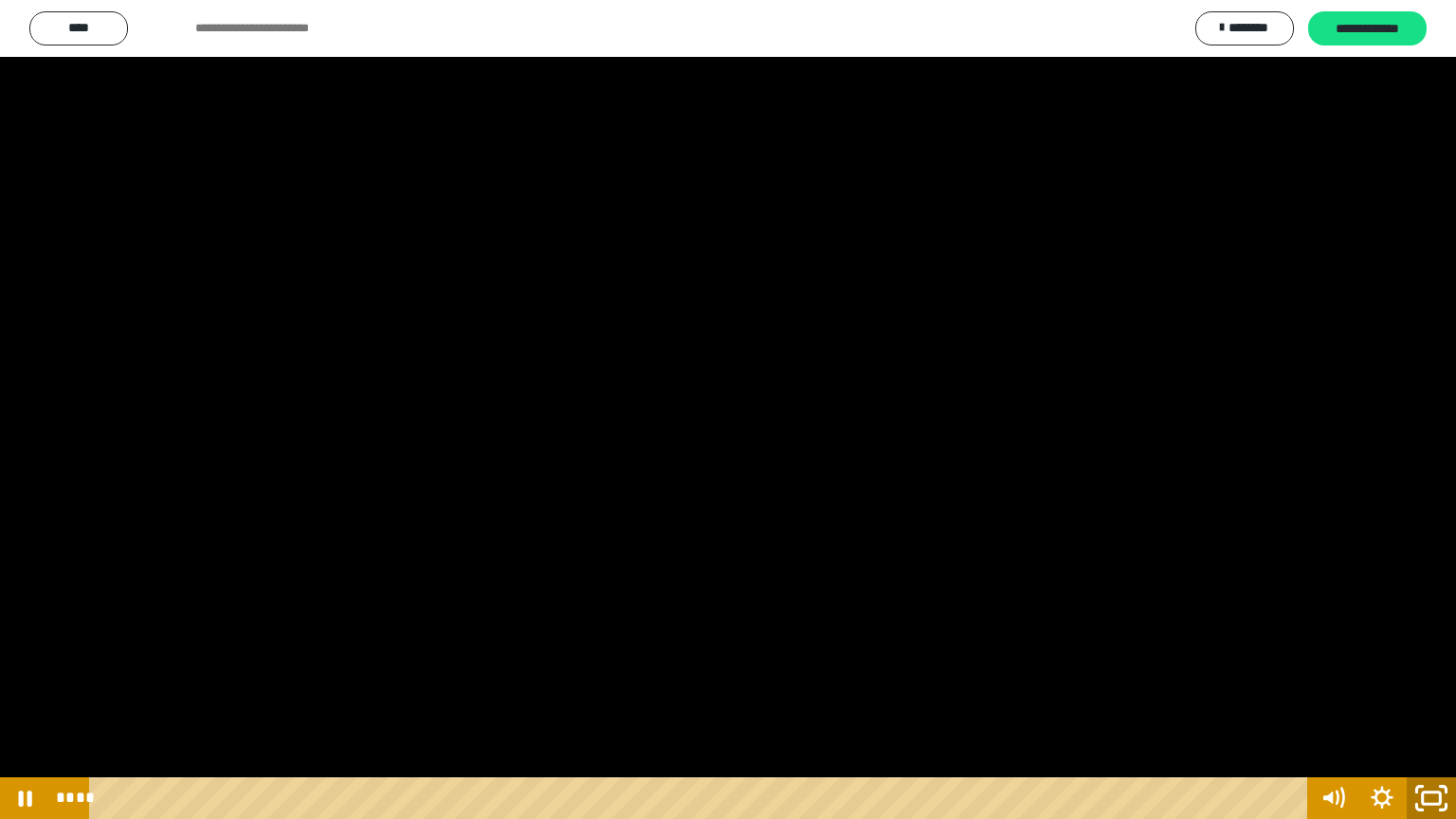 click 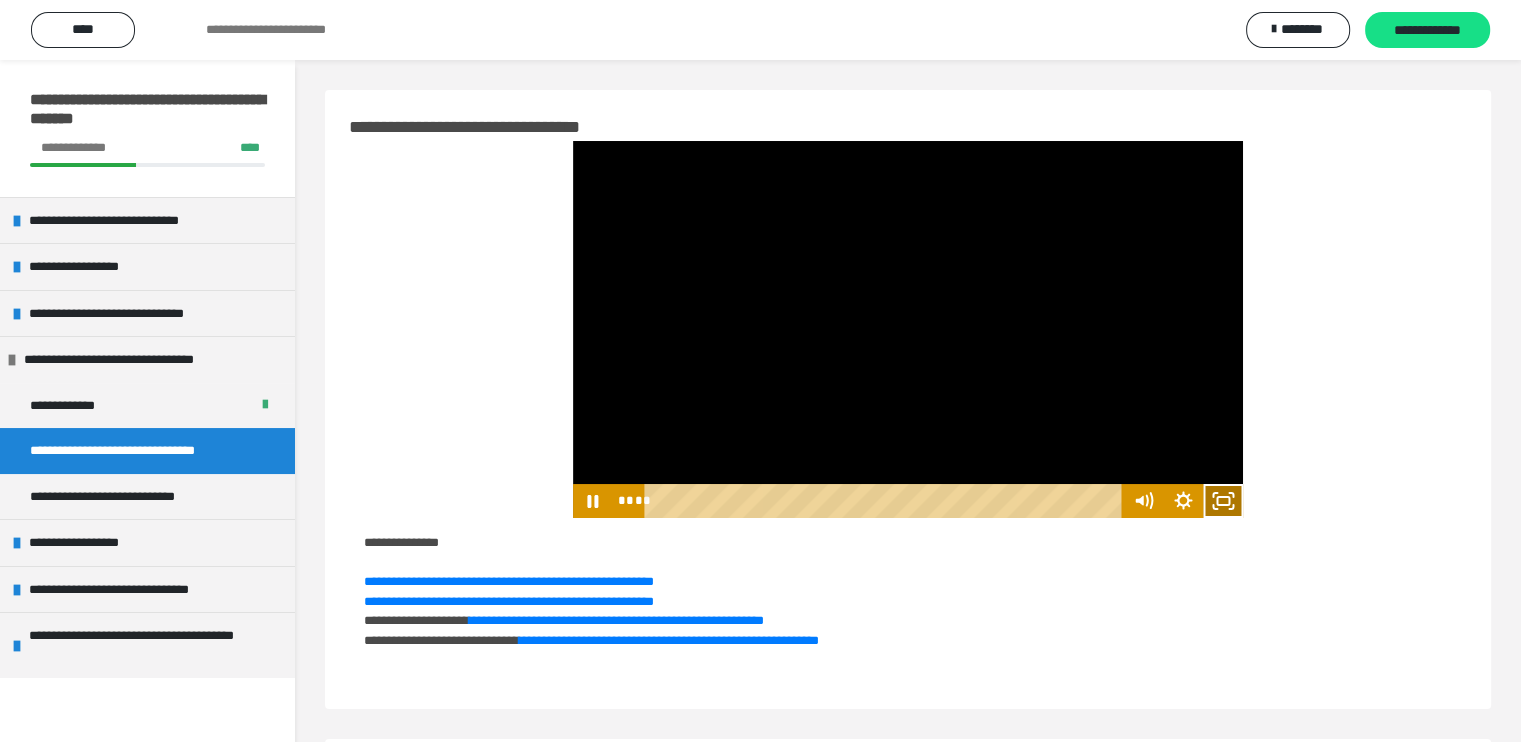 click 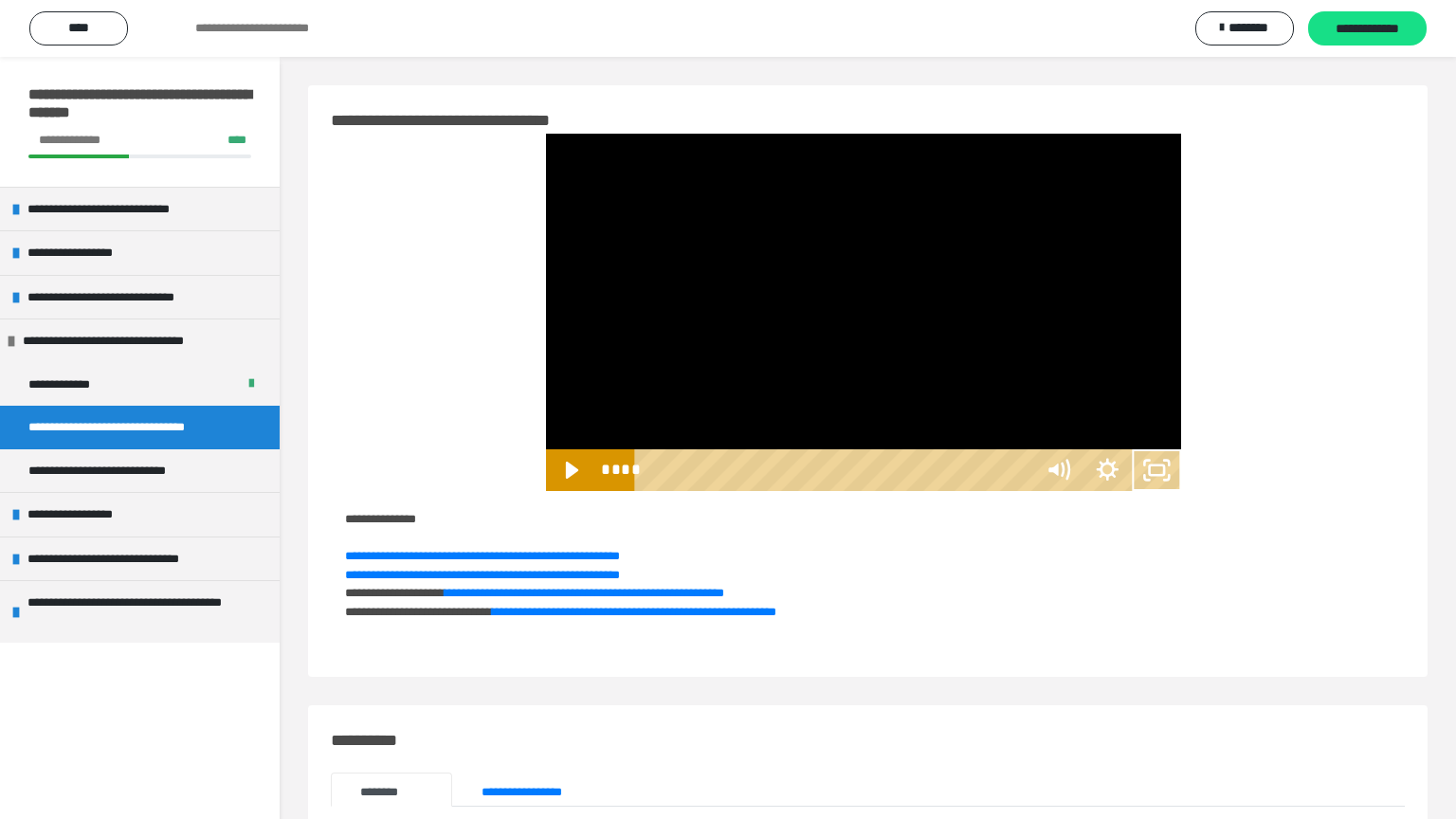 type 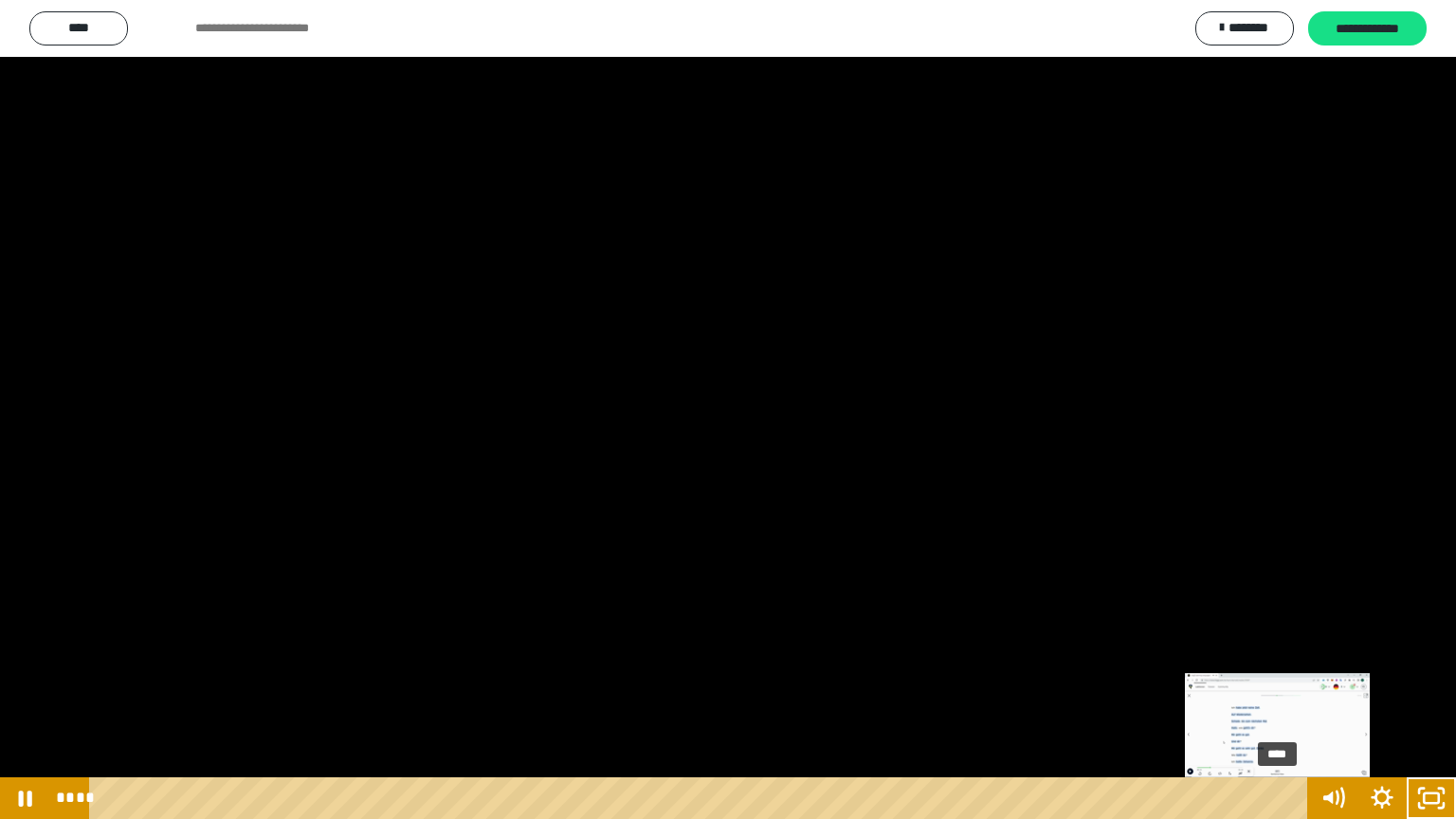 click on "****" at bounding box center (701, 798) 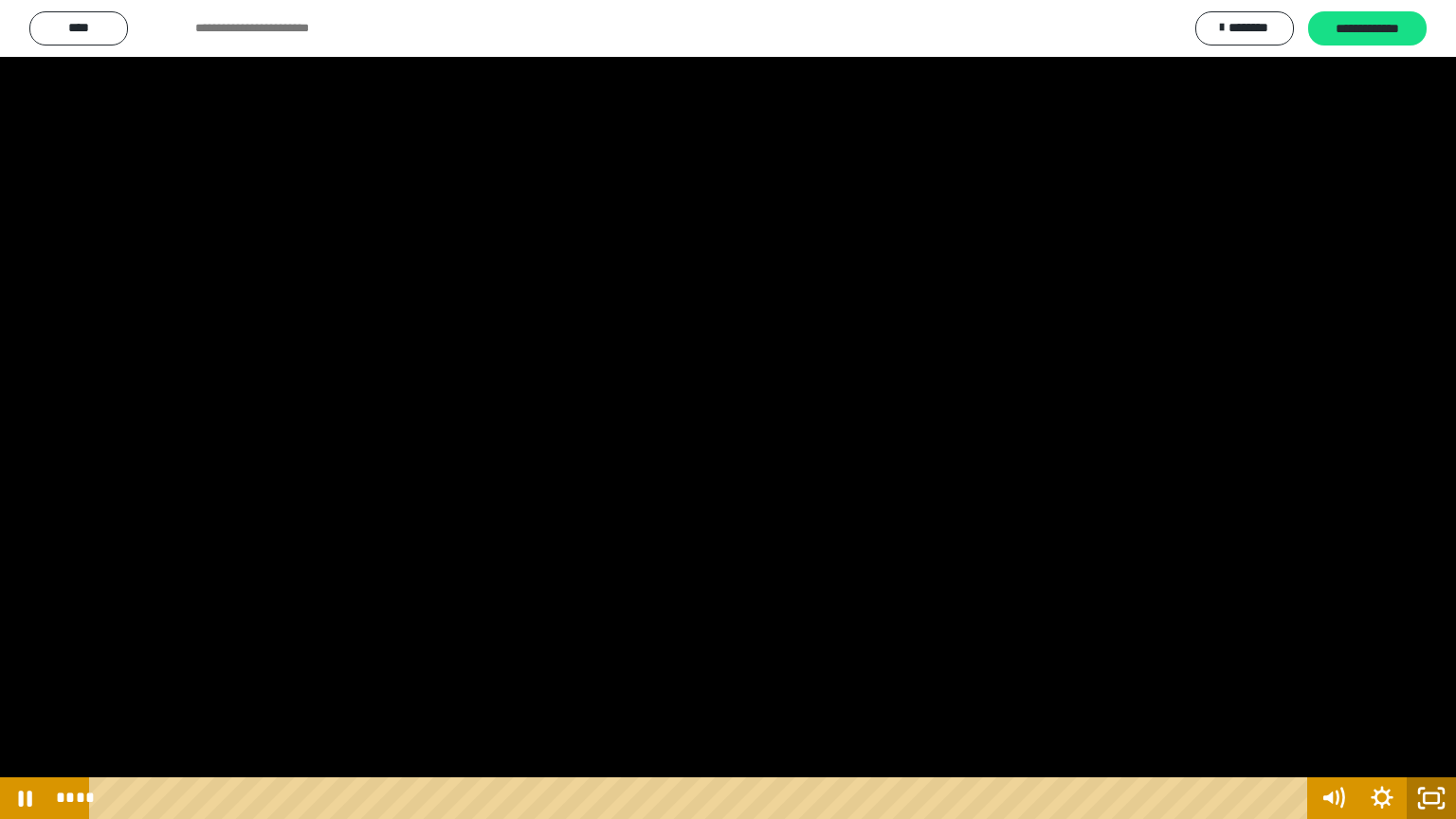 click 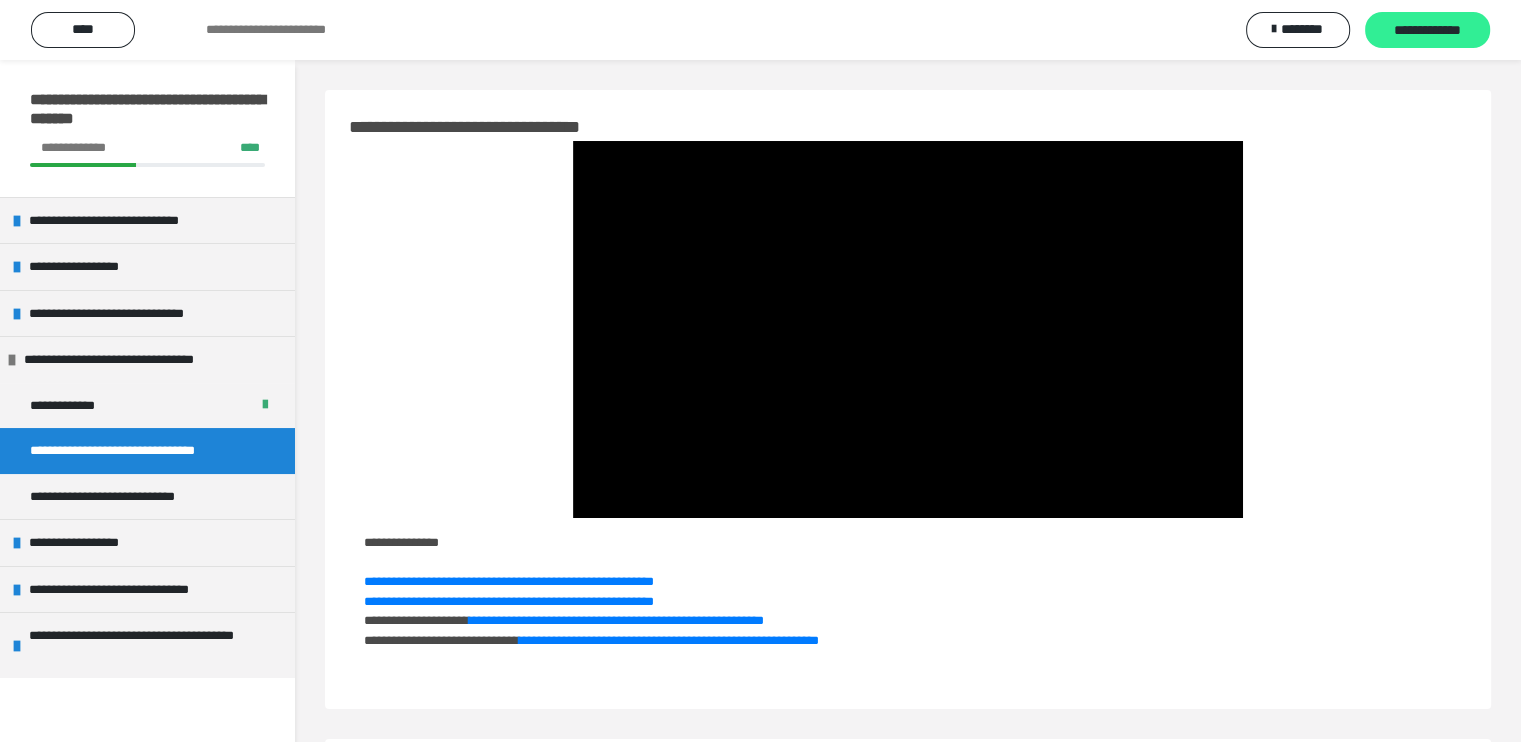 click on "**********" at bounding box center [1427, 31] 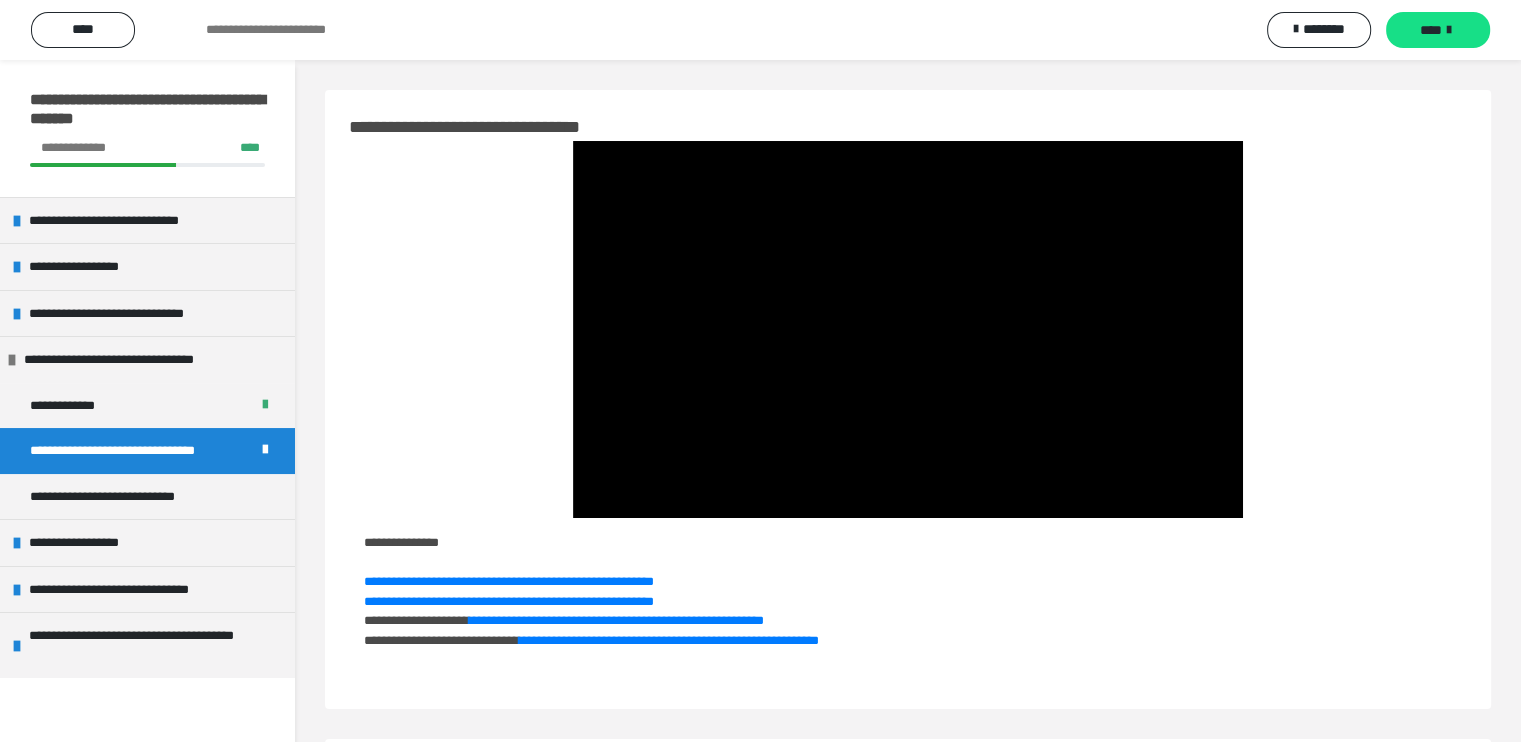 click on "****" at bounding box center (1438, 30) 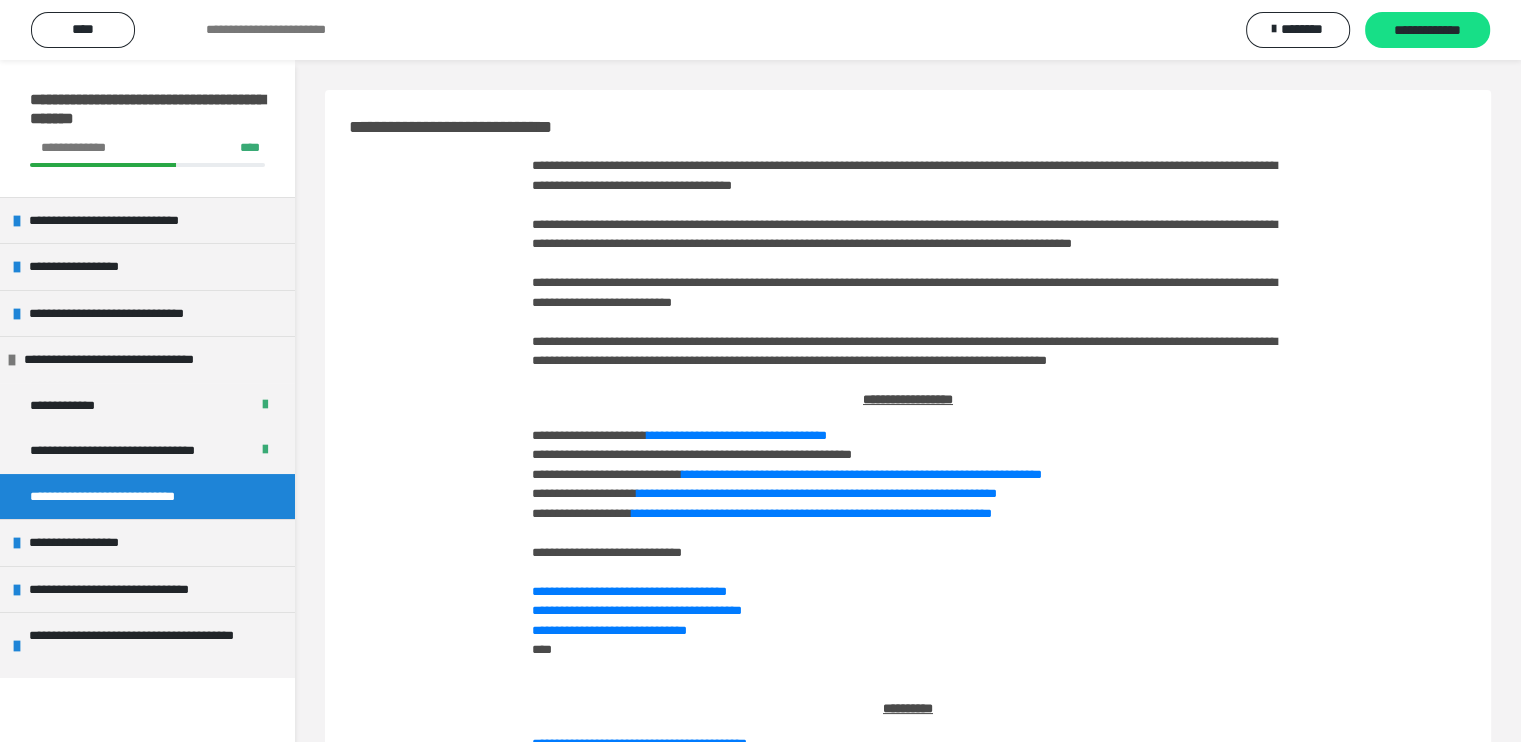 click on "**********" at bounding box center (744, 454) 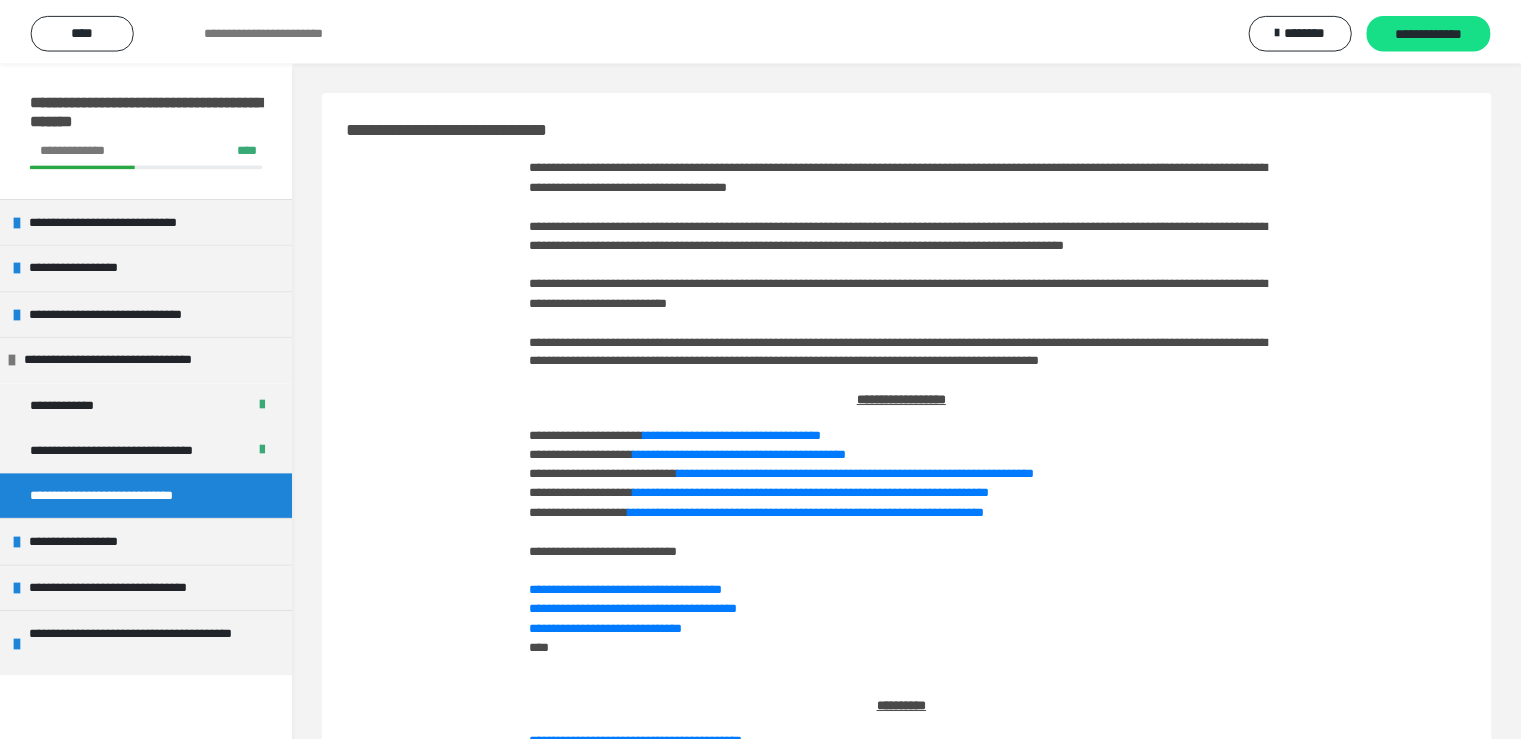 scroll, scrollTop: 0, scrollLeft: 0, axis: both 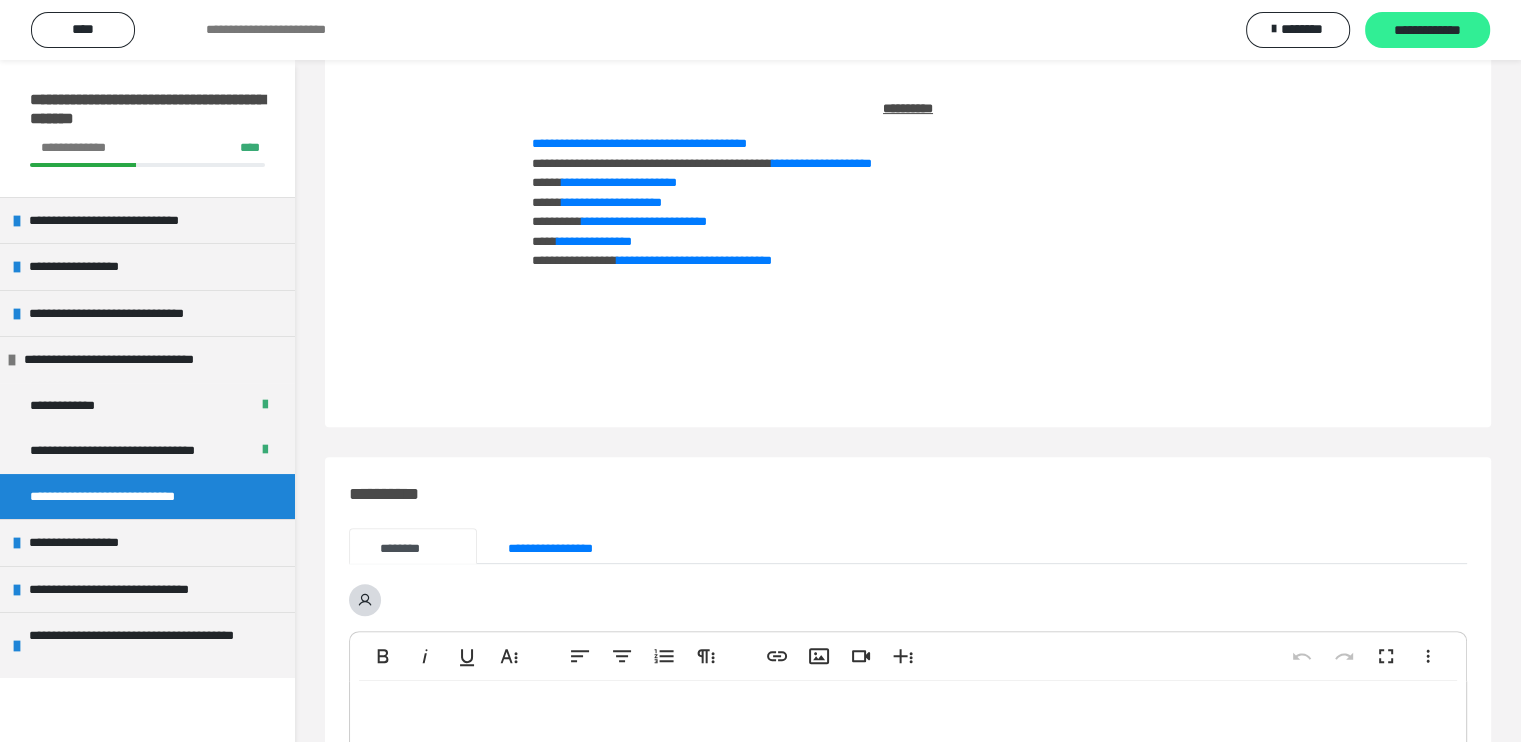 click on "**********" at bounding box center [1427, 31] 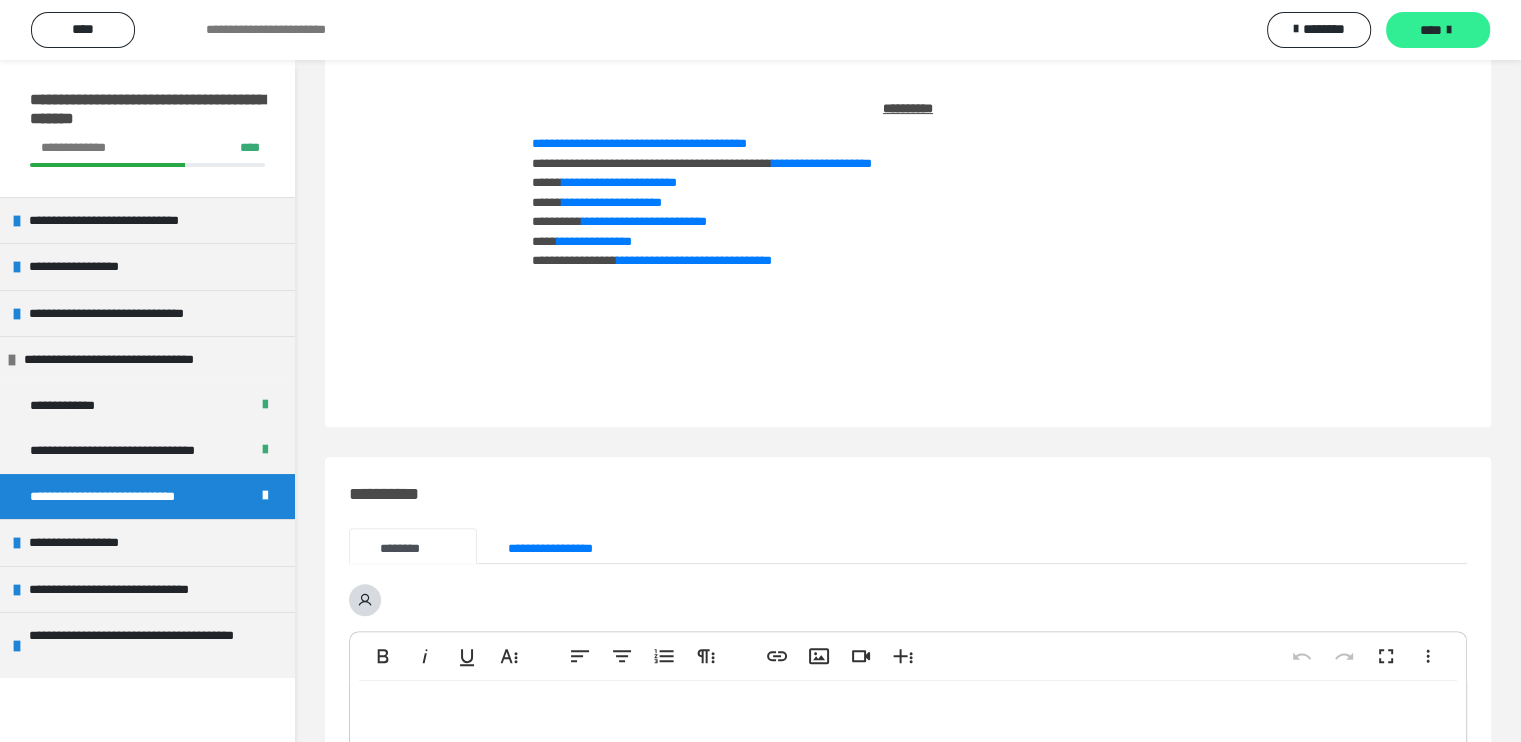 click on "****" at bounding box center (1431, 30) 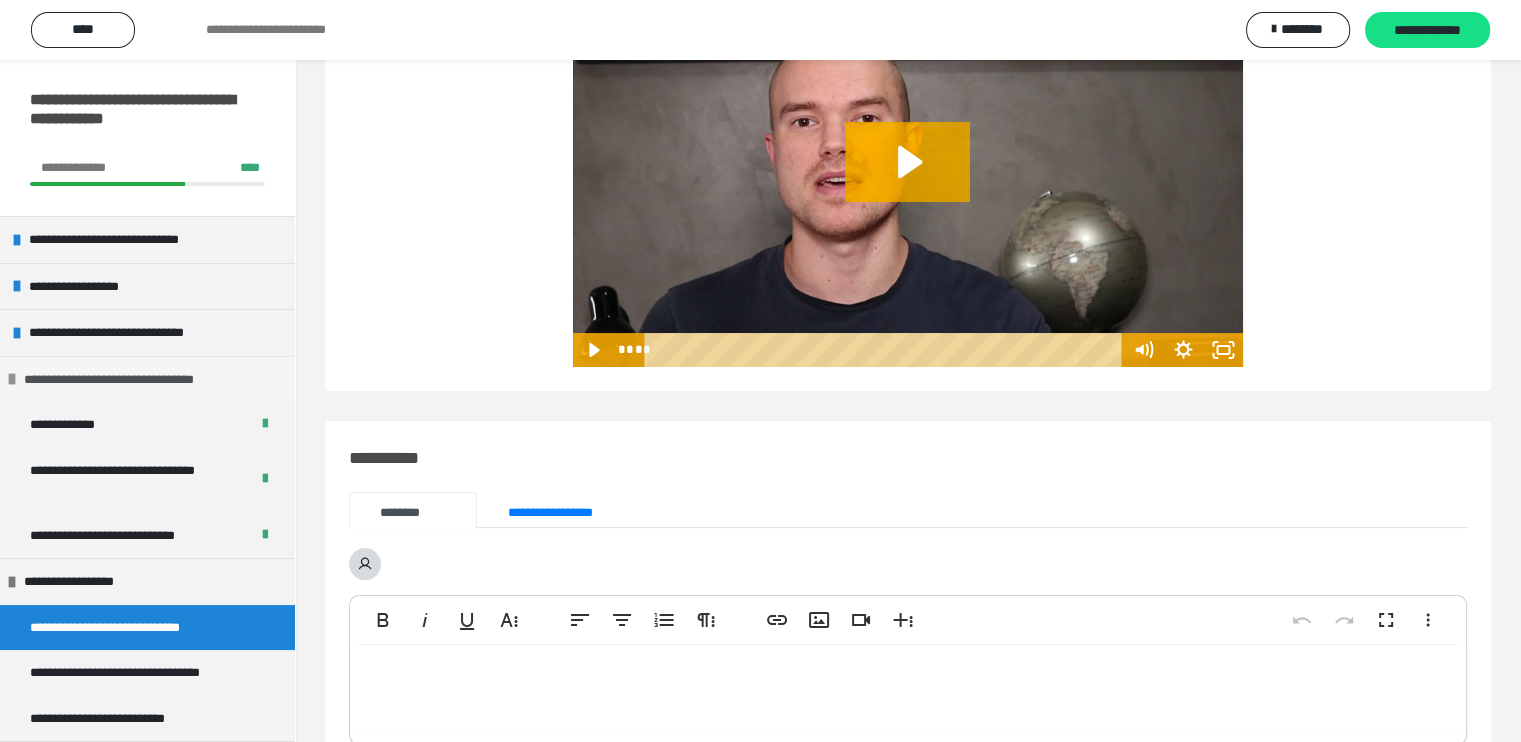 scroll, scrollTop: 300, scrollLeft: 0, axis: vertical 